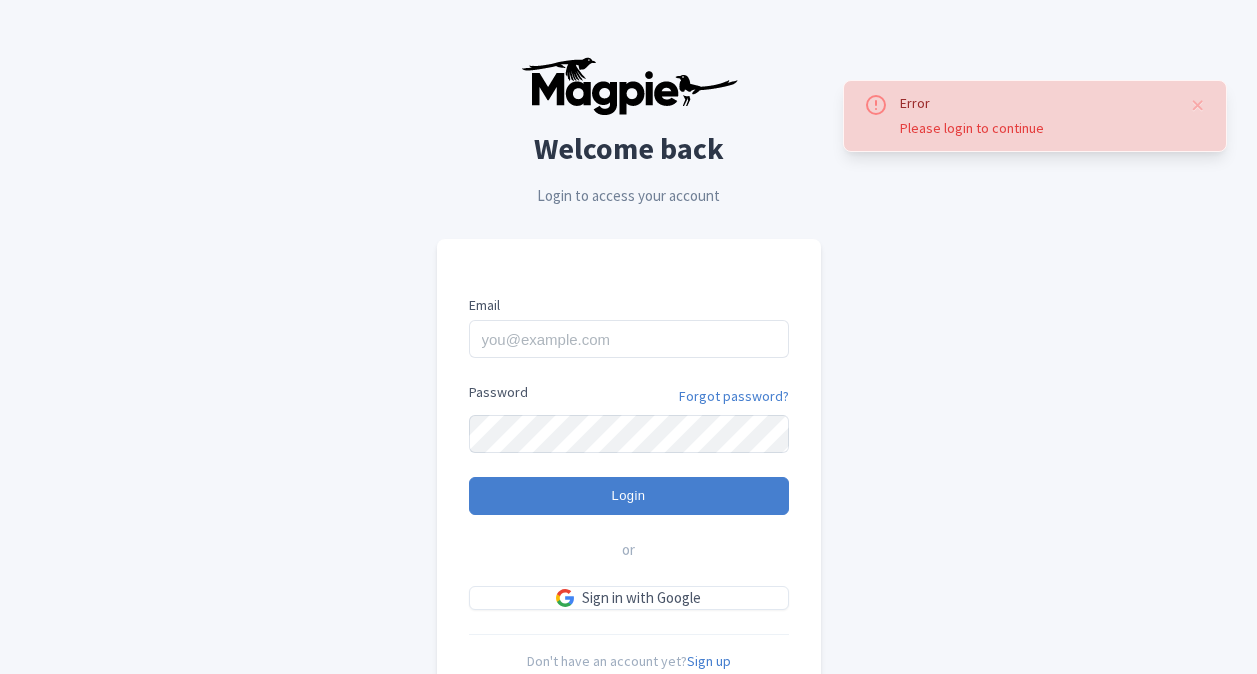 scroll, scrollTop: 0, scrollLeft: 0, axis: both 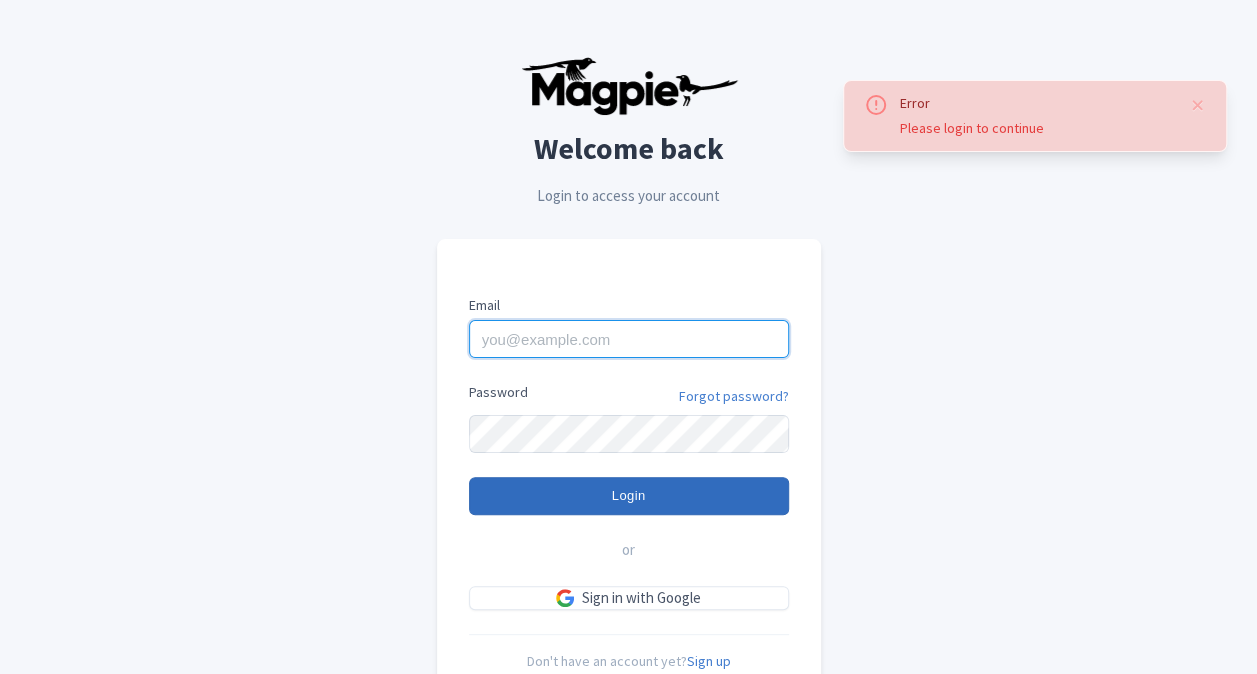 type on "[NAME]@[DOMAIN]" 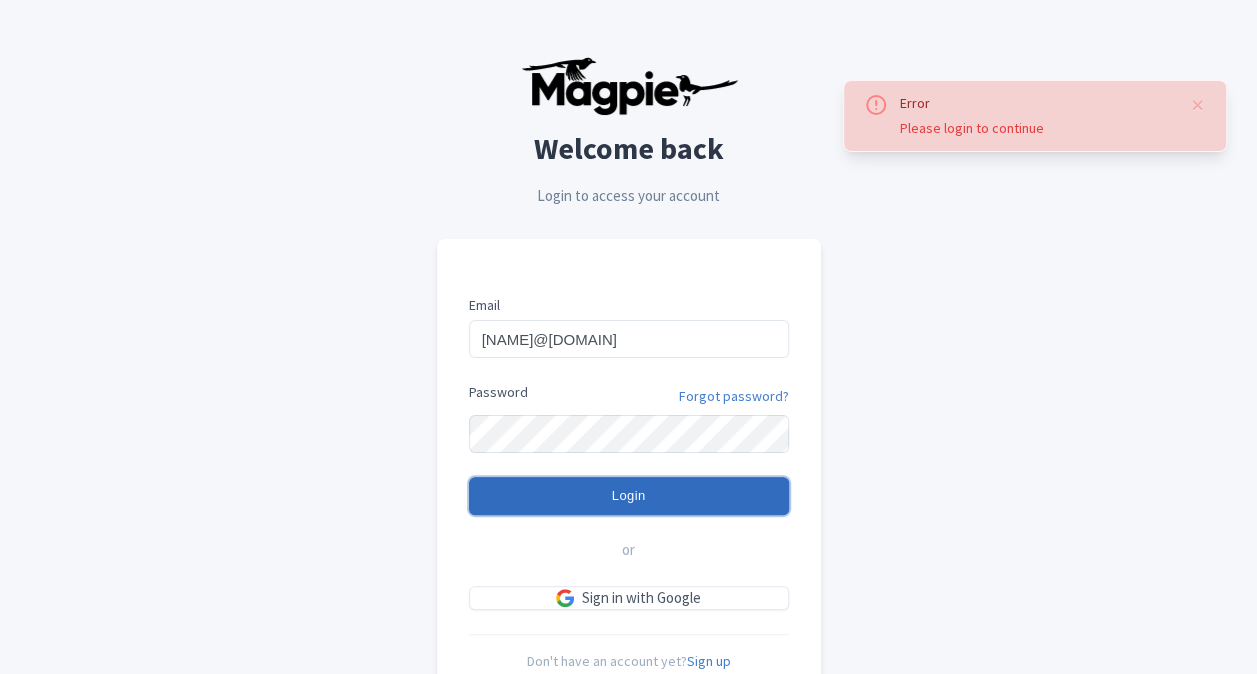 click on "Login" at bounding box center [629, 496] 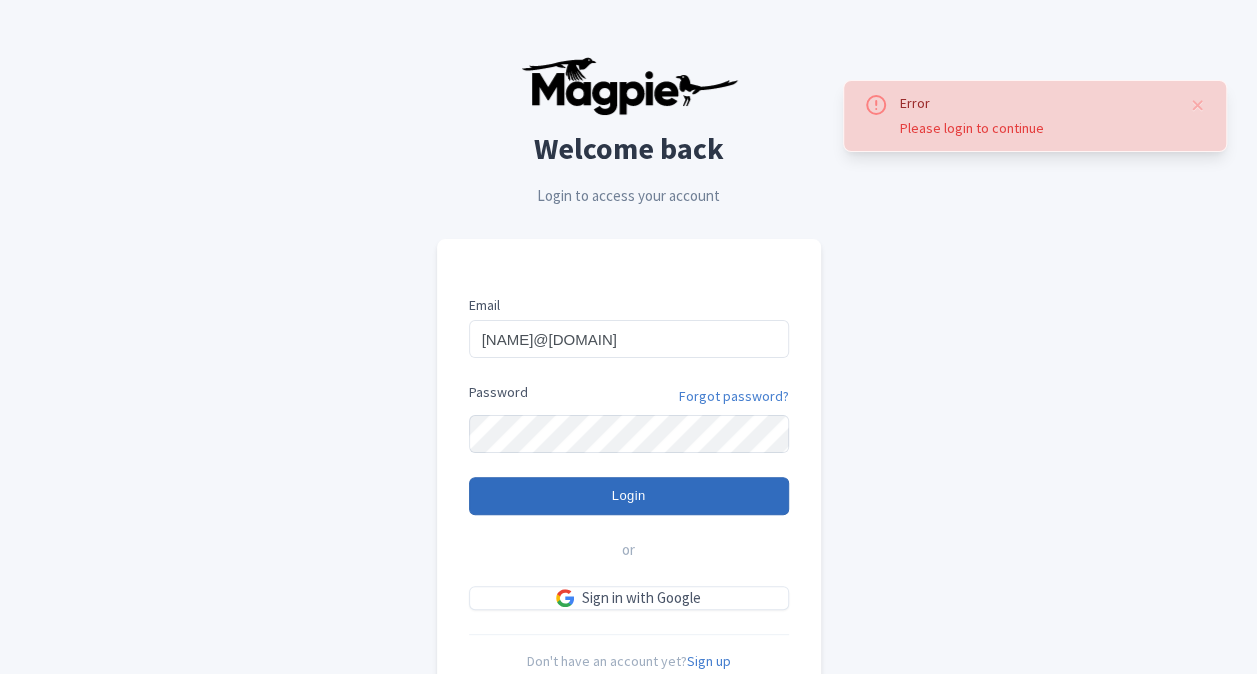 type on "Logging in..." 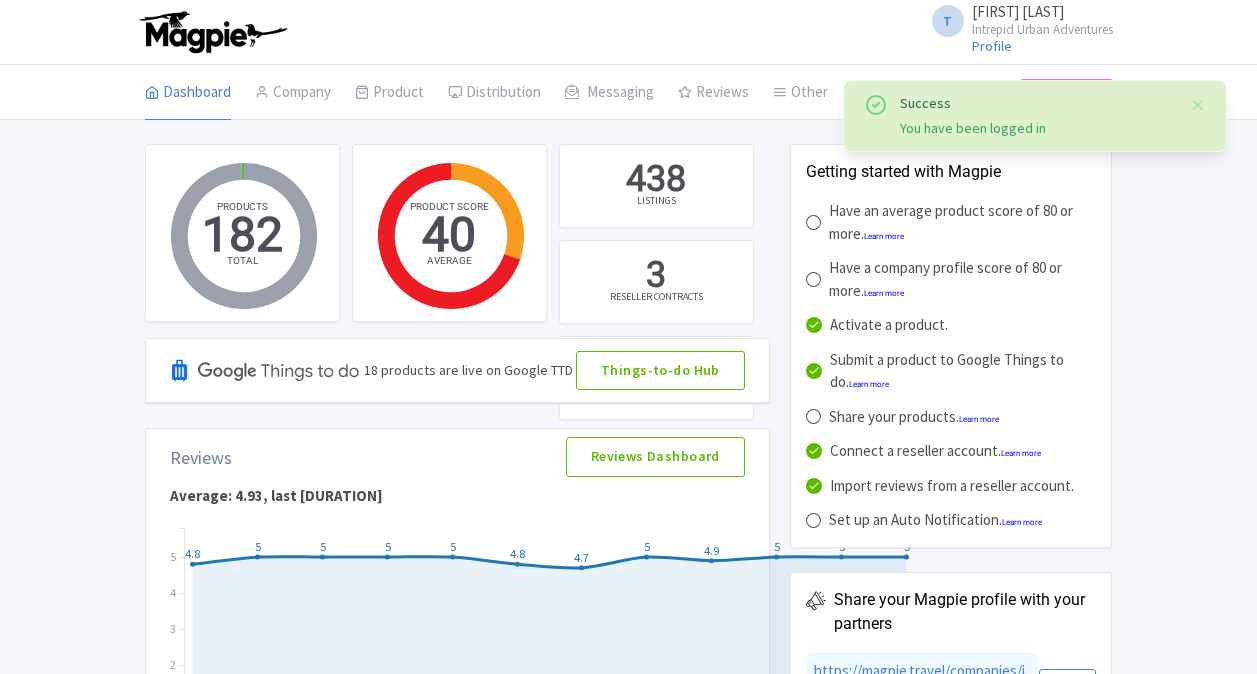 scroll, scrollTop: 0, scrollLeft: 0, axis: both 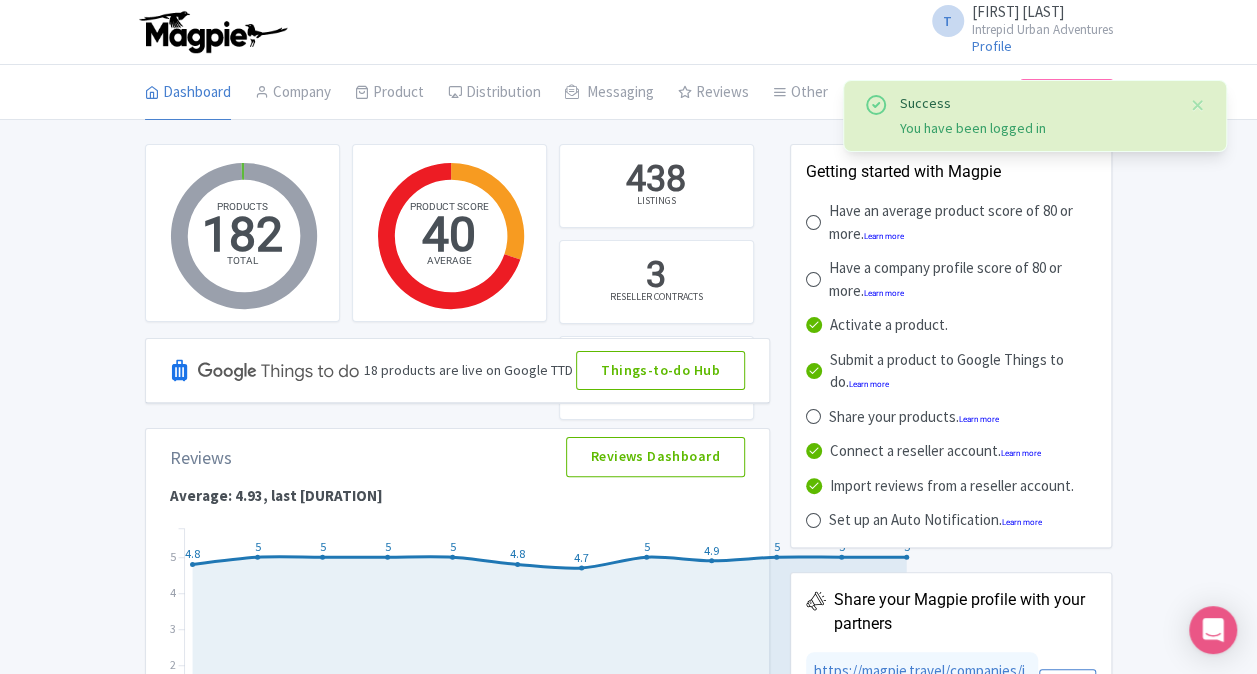 click on "Success
You have been logged in
PRODUCTS
182
TOTAL
PRODUCT SCORE
40
AVERAGE
438
LISTINGS
3
RESELLER CONTRACTS
0
PRODUCTS SHARED
0
AUTO NOTIFICATION SENT
18 products are live on Google TTD
Things-to-do Hub
Reviews
Reviews Dashboard
dashboard
["24 Jul", "25 Jul", "26 Jul", "27 Jul", "28 Jul", "29 Jul", "30 Jul", "31 Jul", "01 Aug", "02 Aug", "03 Aug", "04 Aug"]
[4.8, 5.0, 5.0, 5.0, 5.0, 4.8, 4.7, 5.0, 4.9, 5.0, 5.0, 5.0]
Average: 4.93, last 14 days
4.8 5 5 5 5 4.8 4.7 5 4.9 5 5 5 24 Jul 25 Jul 26 Jul 27 Jul 28 Jul 29 Jul 30 Jul 31 Jul 01 Aug 02 Aug 03 Aug 04 Aug 1 2 3 4 5 0 0.1 0.2 0.3 0.4 0.5 0.6 0.7 0.8 0.9 1 24 Jul 25 Jul 26 Jul 27 Jul 28 Jul 29 Jul 30 Jul 31 Jul 01 Aug 02 Aug 03 Aug 04 Aug
Recent Updates
Recently updated
Last changes" at bounding box center (628, 666) 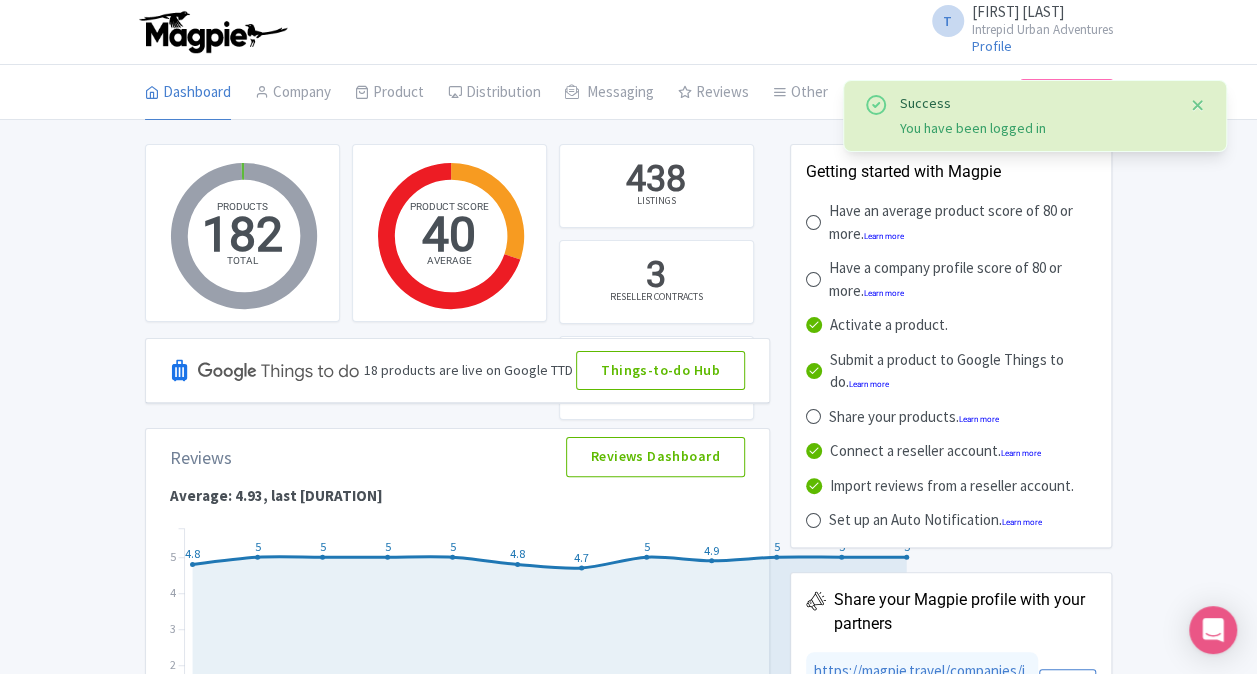 click at bounding box center (1198, 105) 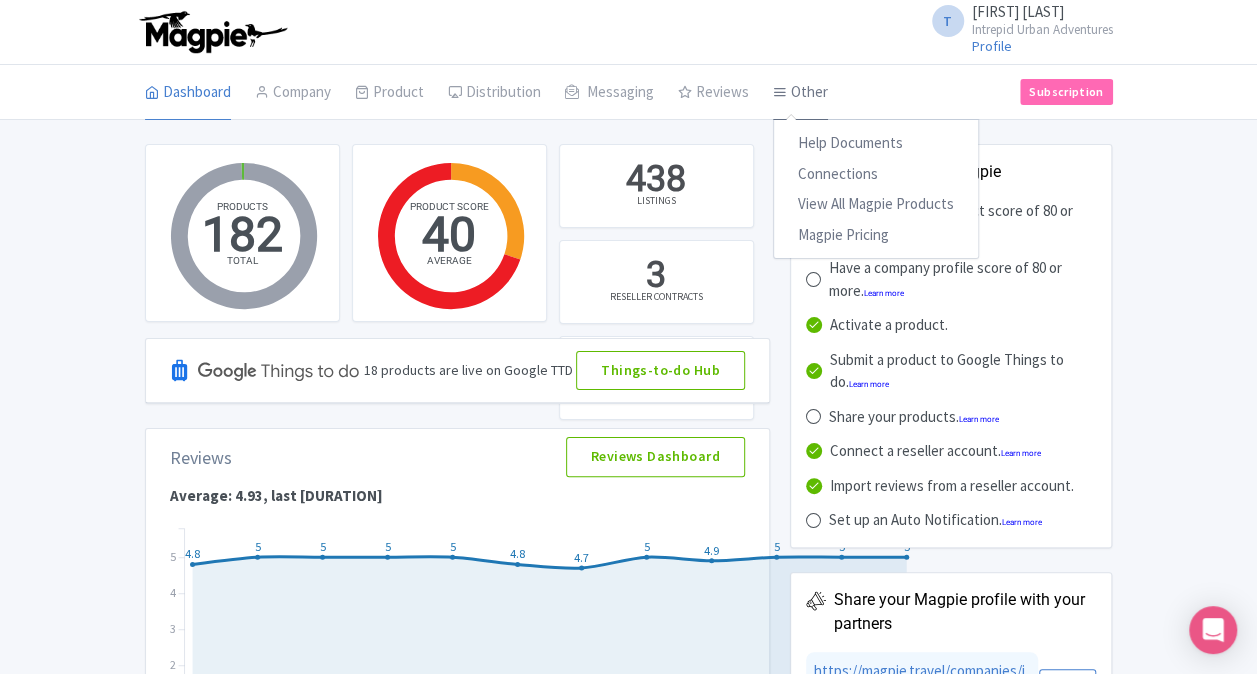 click on "Other" at bounding box center (800, 93) 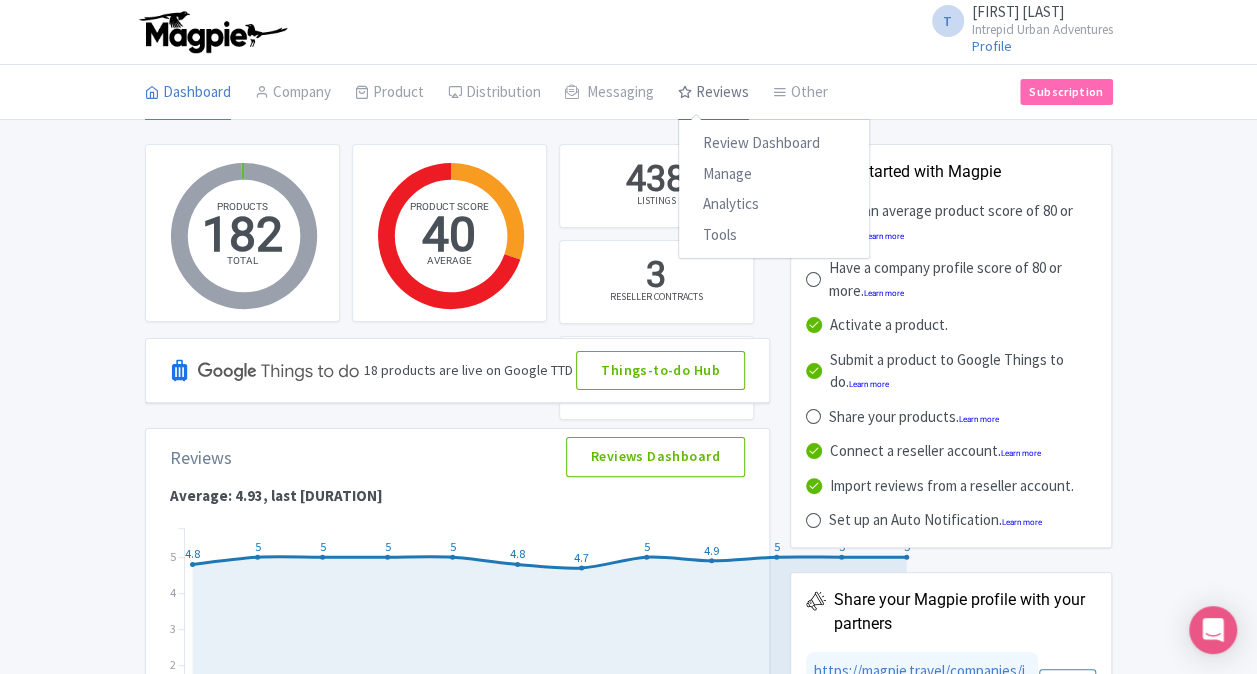 click on "Reviews" at bounding box center [713, 93] 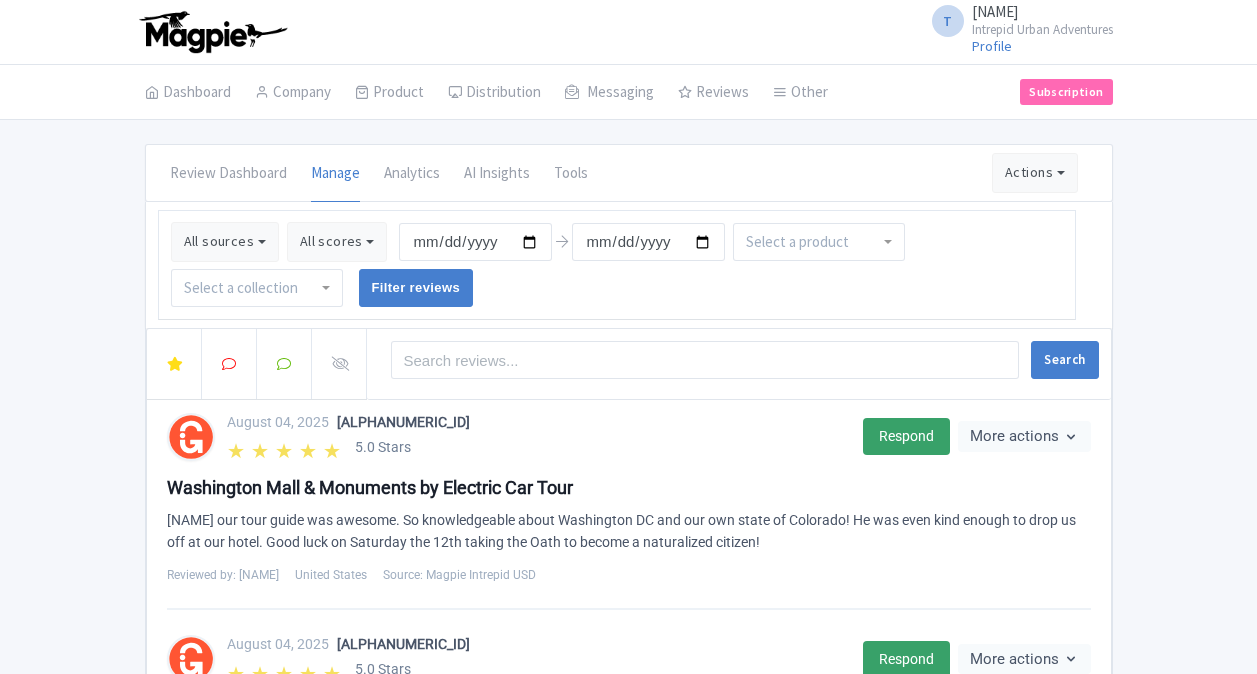 scroll, scrollTop: 0, scrollLeft: 0, axis: both 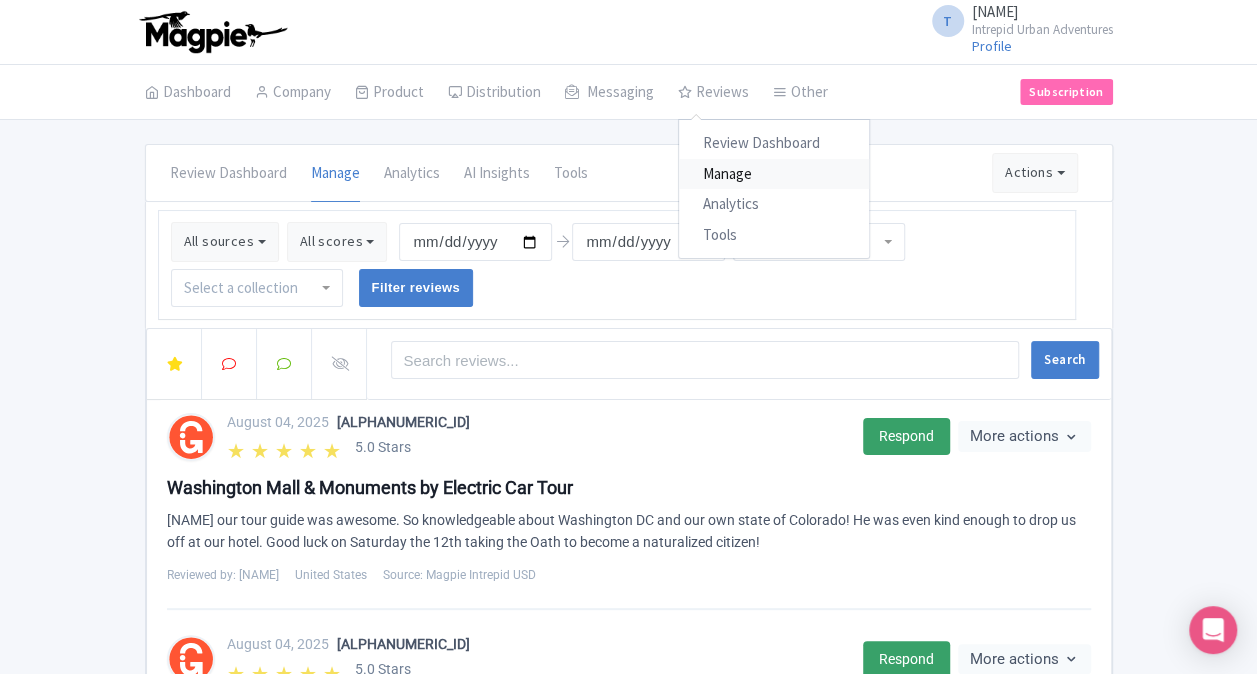 click on "Manage" at bounding box center [774, 174] 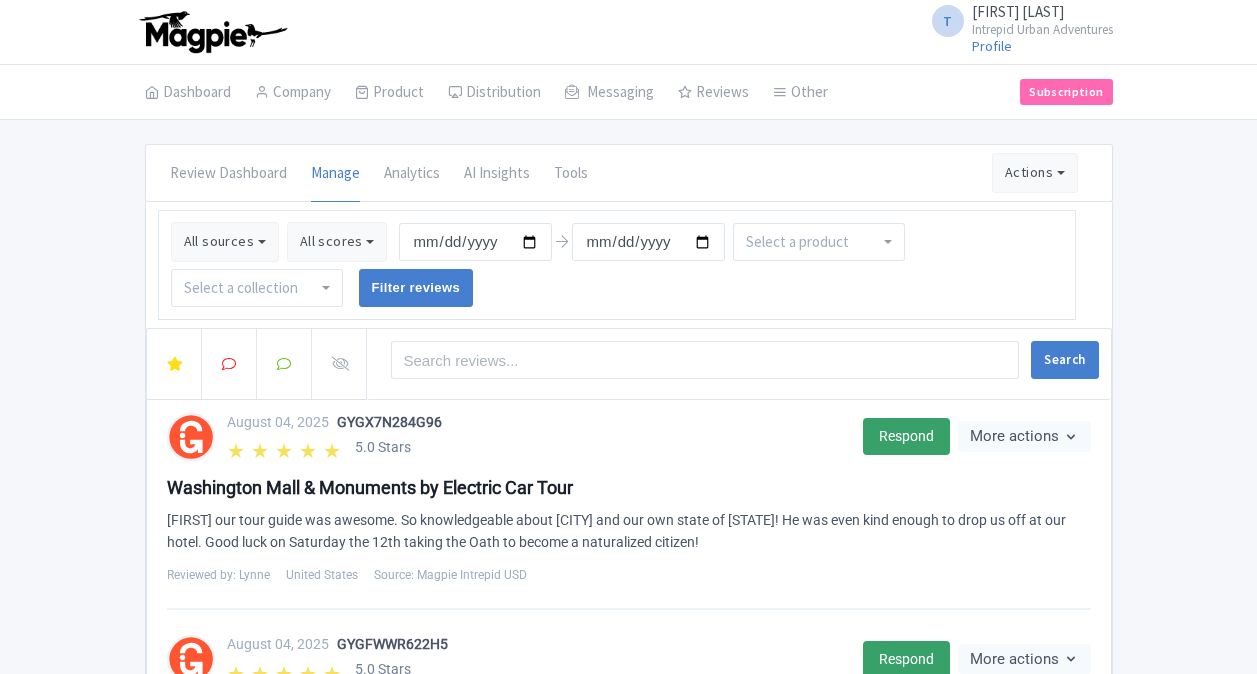 scroll, scrollTop: 0, scrollLeft: 0, axis: both 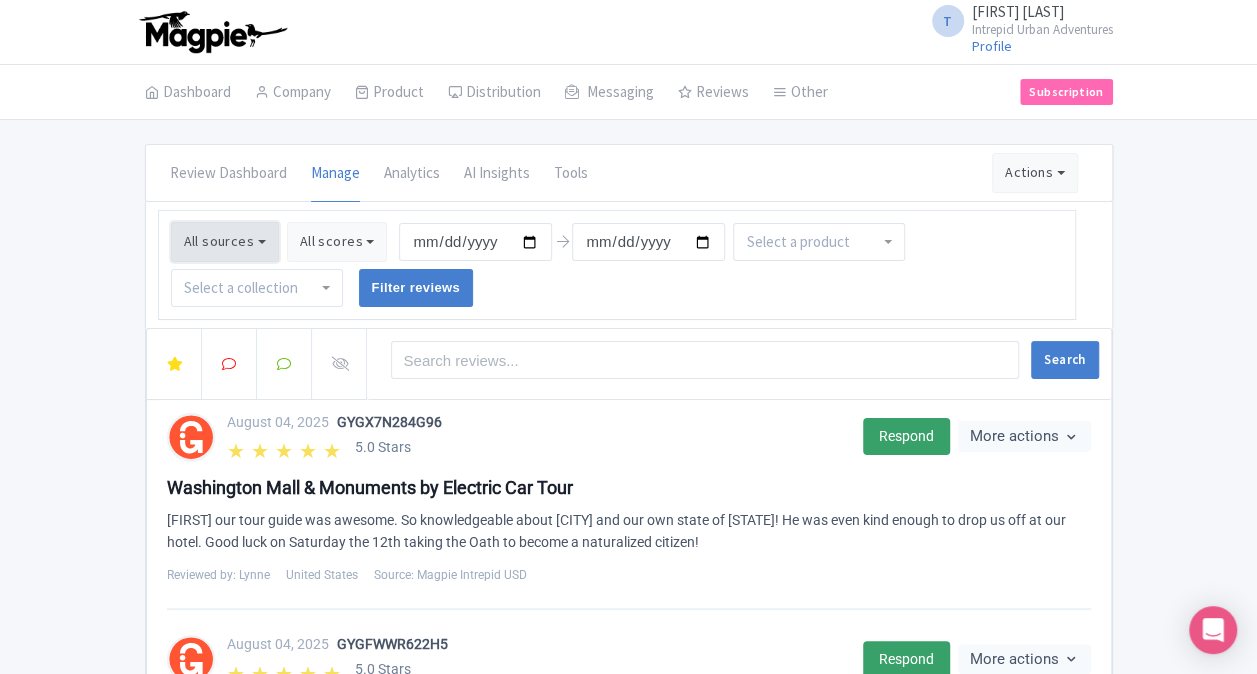 click on "All sources" at bounding box center [225, 242] 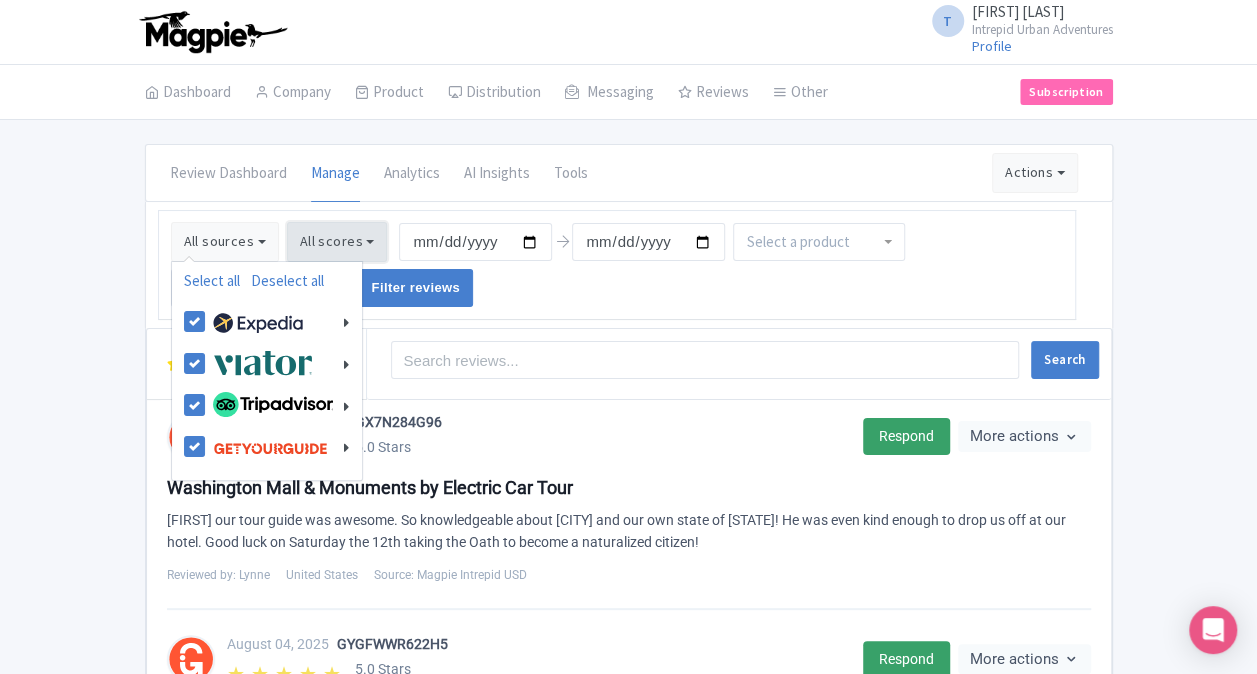 click on "All scores" at bounding box center [337, 242] 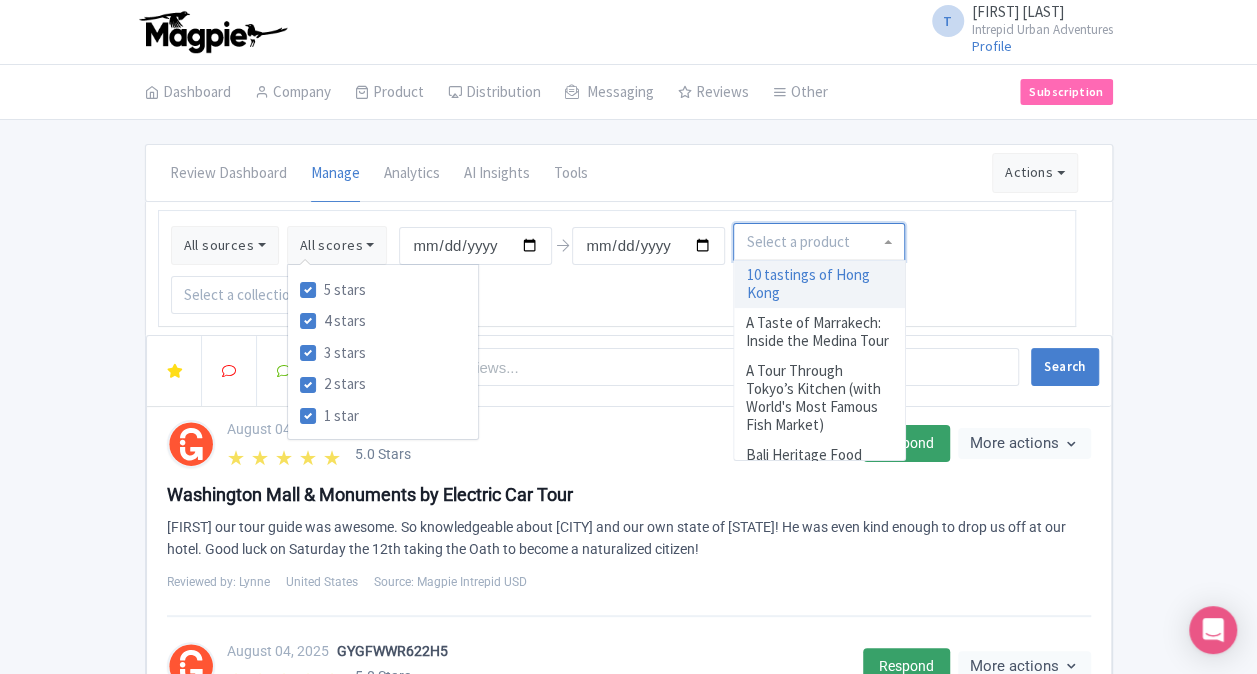 drag, startPoint x: 796, startPoint y: 241, endPoint x: 758, endPoint y: 280, distance: 54.451813 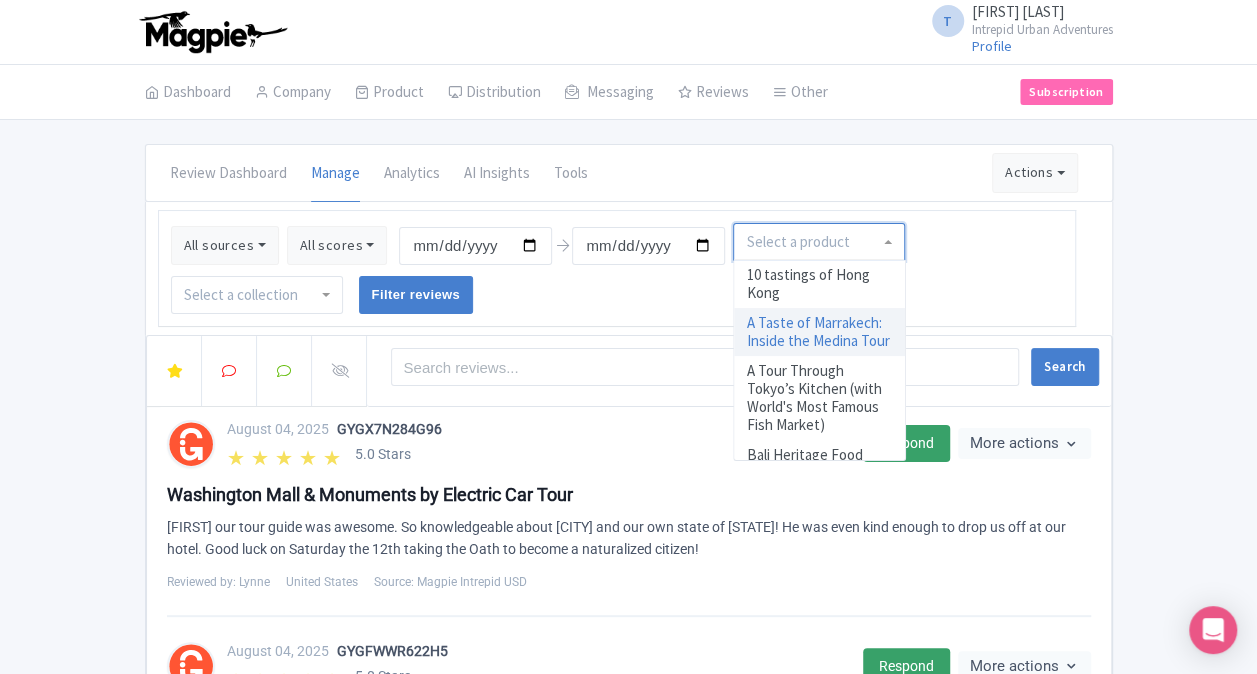 click on "All sources
Select all
Deselect all
Select all
Deselect all
Urban Adventures - AUD
Urban Adventures - USD
Urban Adventures - EUR
Urban Adventures - JPY
Urban Adventures - CAD
Select all
Deselect all
Intrepid Urban Adventures - Vietnam
Intrepid Urban Adventures - USA
Intrepid Urban Adventures - Indonesia
Latin America - 5207
Intrepid Urban Adventures - Turkey
Intrepid Urban Adventures - Romania
Intrepid Urban Adventures - Florence
Intrepid Urban Adventures - Egypt
Intrepid Urban Adventures - Austria
Intrepid Urban Adventures - Greece
Intrepid Urban Adventures - Morocco
Intrepid Urban Adventures - Croatia
Intrepid Urban Adventures - Kenya
Intrepid Urban Adventures - France" at bounding box center [617, 268] 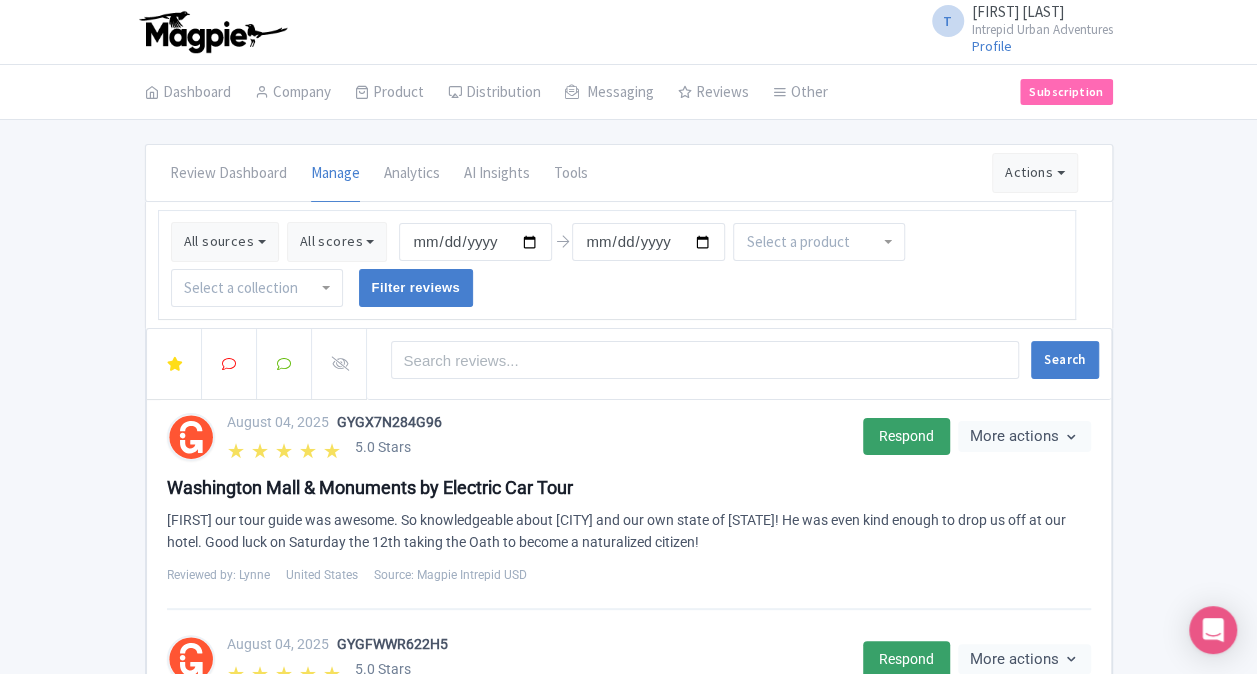 click at bounding box center (243, 288) 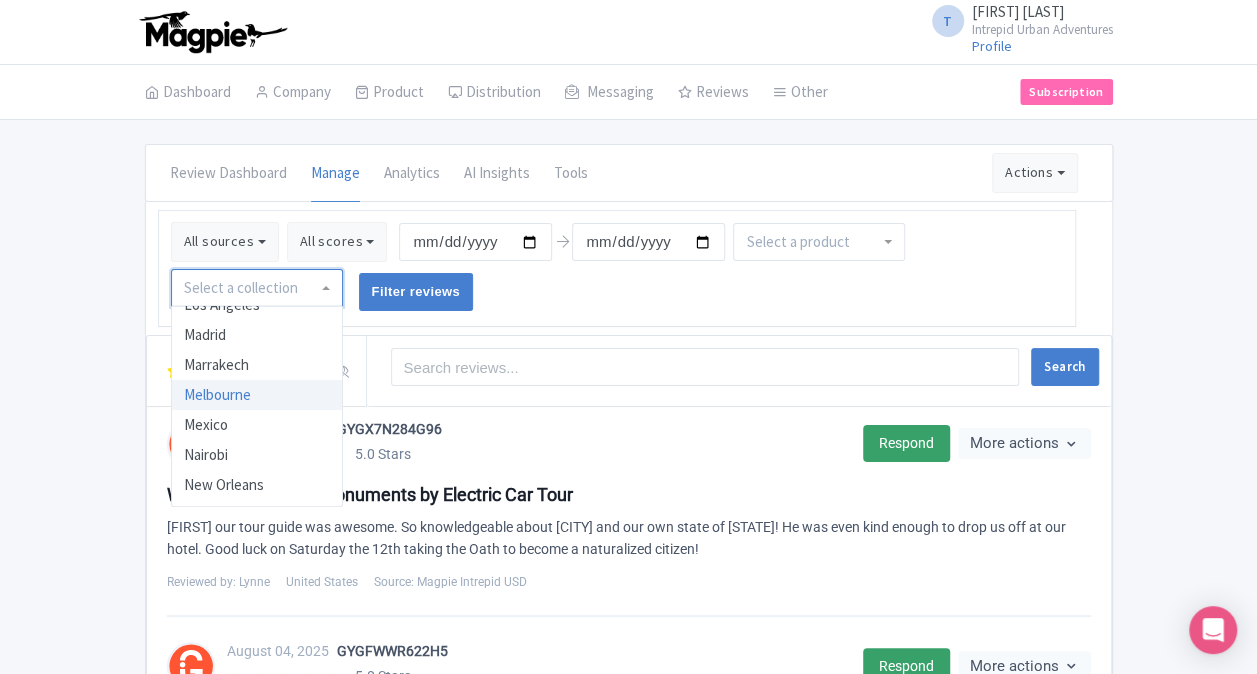 scroll, scrollTop: 800, scrollLeft: 0, axis: vertical 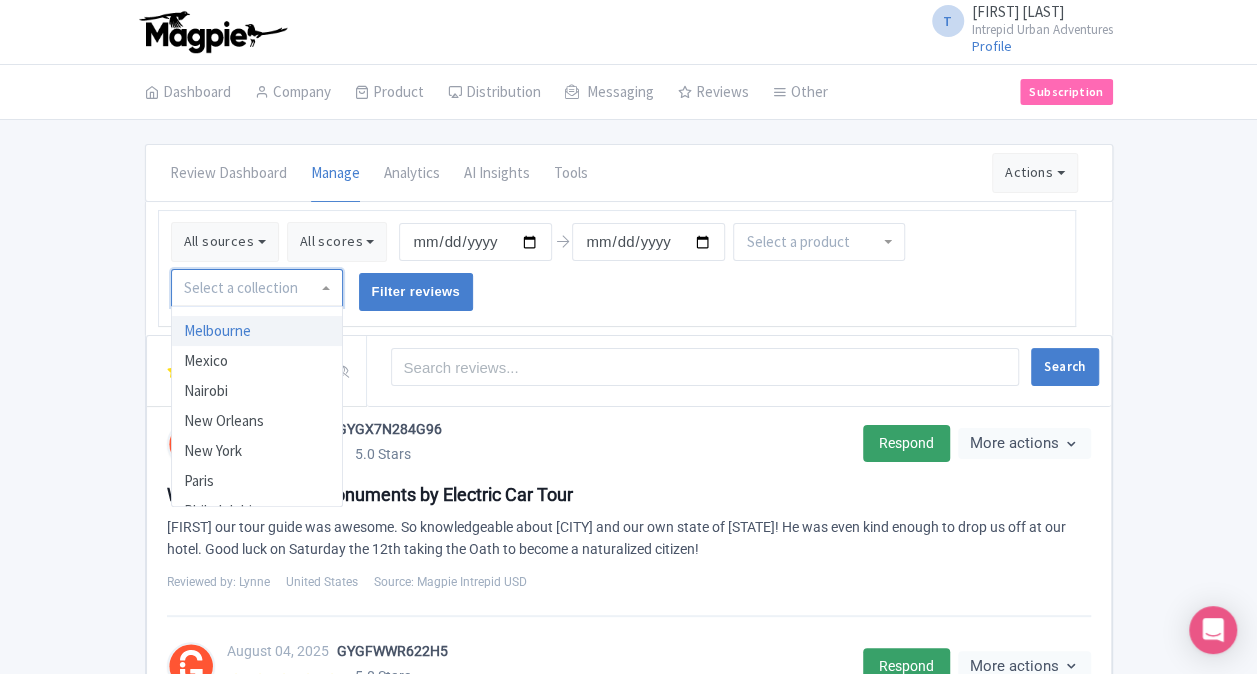 type on "t" 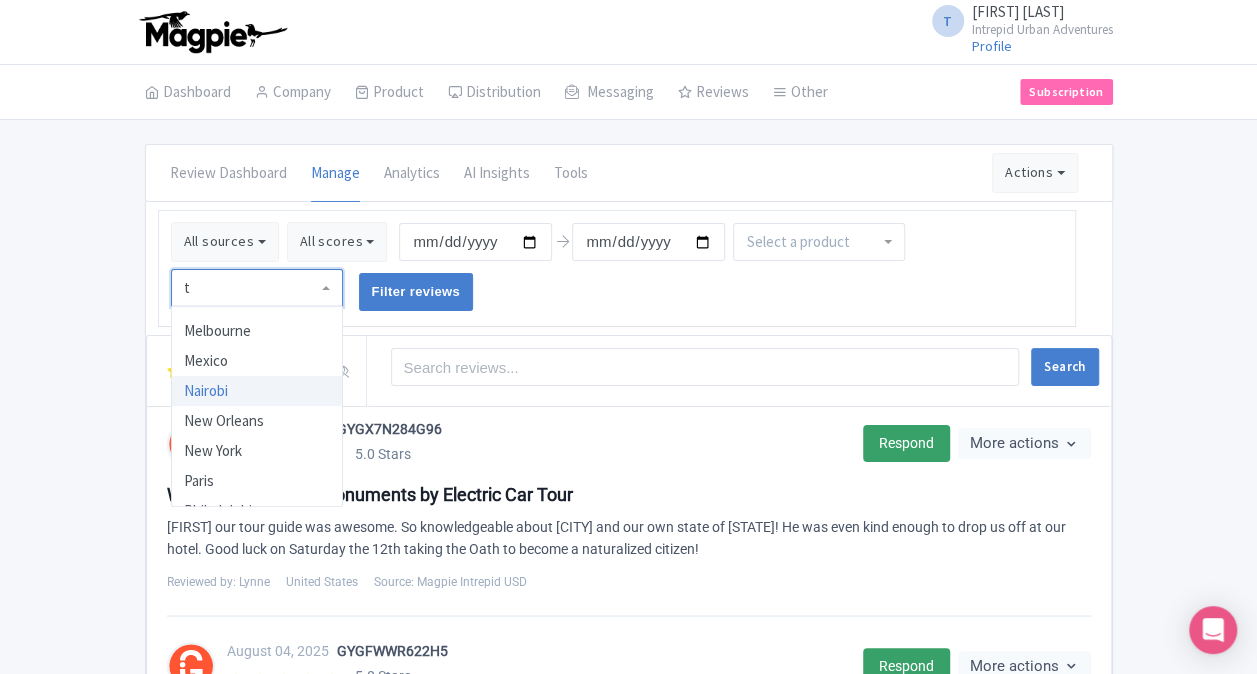 scroll, scrollTop: 0, scrollLeft: 0, axis: both 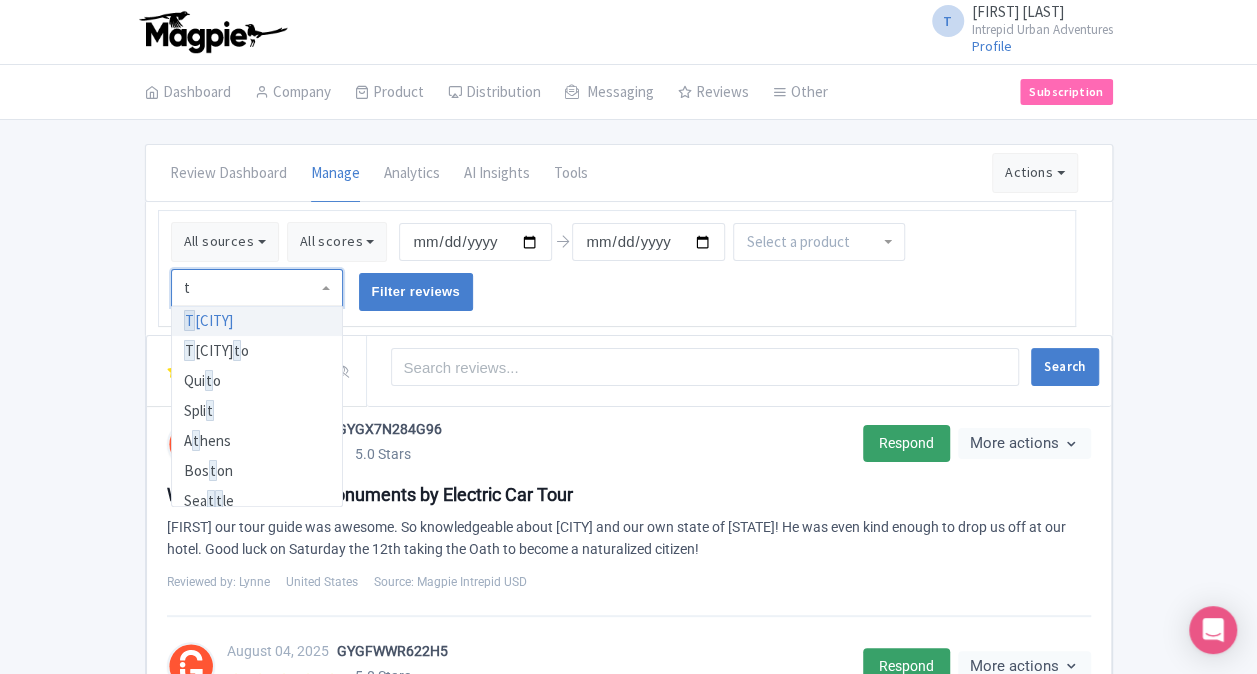 type 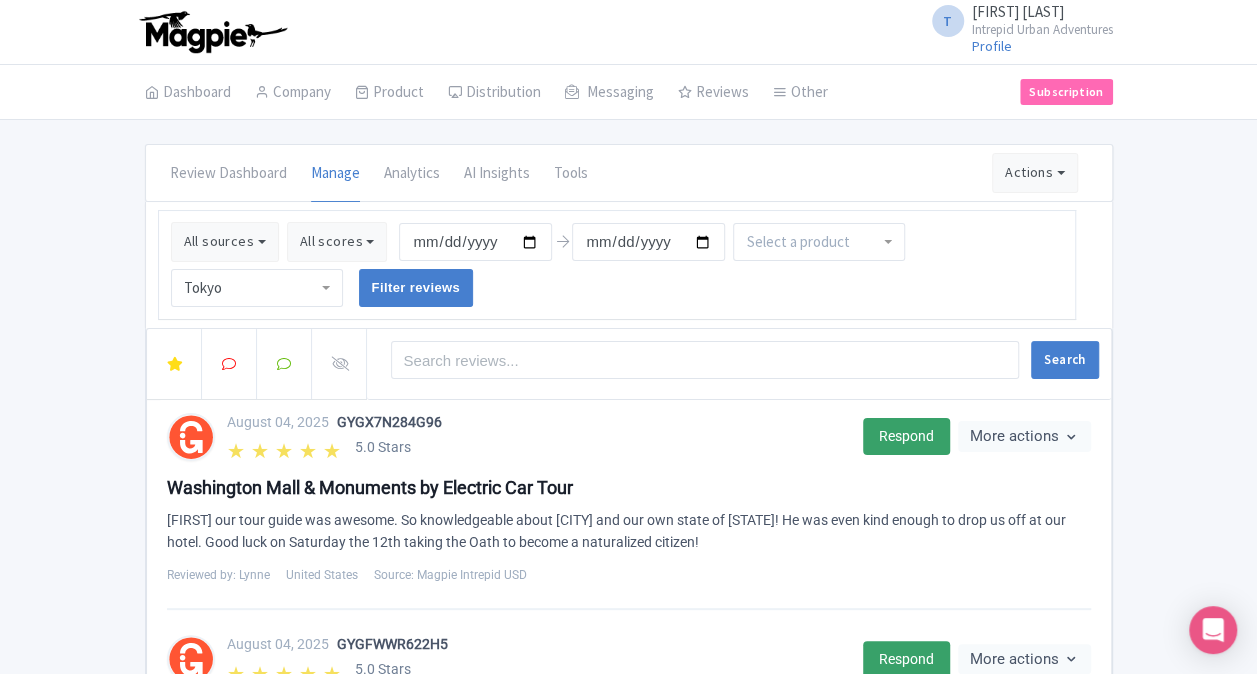 scroll, scrollTop: 0, scrollLeft: 0, axis: both 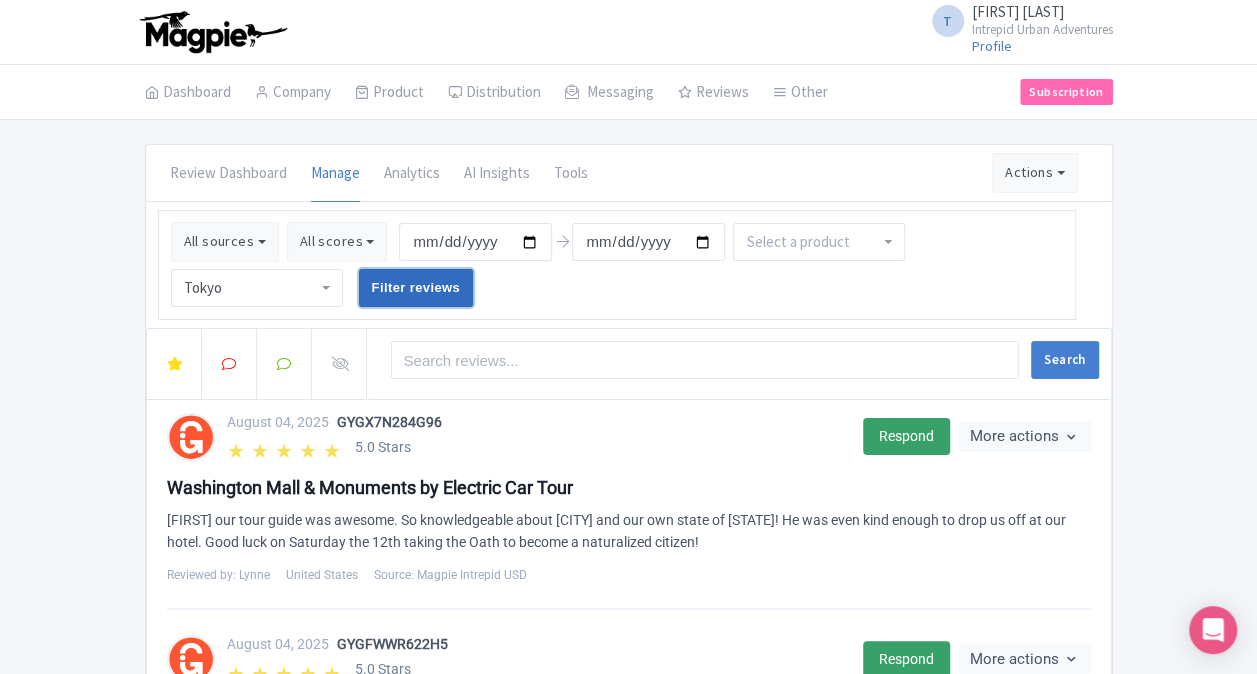 click on "Filter reviews" at bounding box center [416, 288] 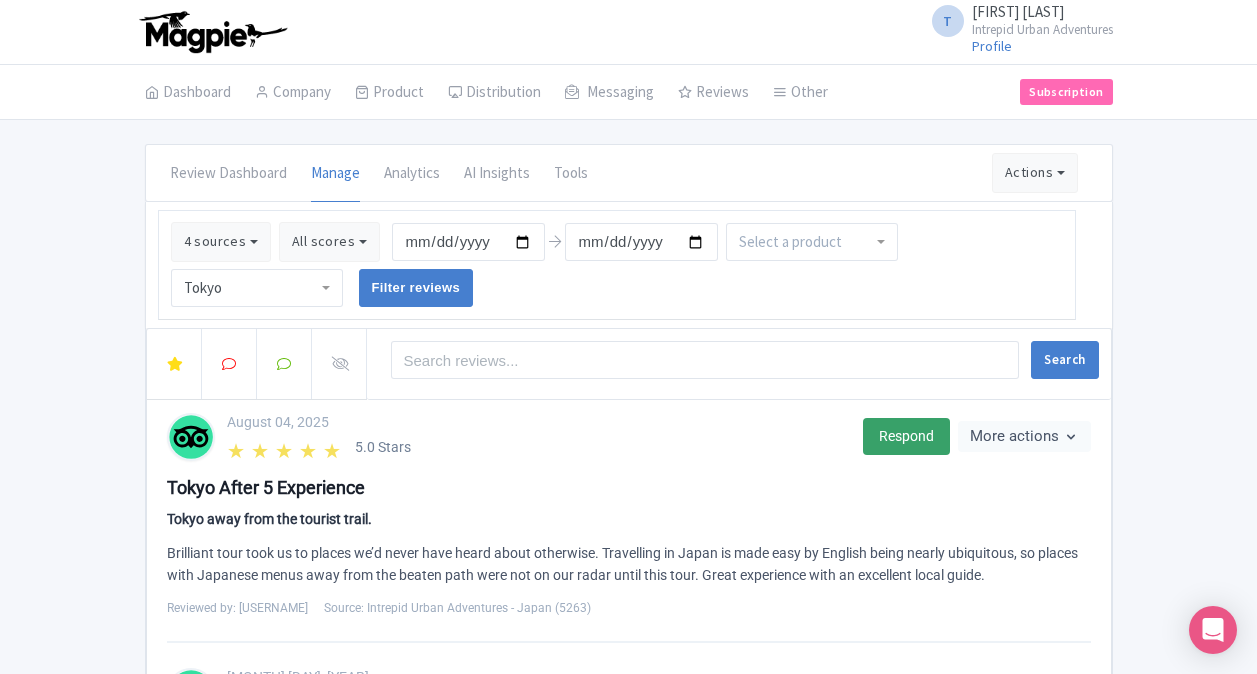 scroll, scrollTop: 0, scrollLeft: 0, axis: both 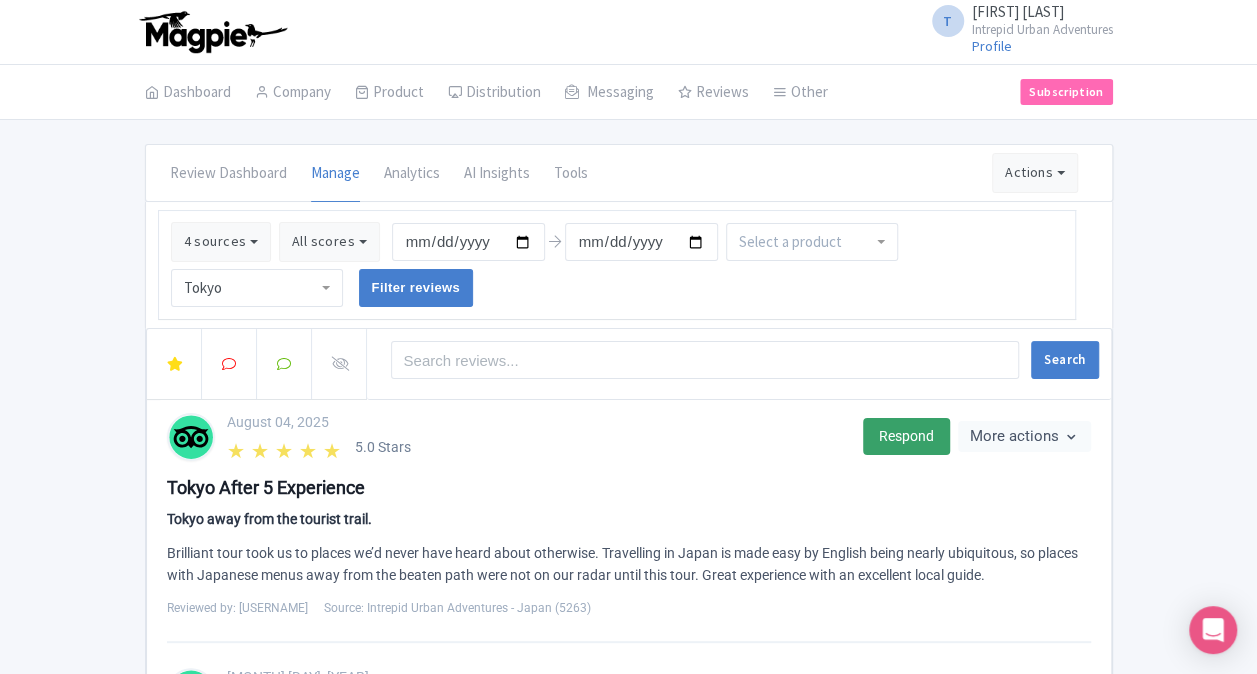 click at bounding box center (792, 242) 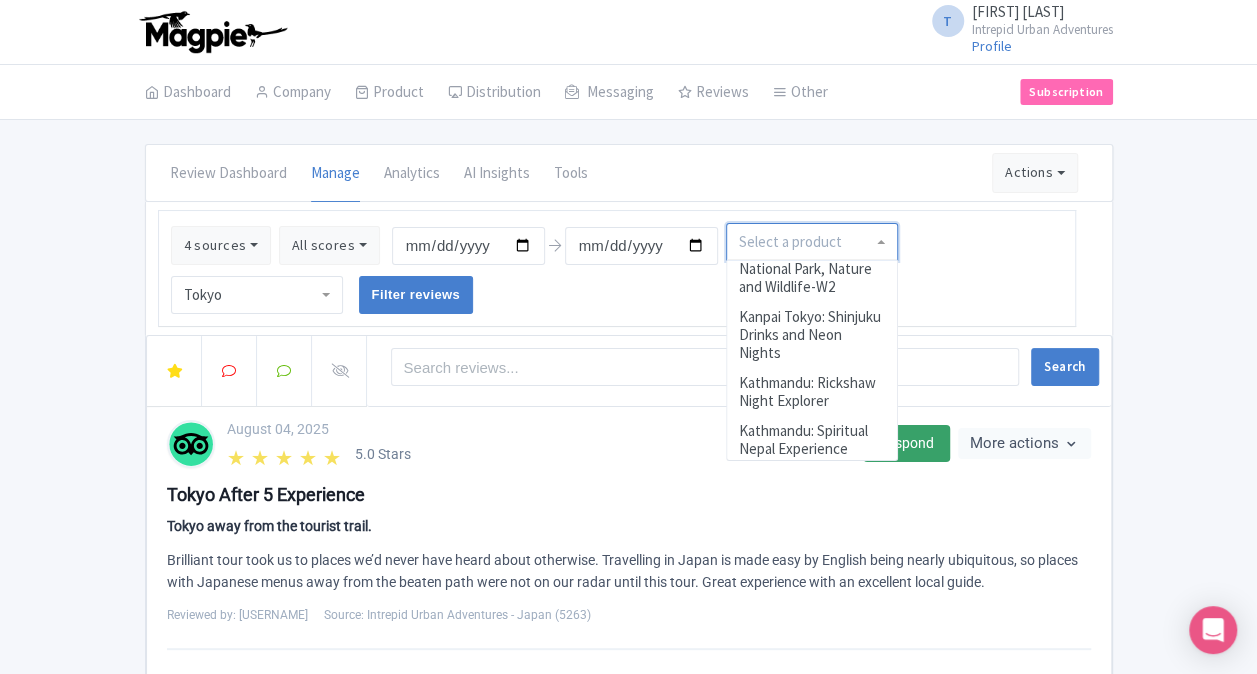 scroll, scrollTop: 3300, scrollLeft: 0, axis: vertical 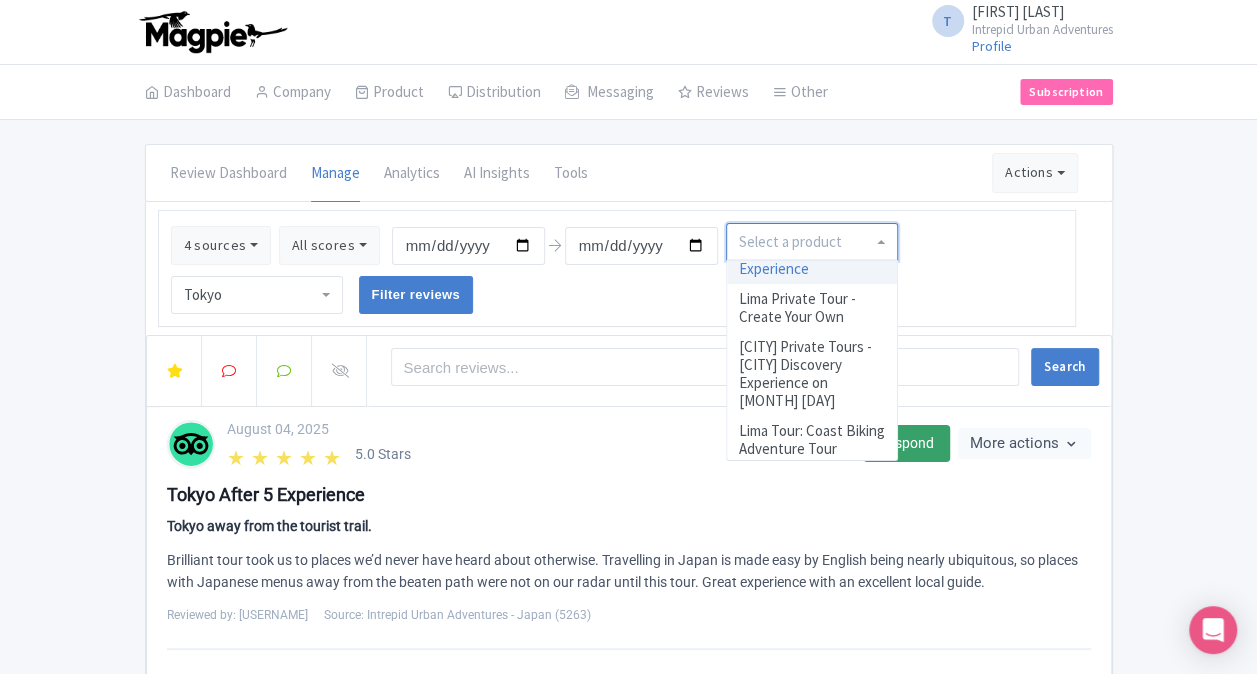 click on "4 sources
Select all
Deselect all
Select all
Deselect all
Urban Adventures - AUD
Urban Adventures - USD
Urban Adventures - EUR
Urban Adventures - JPY
Urban Adventures - CAD
Select all
Deselect all
Intrepid Urban Adventures - Vietnam
Intrepid Urban Adventures - USA
Intrepid Urban Adventures - Indonesia
Latin America - 5207
Intrepid Urban Adventures - Turkey
Intrepid Urban Adventures - Romania
Intrepid Urban Adventures - Florence
Intrepid Urban Adventures - Egypt
Intrepid Urban Adventures - Austria
Intrepid Urban Adventures - Greece
Intrepid Urban Adventures - Morocco
Intrepid Urban Adventures - Croatia
Intrepid Urban Adventures - Kenya
Intrepid Urban Adventures - France" at bounding box center [617, 268] 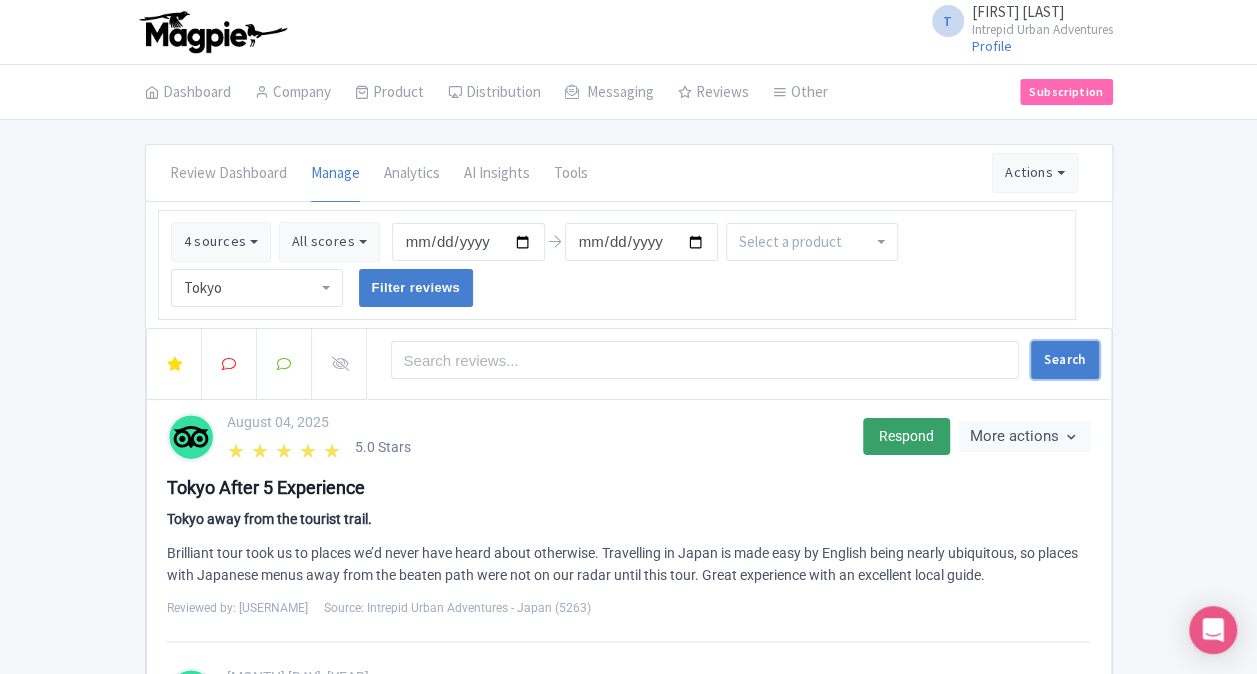 drag, startPoint x: 1064, startPoint y: 361, endPoint x: 710, endPoint y: 388, distance: 355.02817 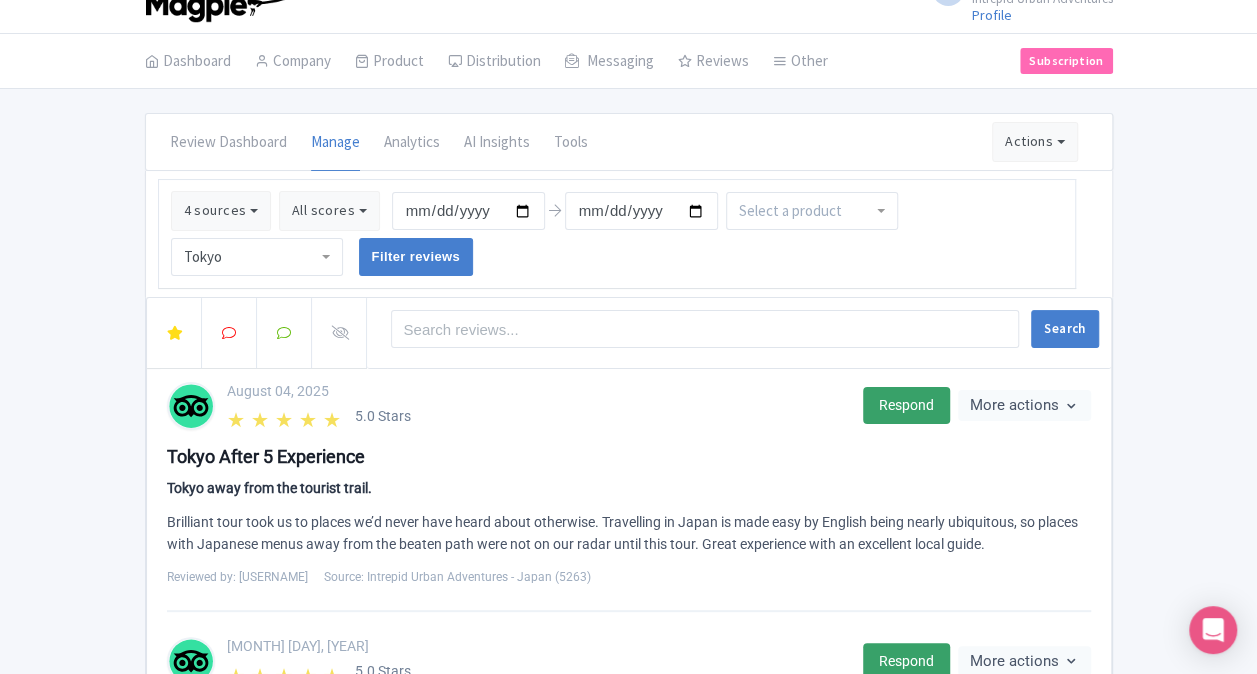scroll, scrollTop: 0, scrollLeft: 0, axis: both 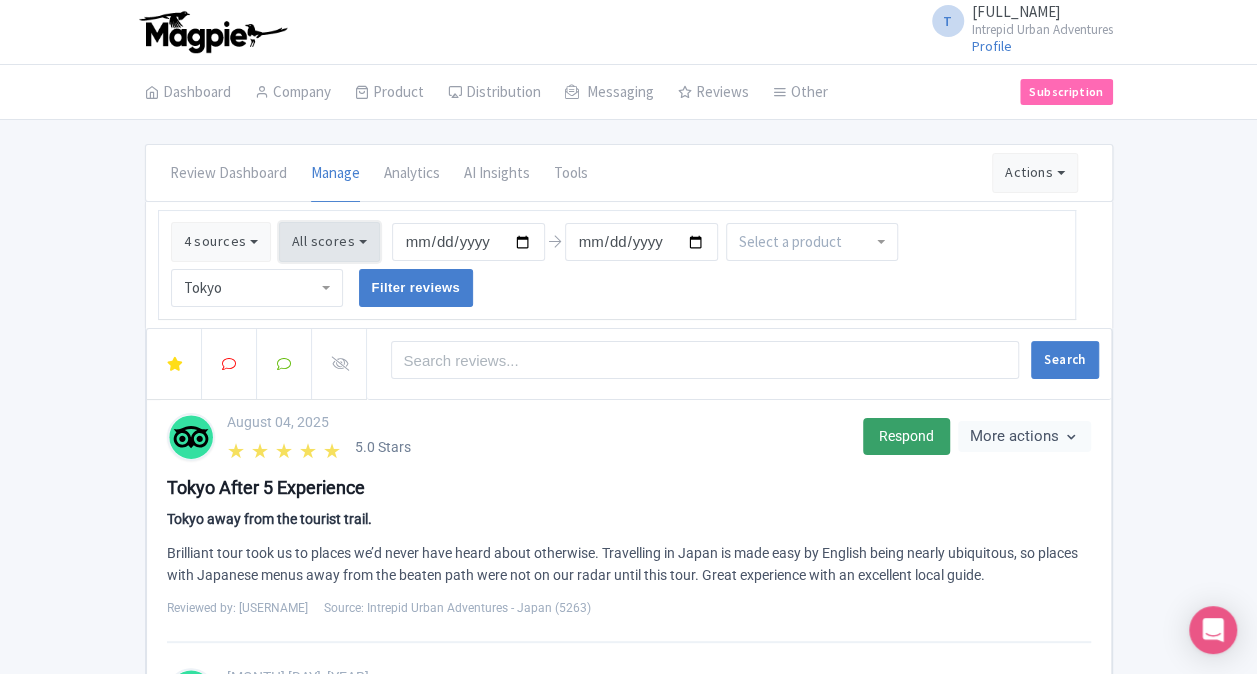 click on "All scores" at bounding box center (329, 242) 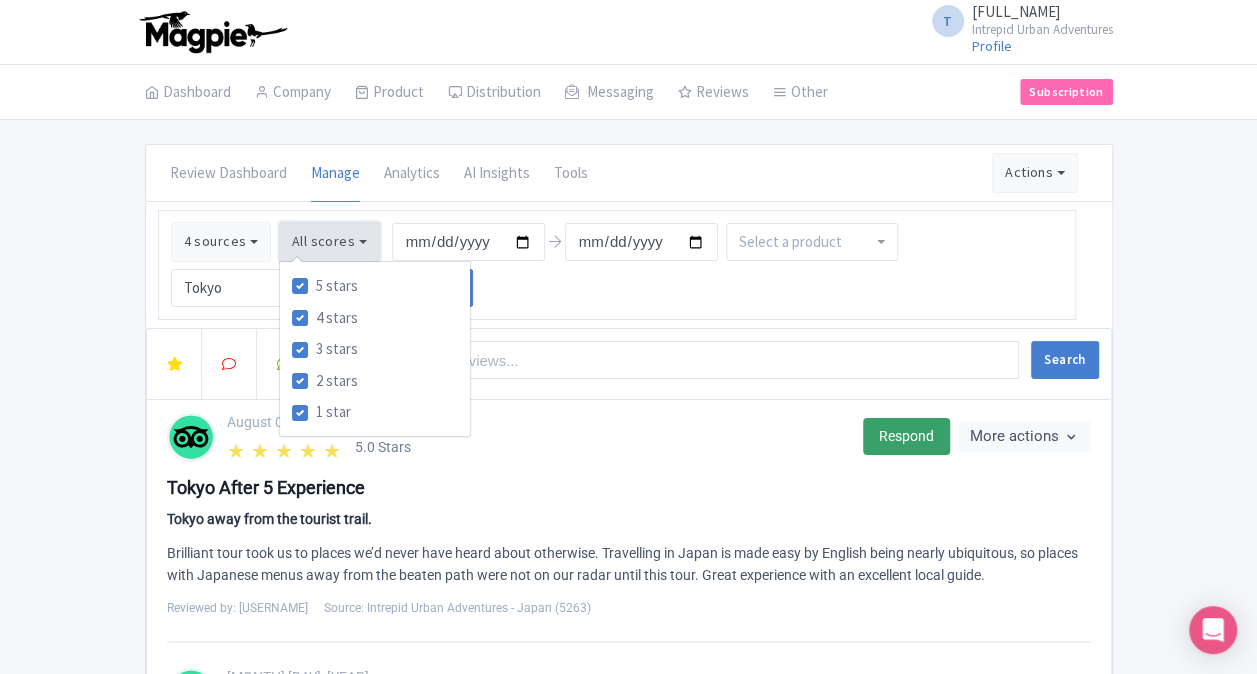 click on "All scores" at bounding box center [329, 242] 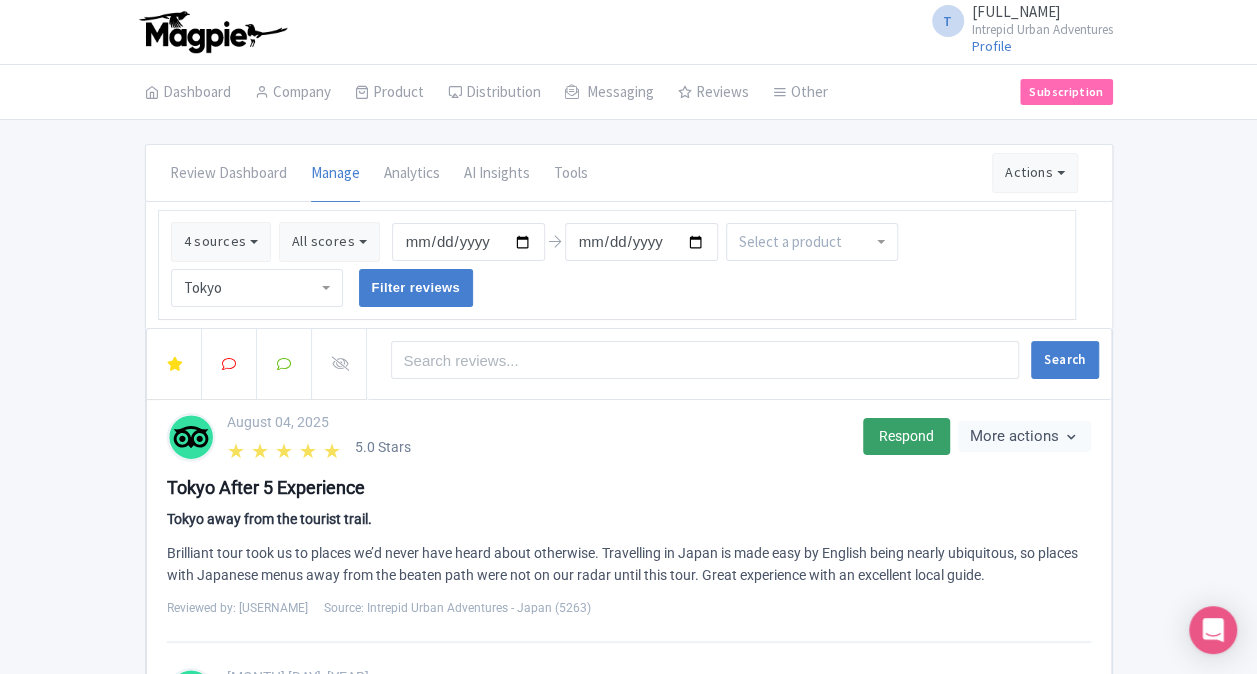 click on "Review Dashboard
Manage
Analytics
AI Insights
Tools
Actions
Import new reviews
Download Reviews
Manage Review Responder tool
4 sources
Select all
Deselect all
Select all
Deselect all
Urban Adventures - AUD
Urban Adventures - USD
Urban Adventures - EUR
Urban Adventures - JPY
Urban Adventures - CAD
Select all
Deselect all
Intrepid Urban Adventures - Vietnam
Intrepid Urban Adventures - USA
Intrepid Urban Adventures - Indonesia
Latin America - 5207
Intrepid Urban Adventures - Turkey
Intrepid Urban Adventures - Romania
Intrepid Urban Adventures - Florence
Intrepid Urban Adventures - Egypt
Intrepid Urban Adventures - Austria
Intrepid Urban Adventures - Greece" at bounding box center [628, 1598] 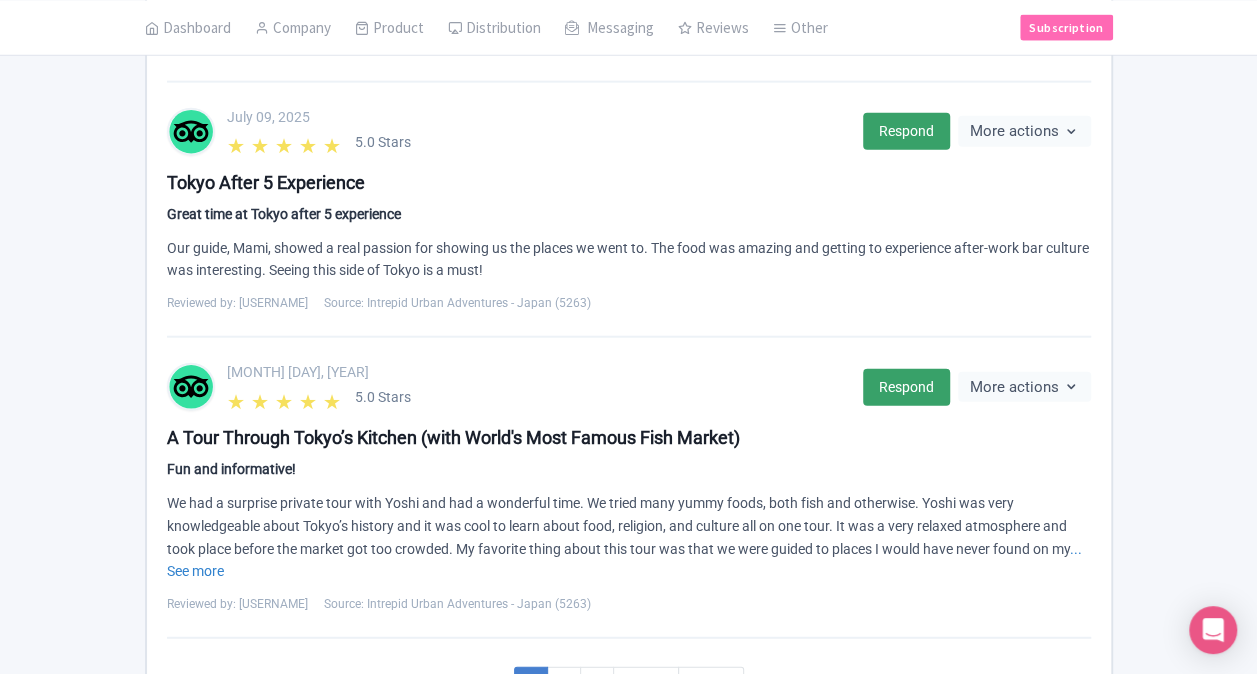 scroll, scrollTop: 2460, scrollLeft: 0, axis: vertical 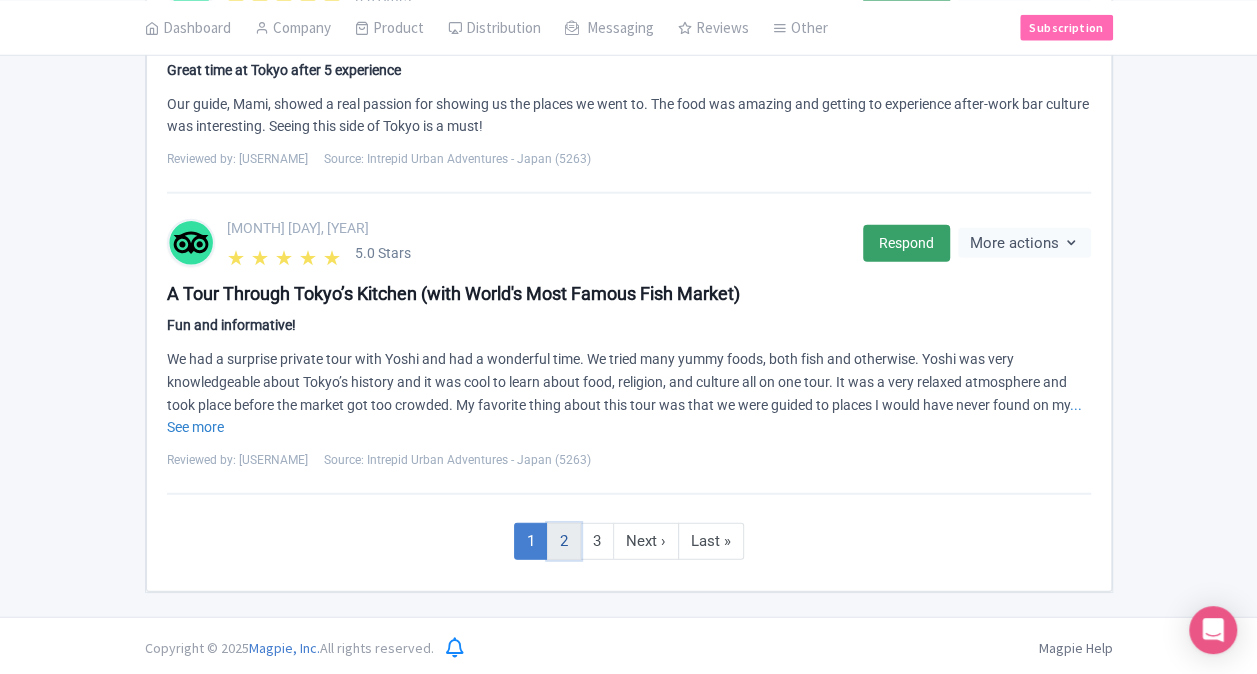 click on "2" at bounding box center (564, 541) 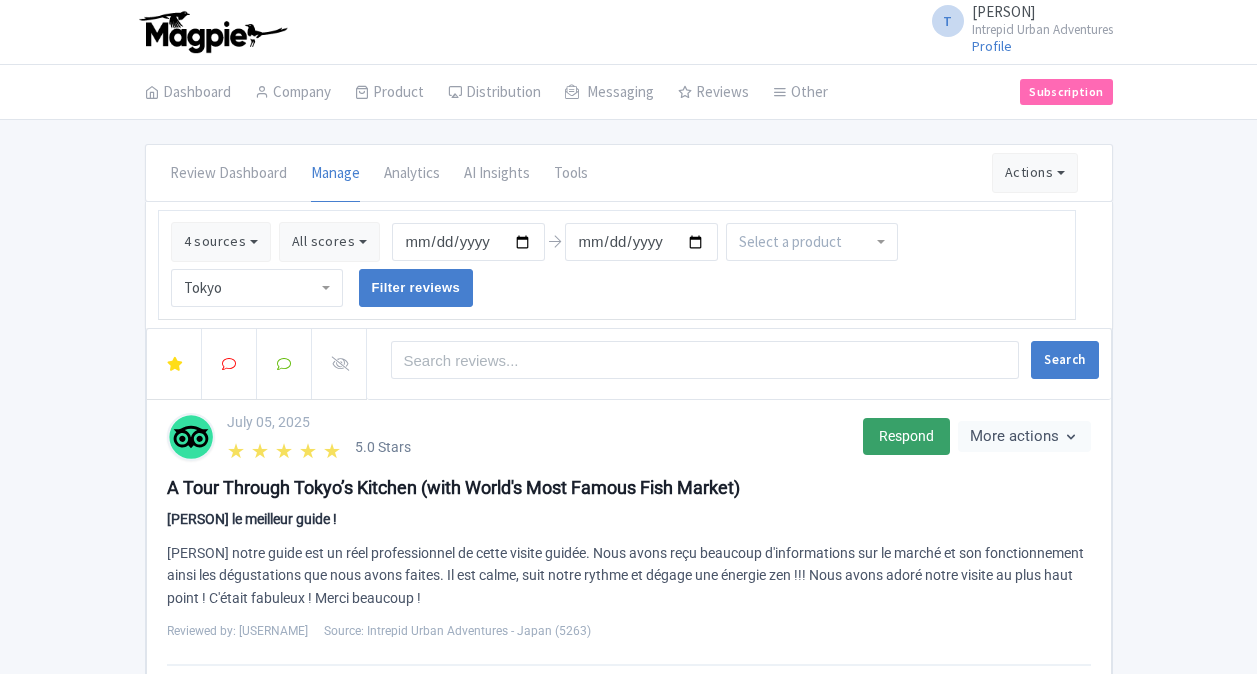 scroll, scrollTop: 396, scrollLeft: 0, axis: vertical 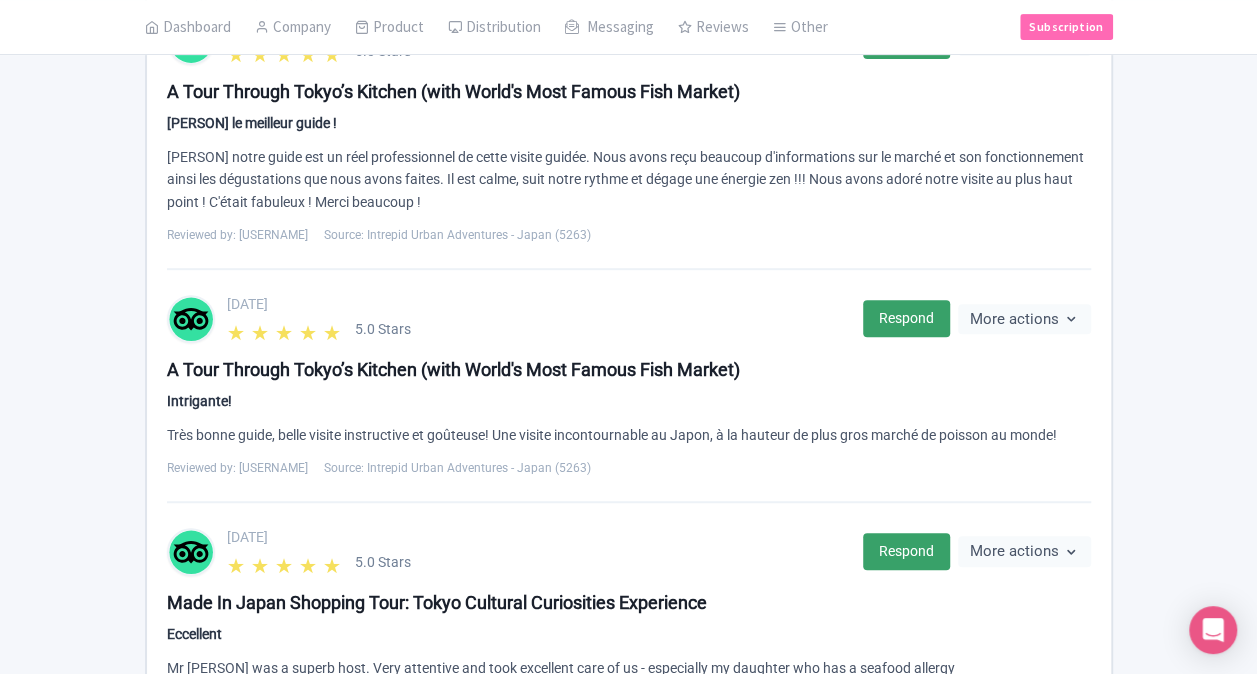 drag, startPoint x: 457, startPoint y: 160, endPoint x: 744, endPoint y: 210, distance: 291.32285 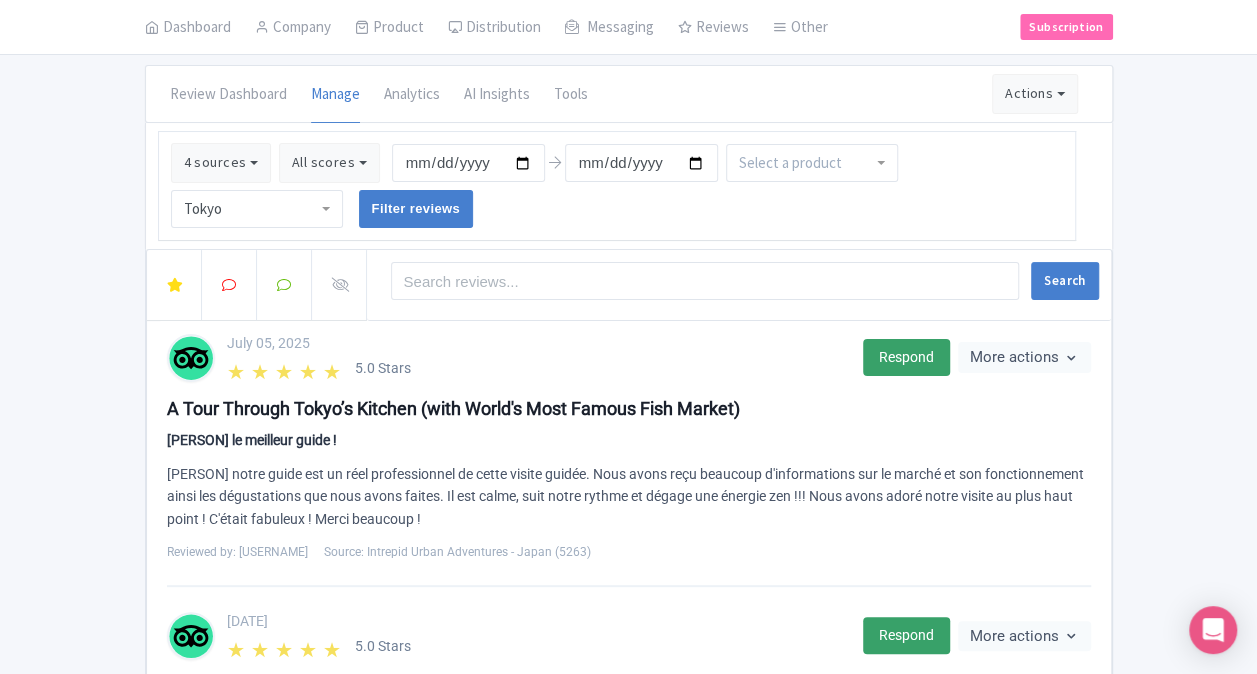 scroll, scrollTop: 0, scrollLeft: 0, axis: both 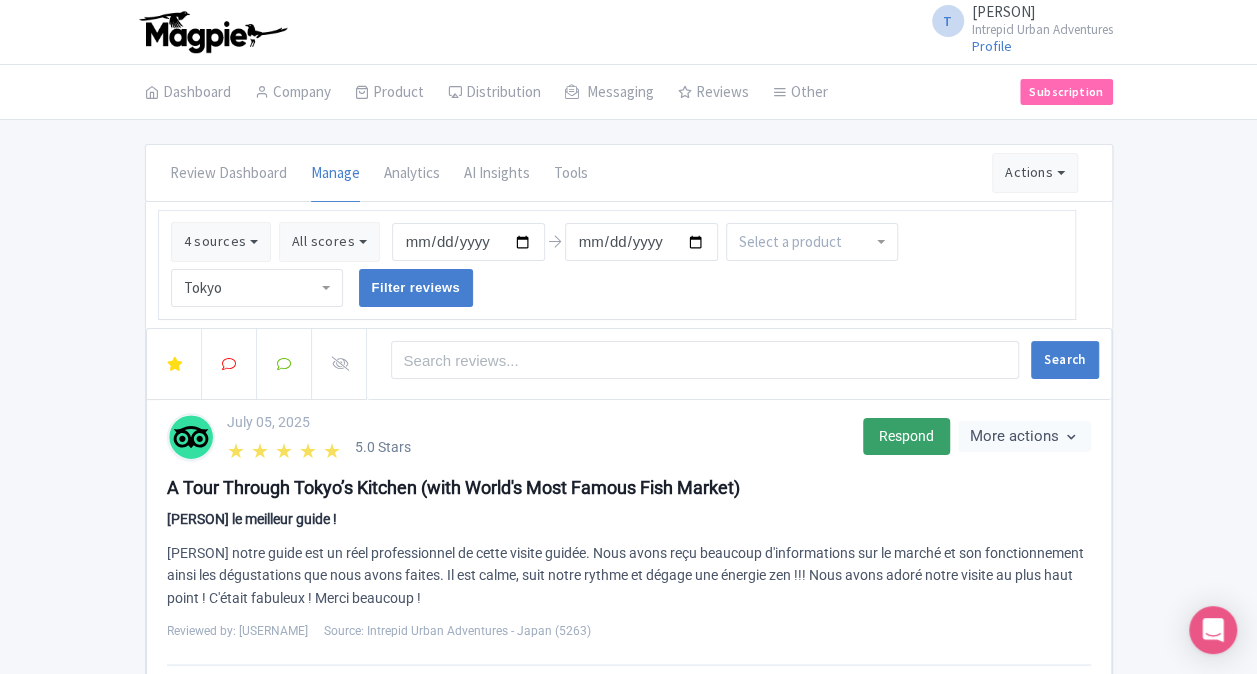 click on "Review Dashboard
Manage
Analytics
AI Insights
Tools
Actions
Import new reviews
Download Reviews
Manage Review Responder tool
4 sources
Select all
Deselect all
Select all
Deselect all
Urban Adventures - AUD
Urban Adventures - USD
Urban Adventures - EUR
Urban Adventures - JPY
Urban Adventures - CAD
Select all
Deselect all
Intrepid Urban Adventures - Vietnam
Intrepid Urban Adventures - USA
Intrepid Urban Adventures - Indonesia
Latin America - 5207
Intrepid Urban Adventures - Turkey
Intrepid Urban Adventures - Romania
Intrepid Urban Adventures - Florence
Intrepid Urban Adventures - Egypt
Intrepid Urban Adventures - Austria
Intrepid Urban Adventures - Greece" at bounding box center [628, 1598] 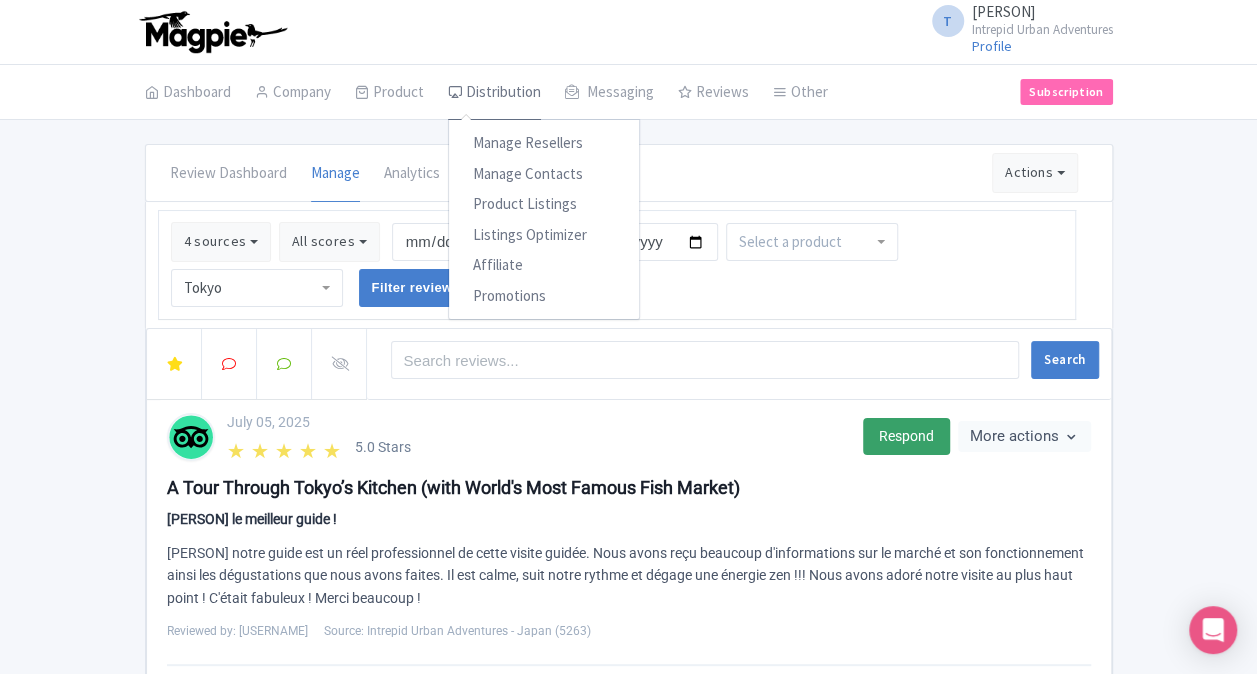 click on "Distribution" at bounding box center [494, 93] 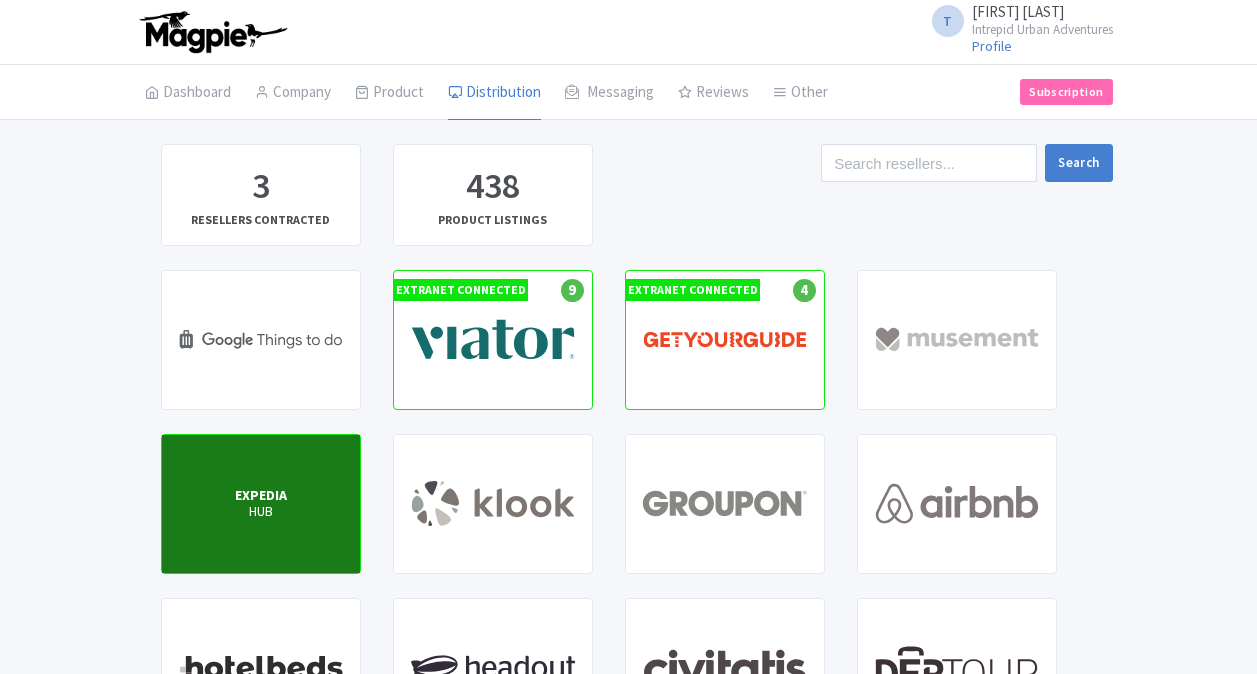 scroll, scrollTop: 0, scrollLeft: 0, axis: both 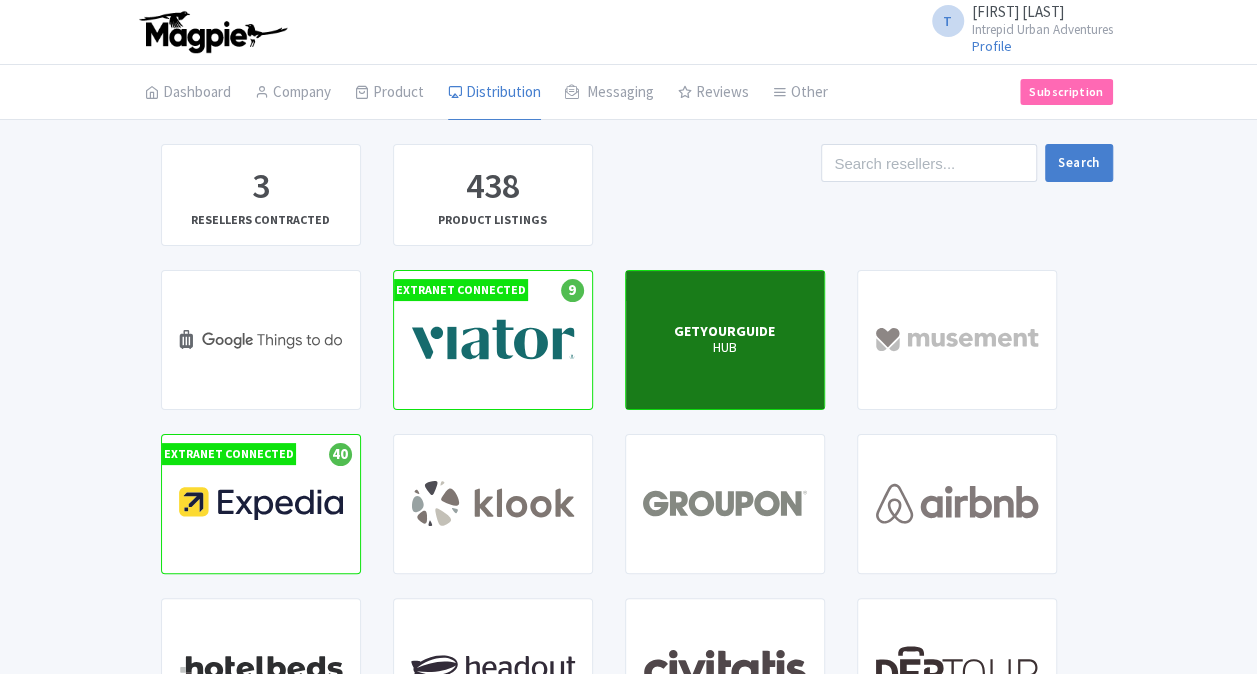 click on "GETYOURGUIDE
HUB" at bounding box center (725, 340) 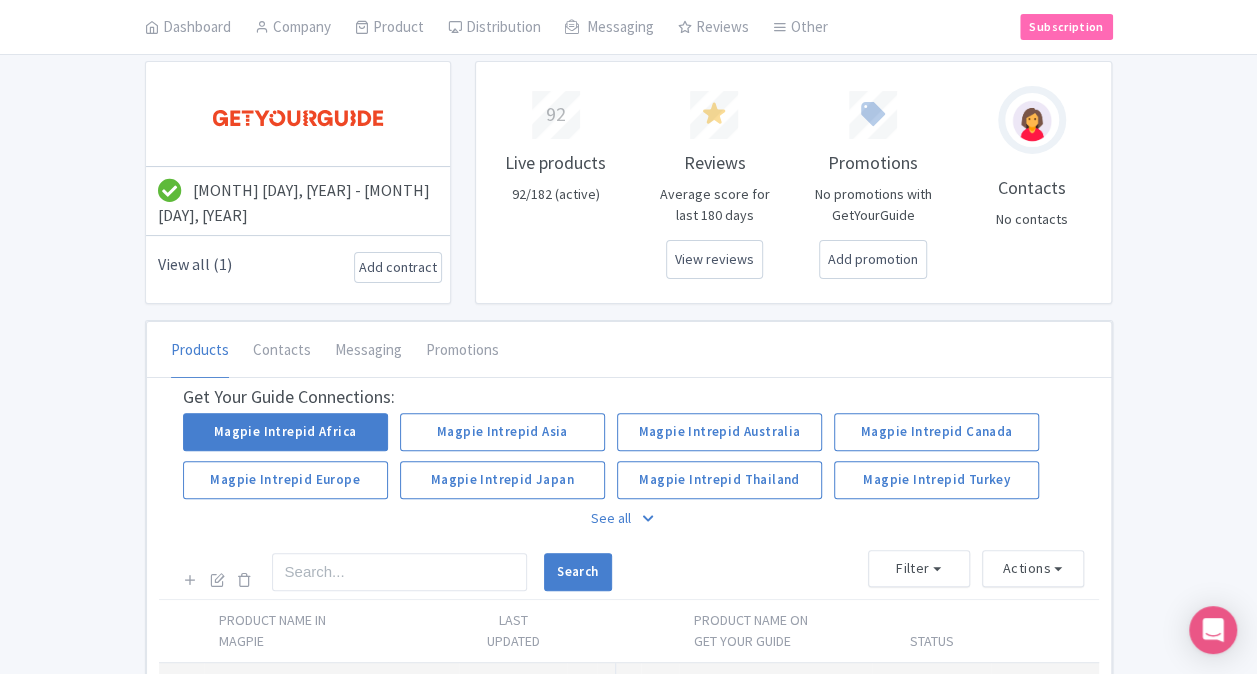 scroll, scrollTop: 200, scrollLeft: 0, axis: vertical 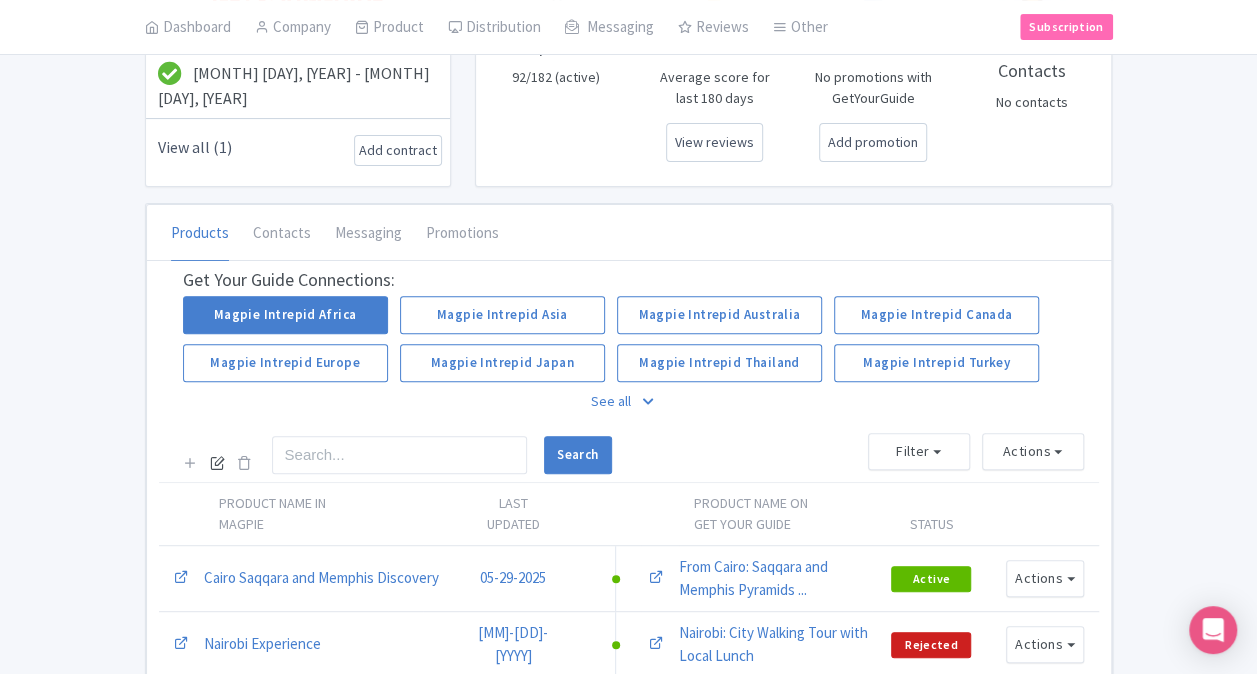click at bounding box center (217, 462) 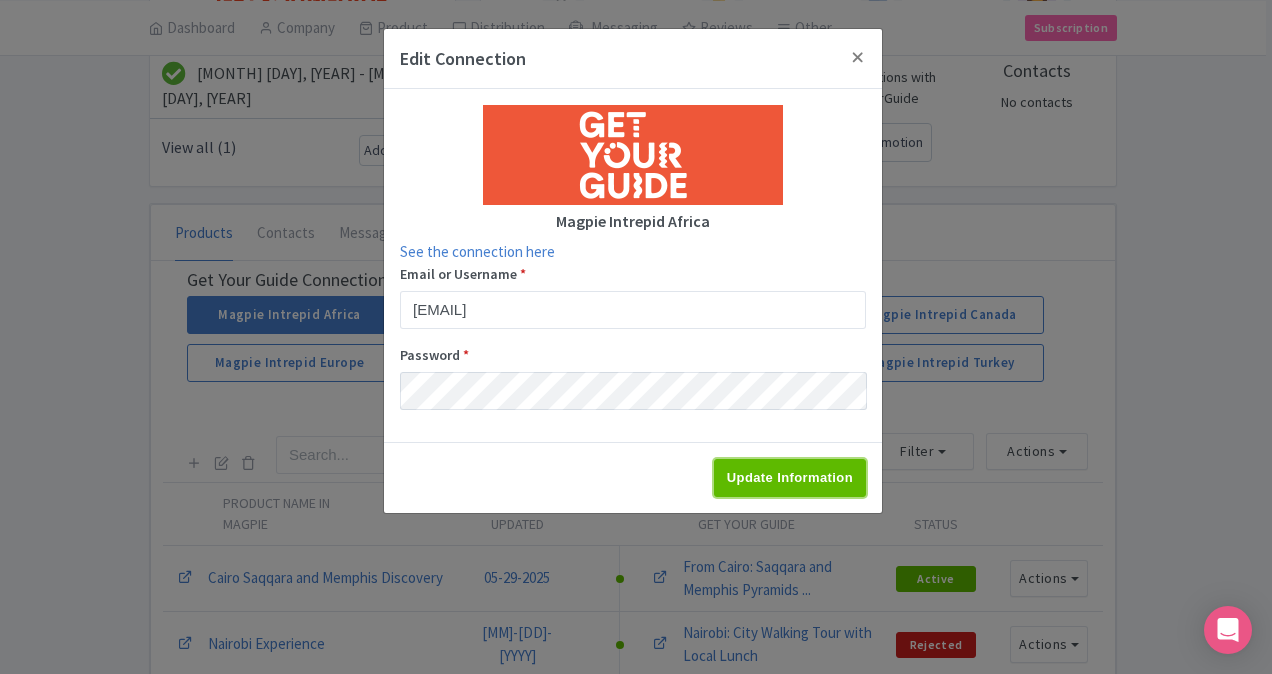 click on "Update Information" at bounding box center [790, 478] 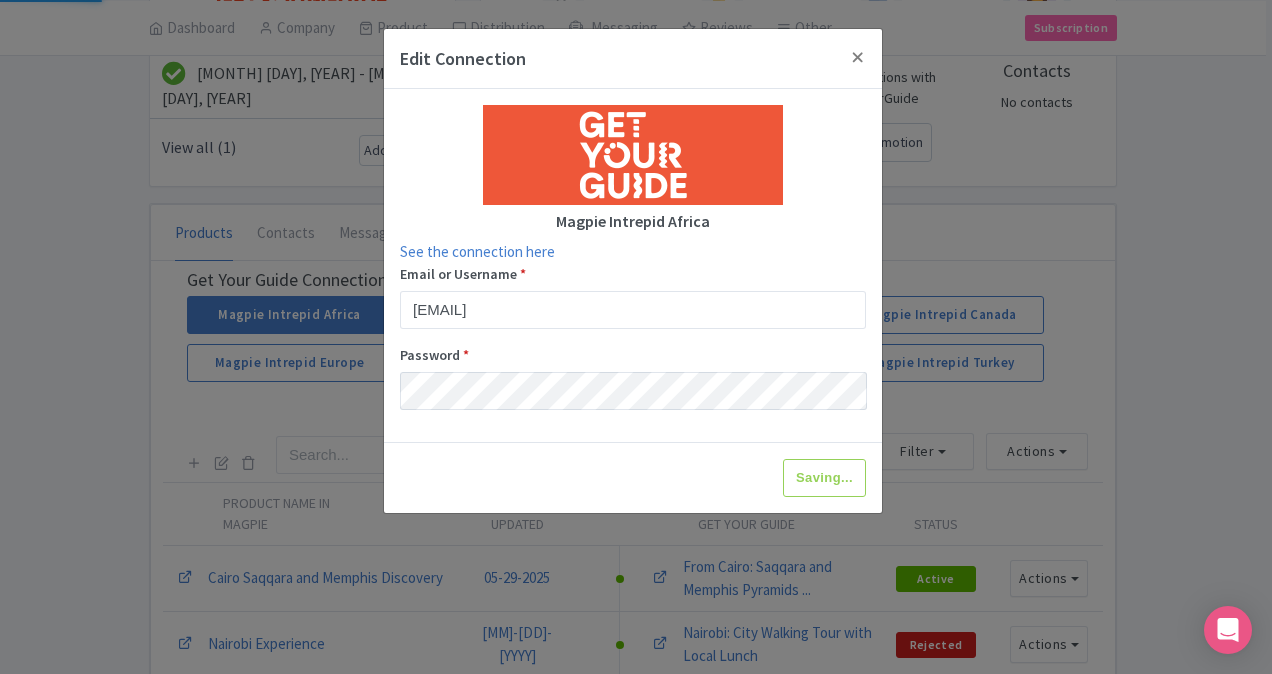 type on "Update Information" 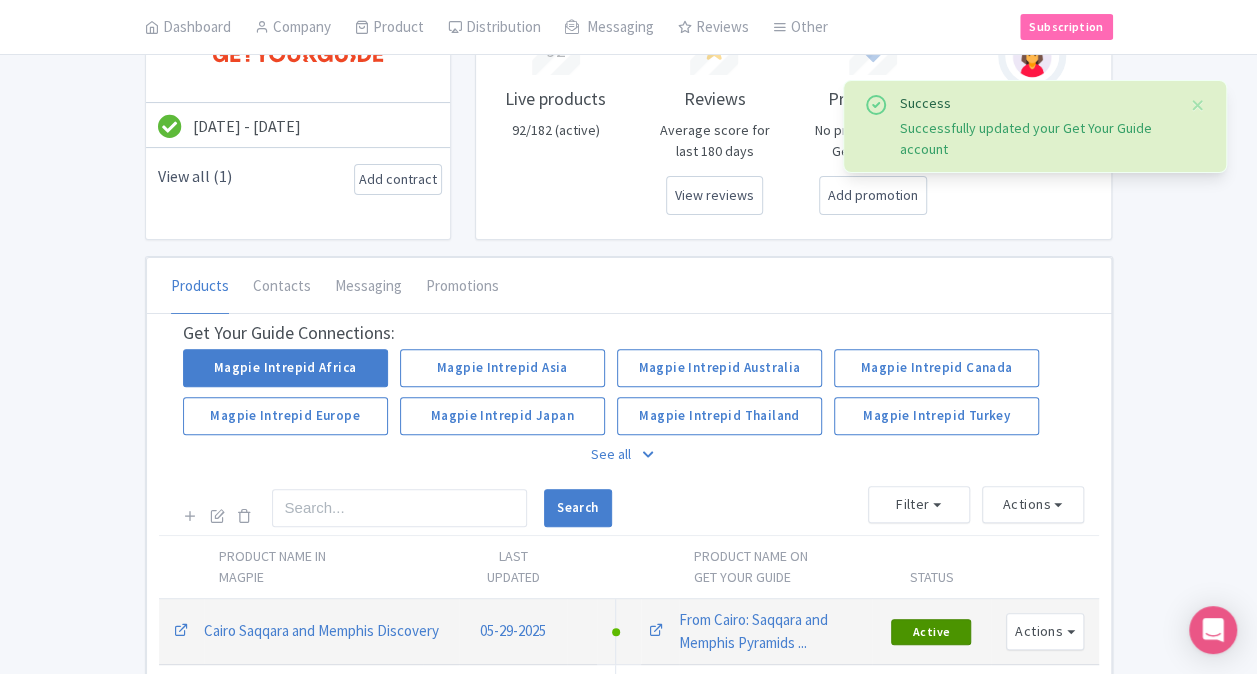scroll, scrollTop: 300, scrollLeft: 0, axis: vertical 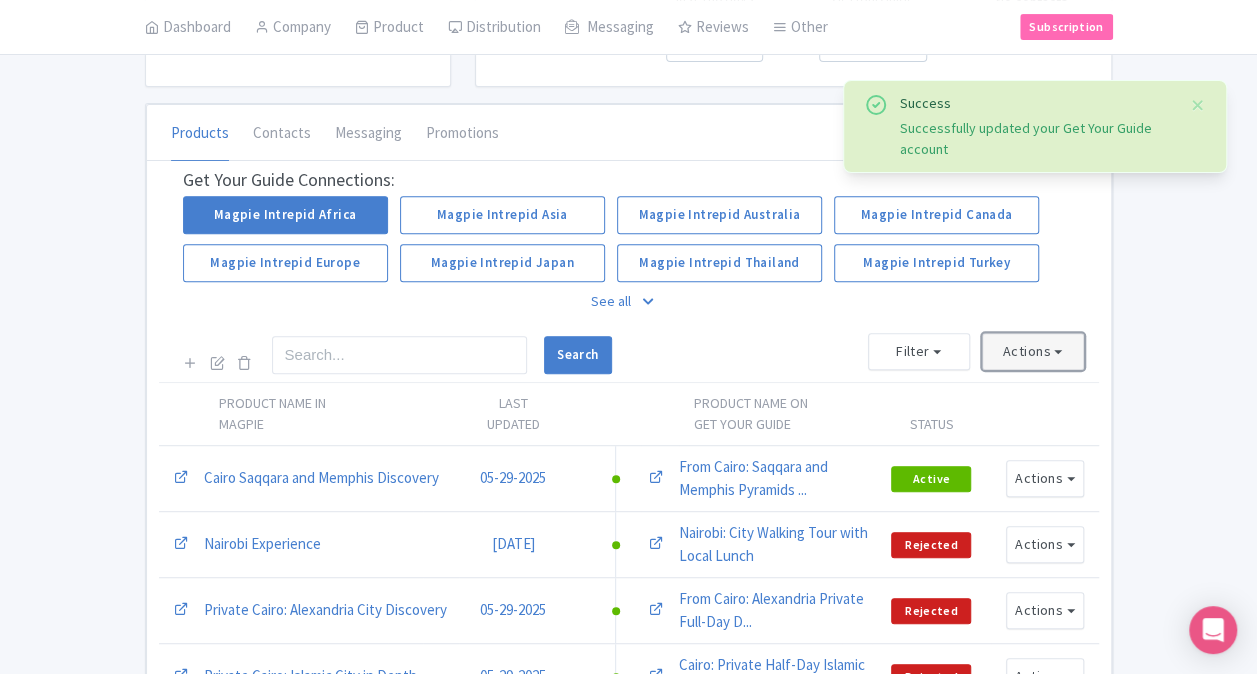 click on "Actions" at bounding box center (1033, 351) 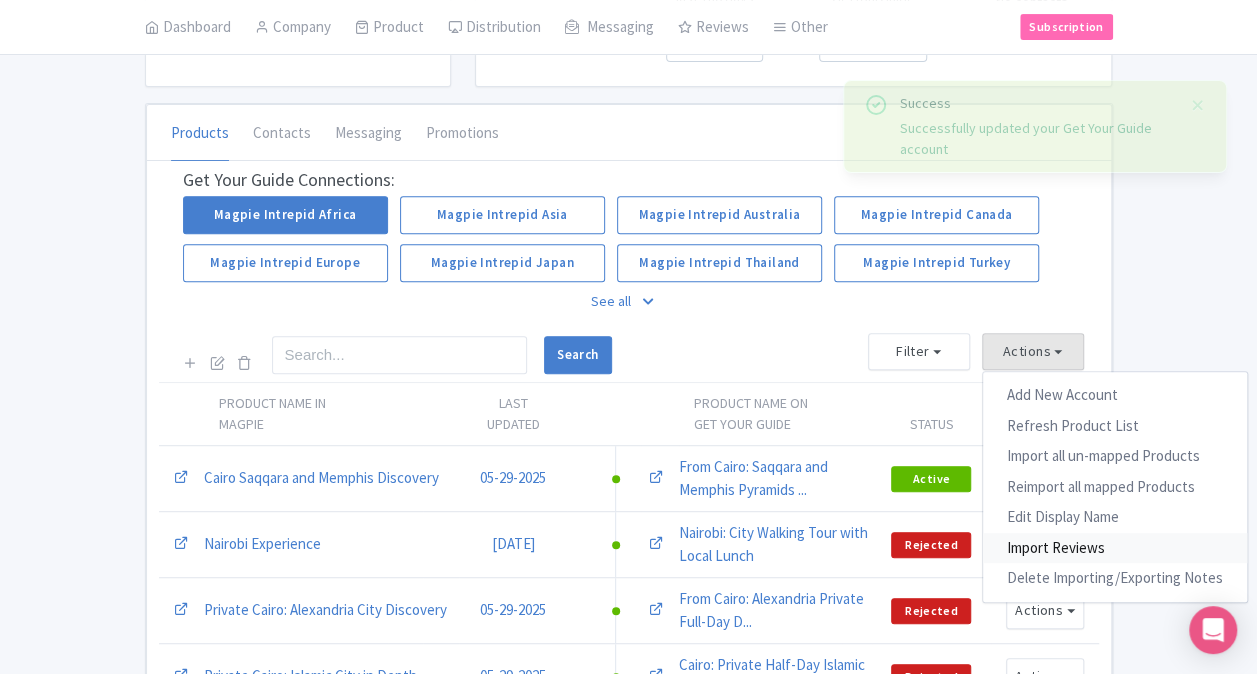 click on "Import Reviews" at bounding box center [1115, 548] 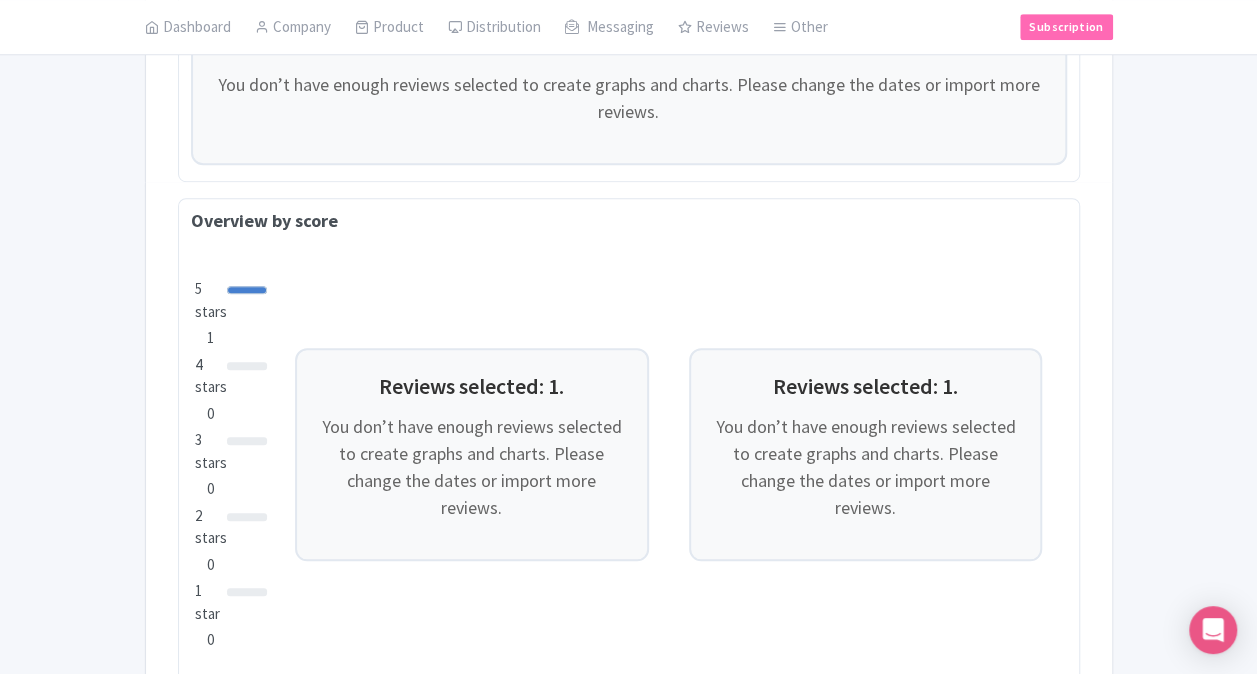 scroll, scrollTop: 0, scrollLeft: 0, axis: both 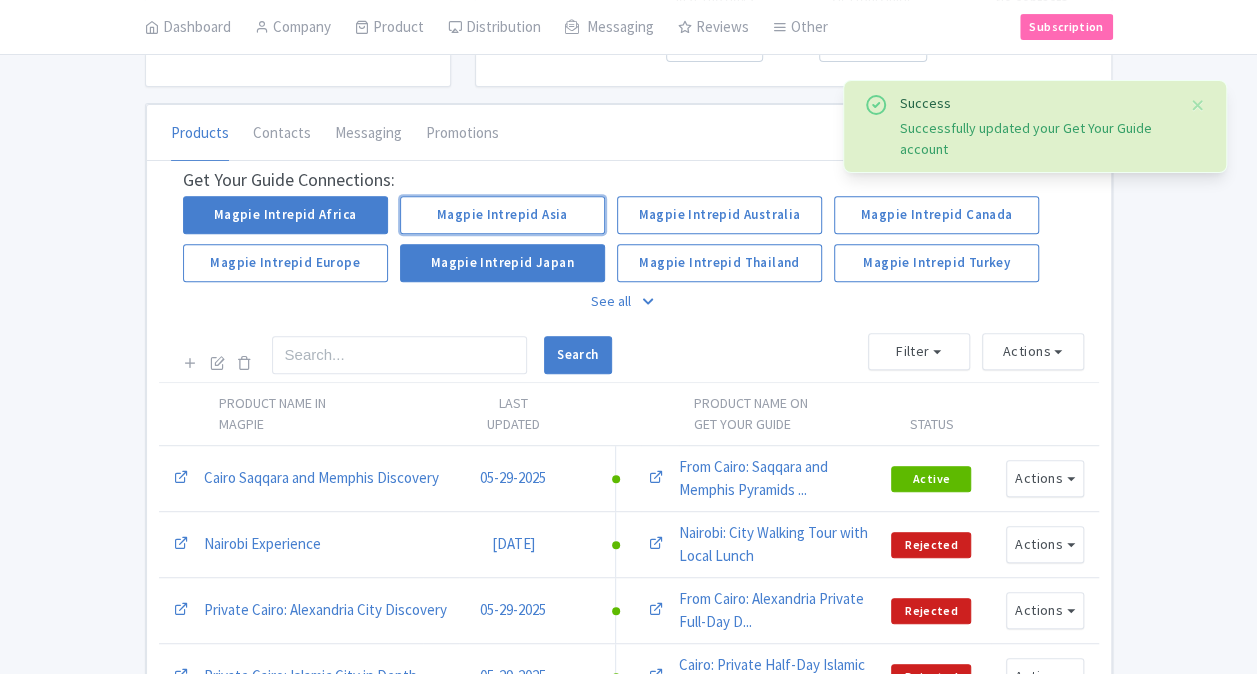 drag, startPoint x: 480, startPoint y: 207, endPoint x: 433, endPoint y: 245, distance: 60.440052 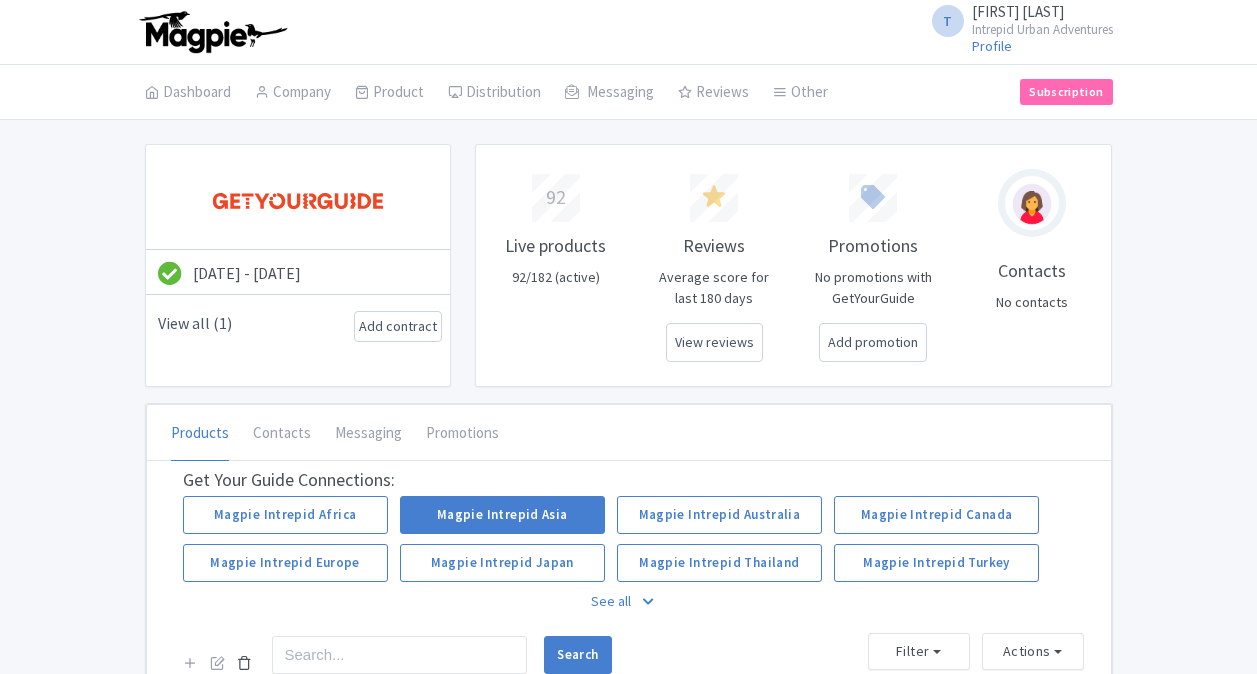 scroll, scrollTop: 300, scrollLeft: 0, axis: vertical 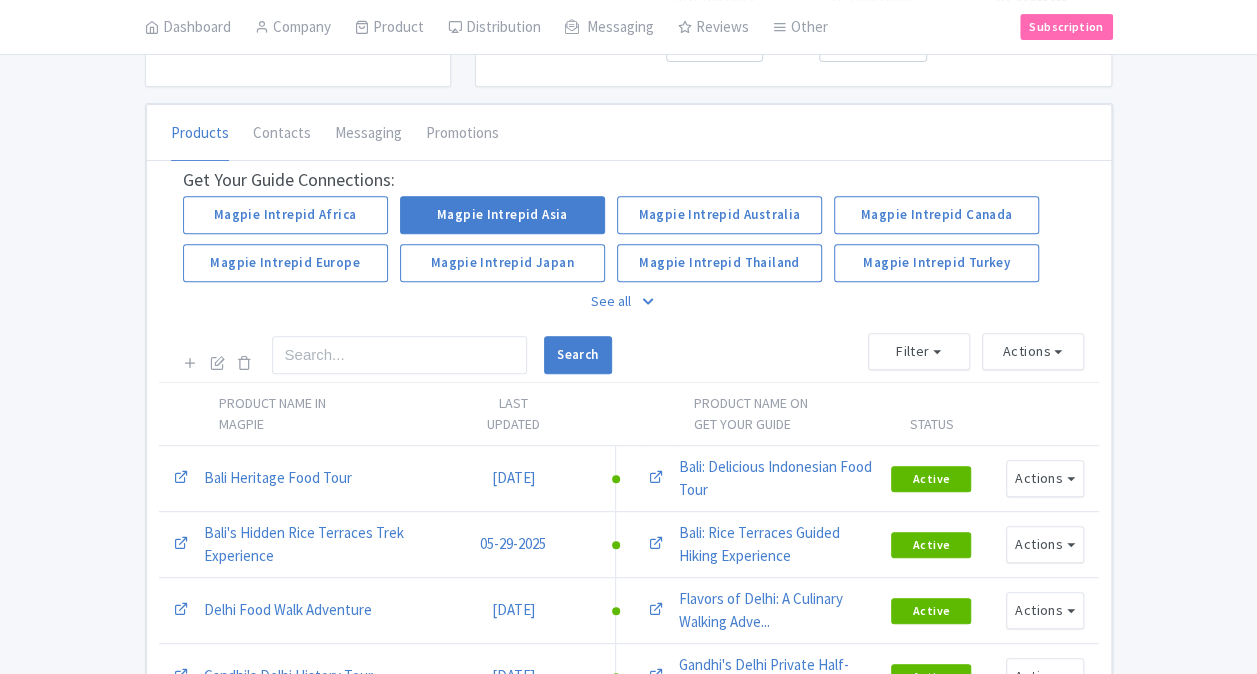 click at bounding box center [217, 355] 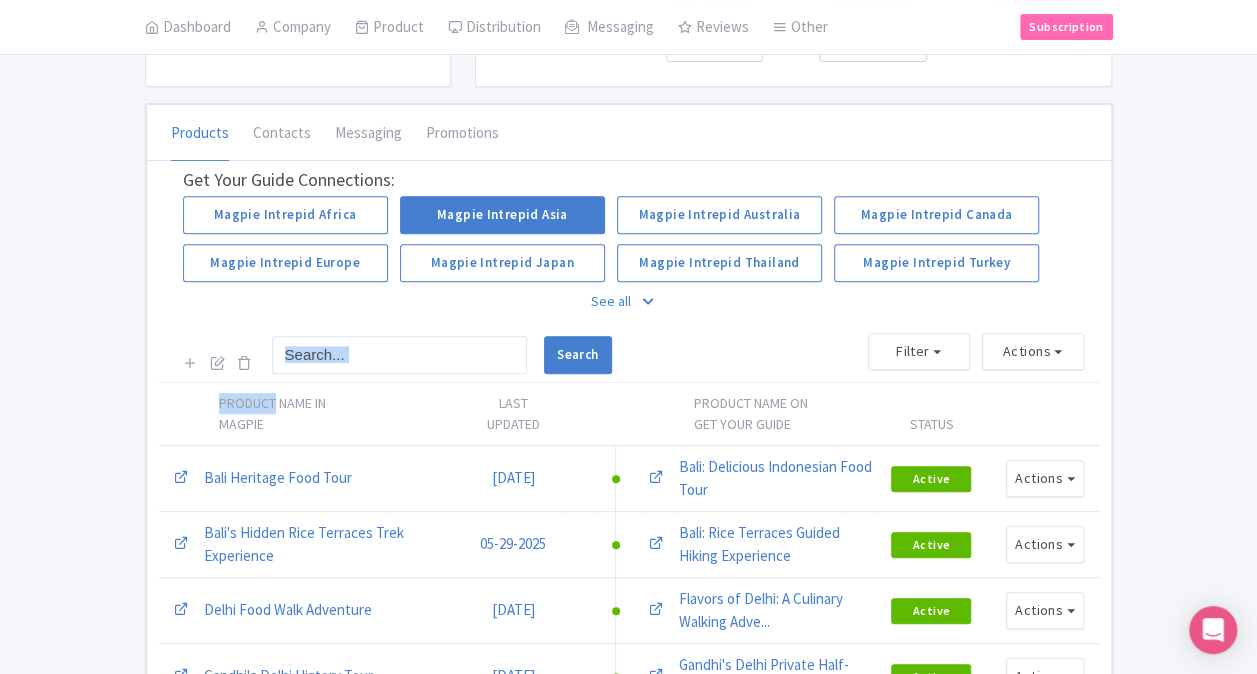 drag, startPoint x: 233, startPoint y: 358, endPoint x: 230, endPoint y: 404, distance: 46.09772 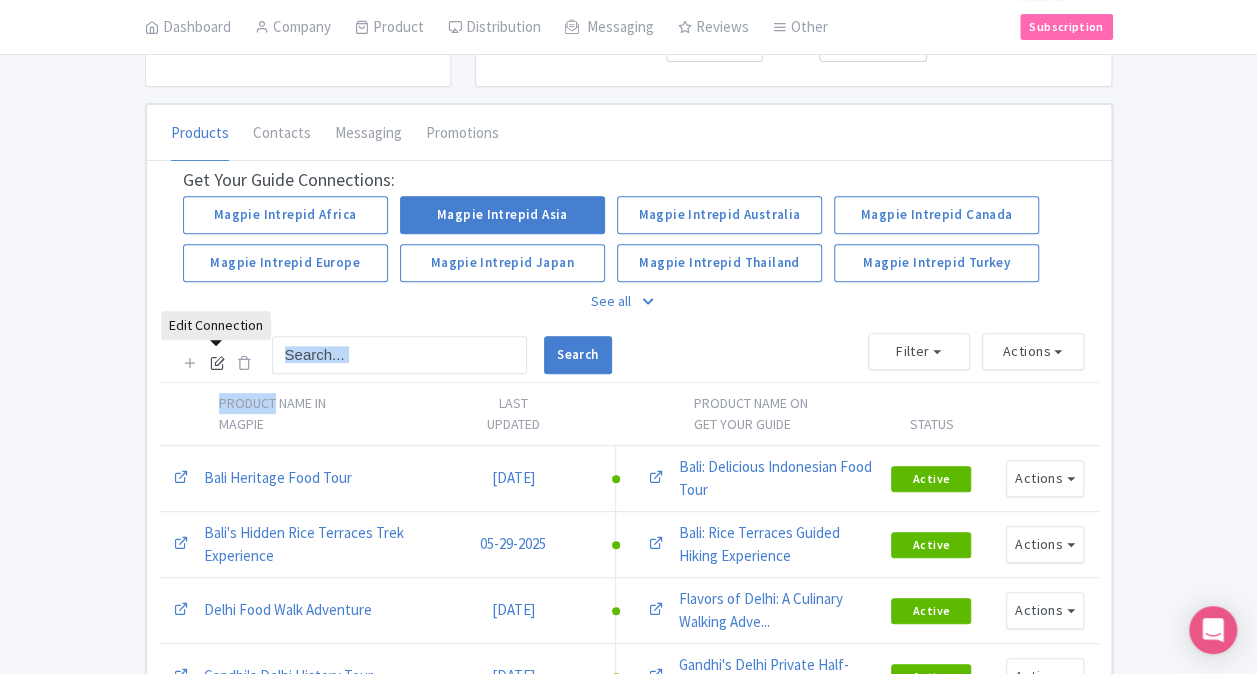 click at bounding box center (217, 362) 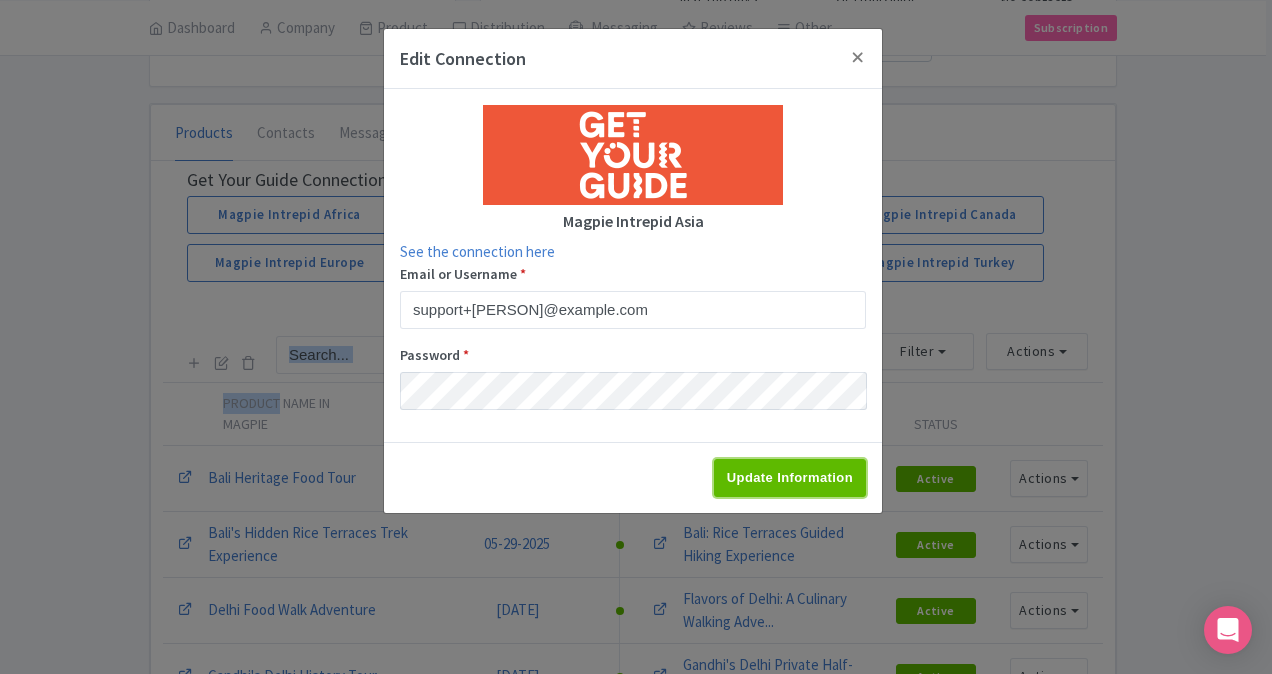 click on "Update Information" at bounding box center [790, 478] 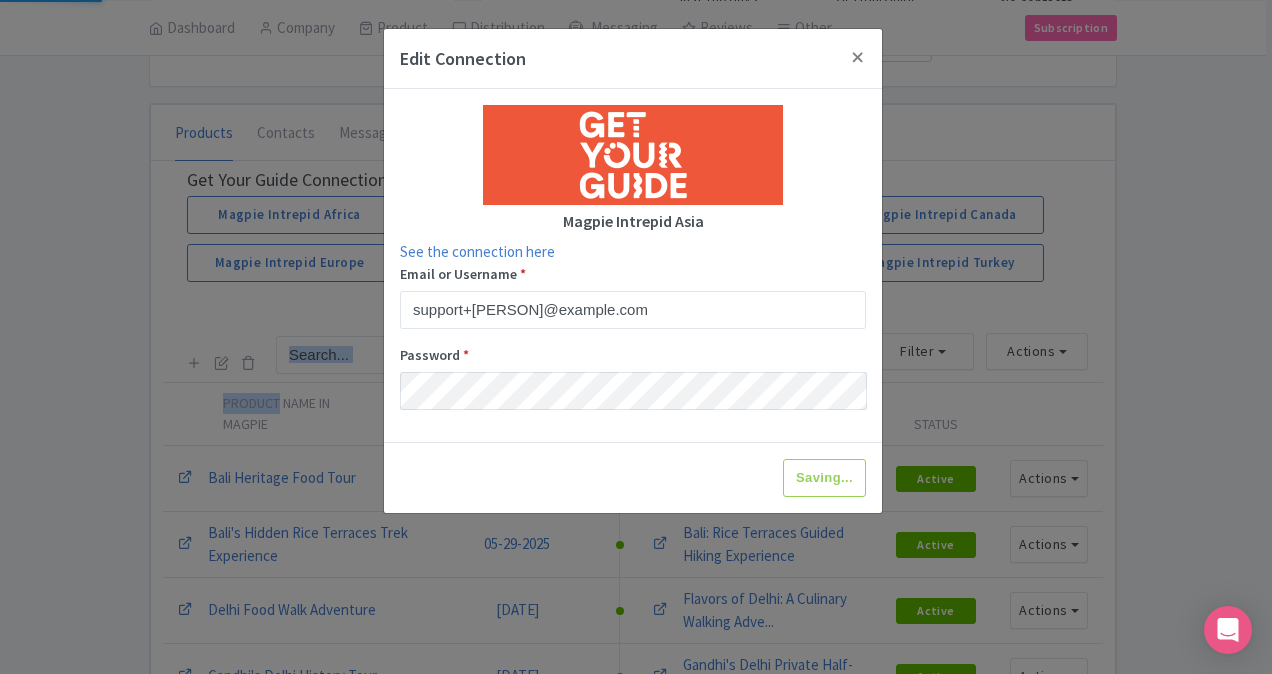 type on "Update Information" 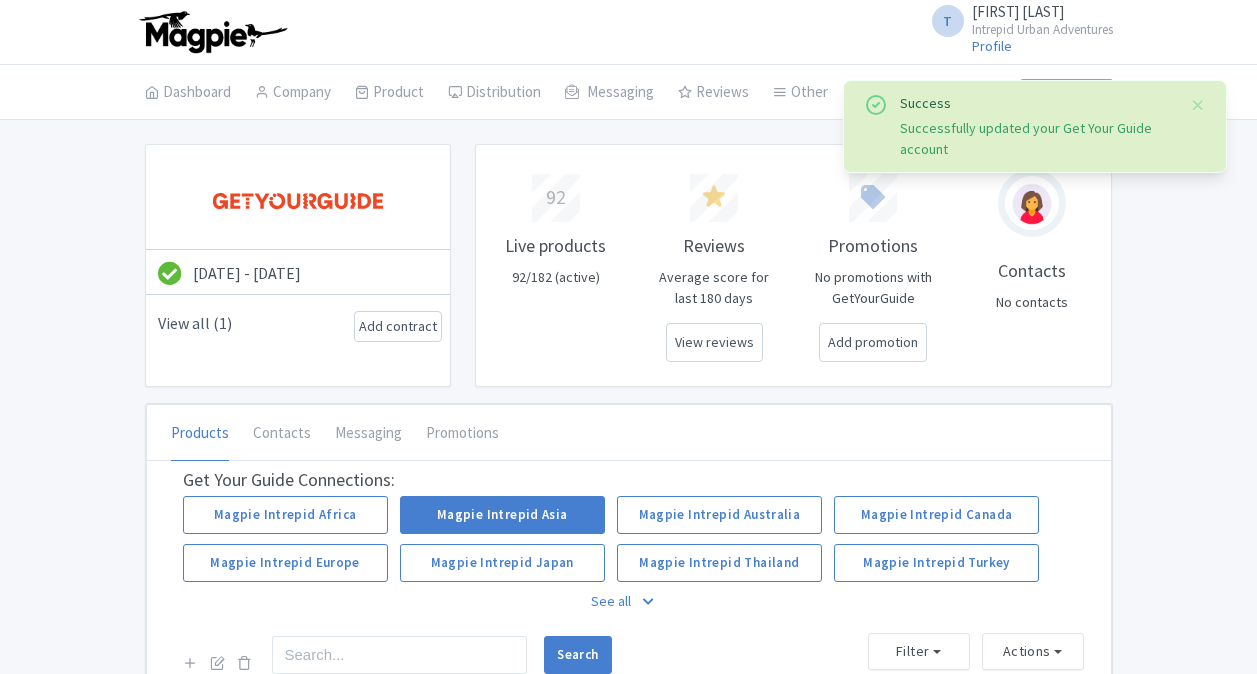 scroll, scrollTop: 0, scrollLeft: 0, axis: both 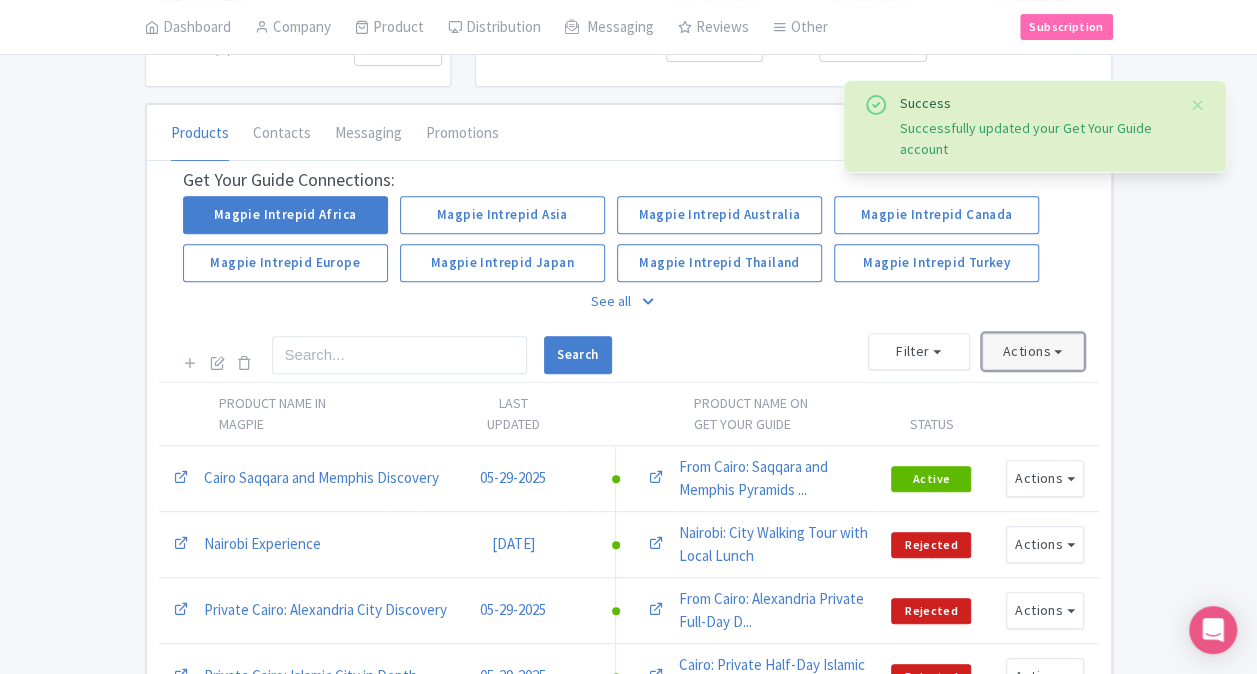 click on "Actions" at bounding box center (1033, 351) 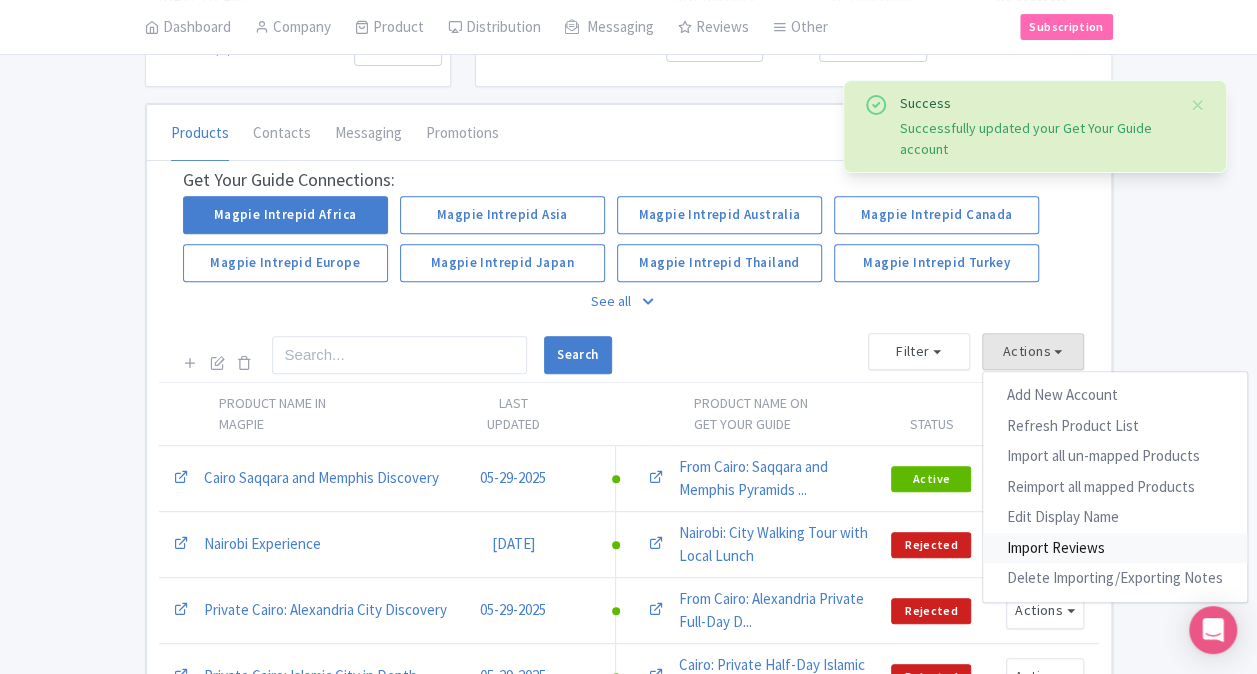 click on "Import Reviews" at bounding box center (1115, 548) 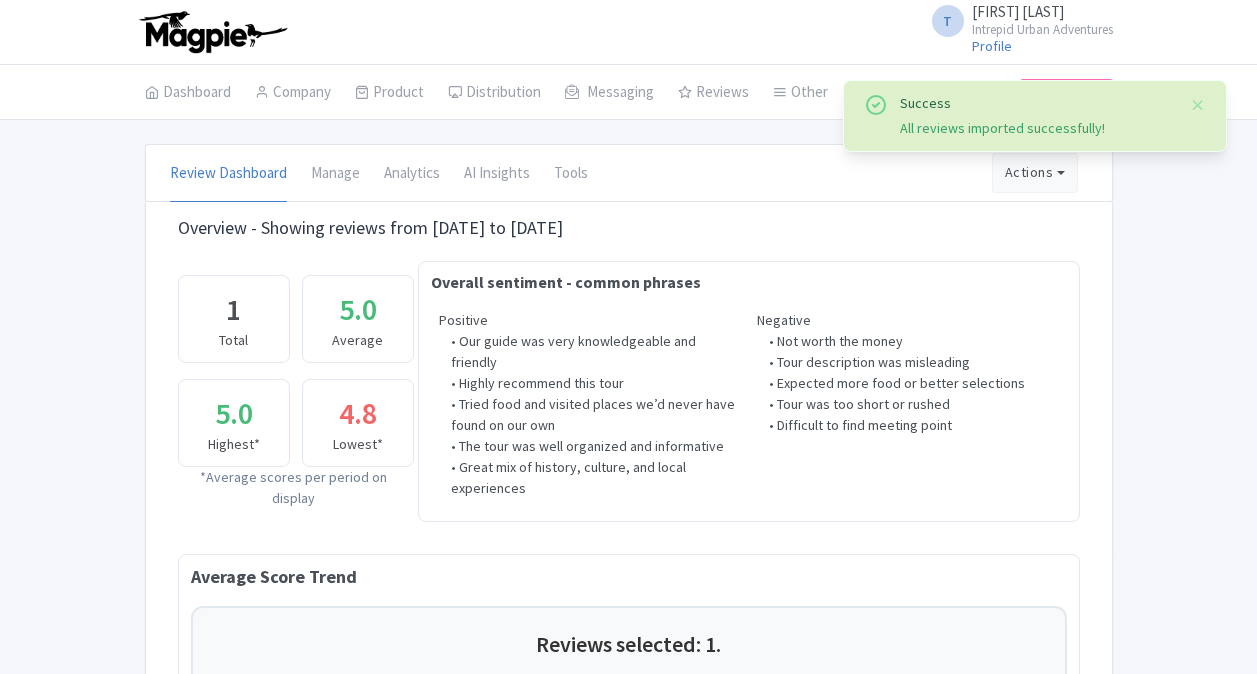 scroll, scrollTop: 0, scrollLeft: 0, axis: both 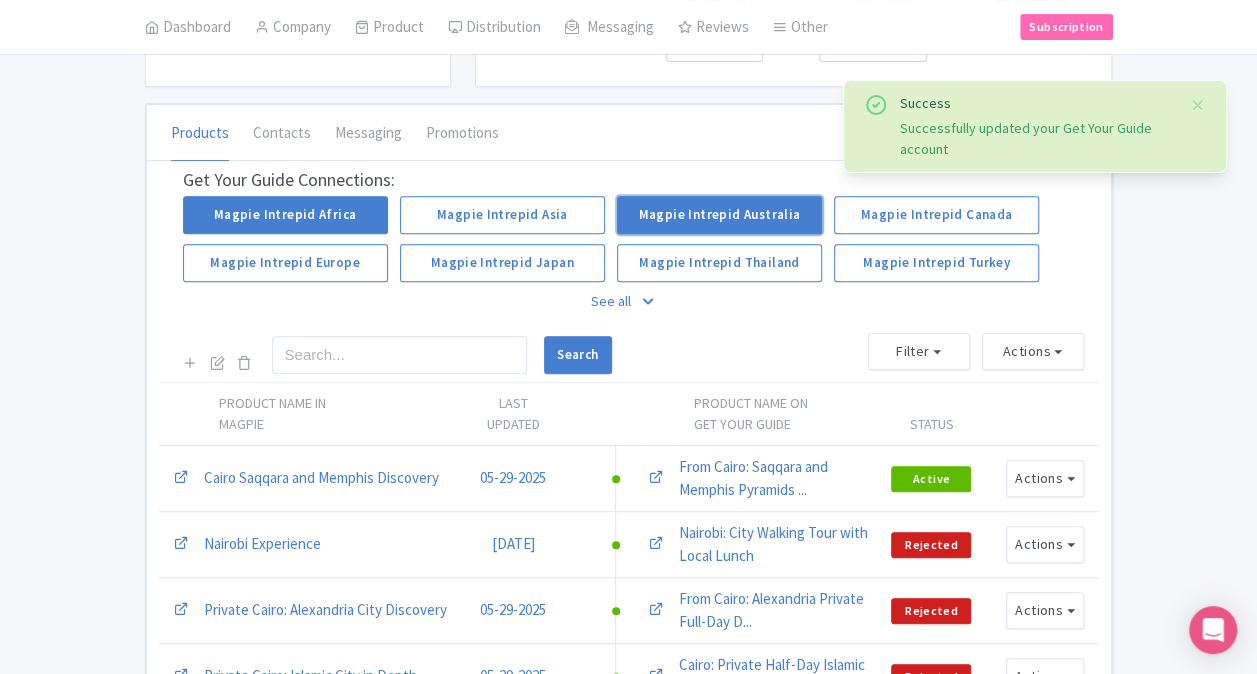 click on "Magpie Intrepid Australia" at bounding box center (719, 215) 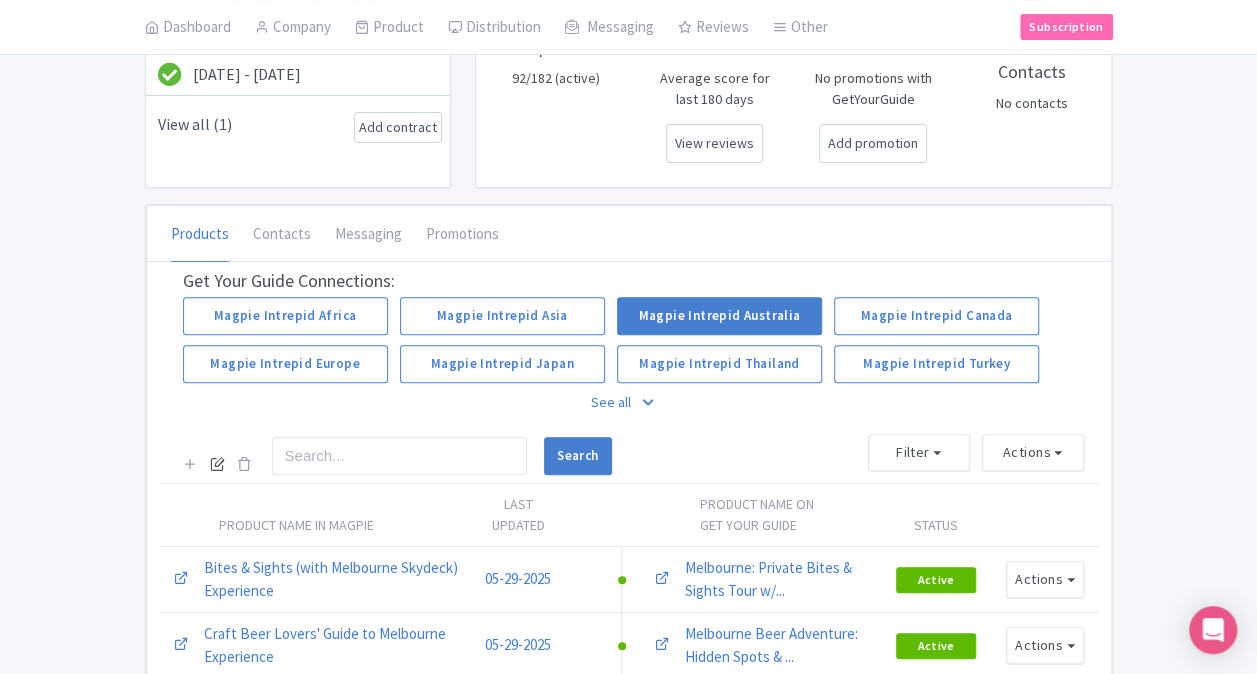 scroll, scrollTop: 200, scrollLeft: 0, axis: vertical 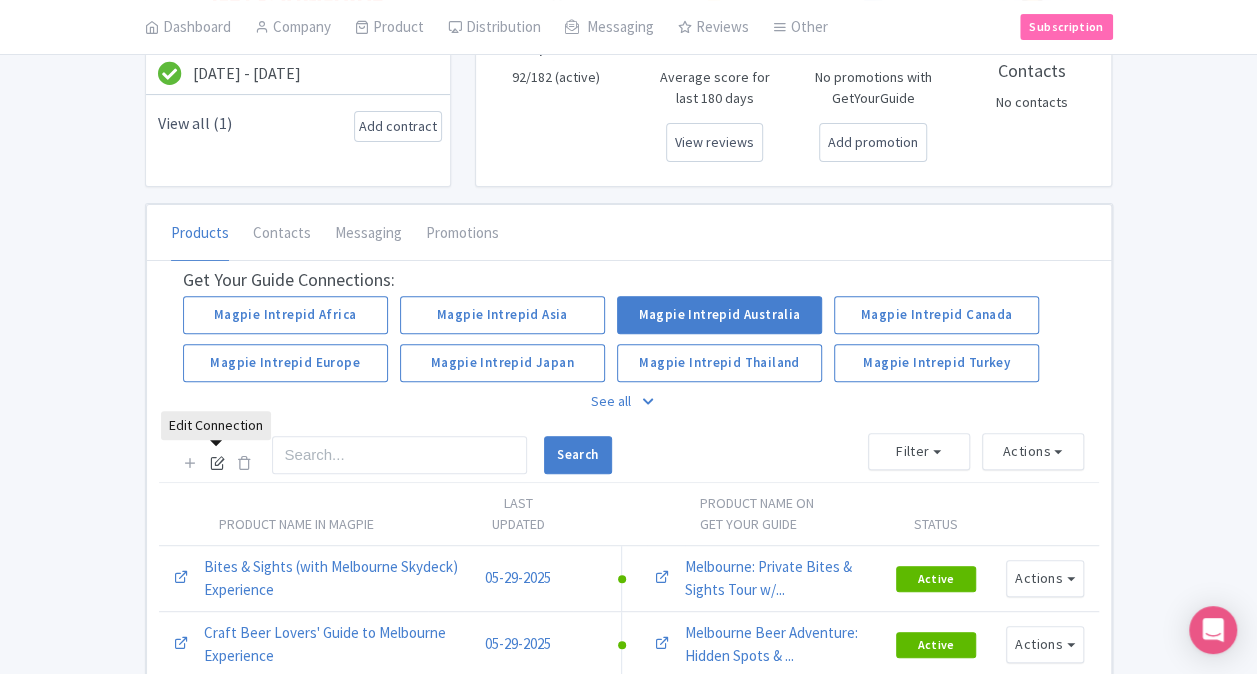 click at bounding box center (217, 462) 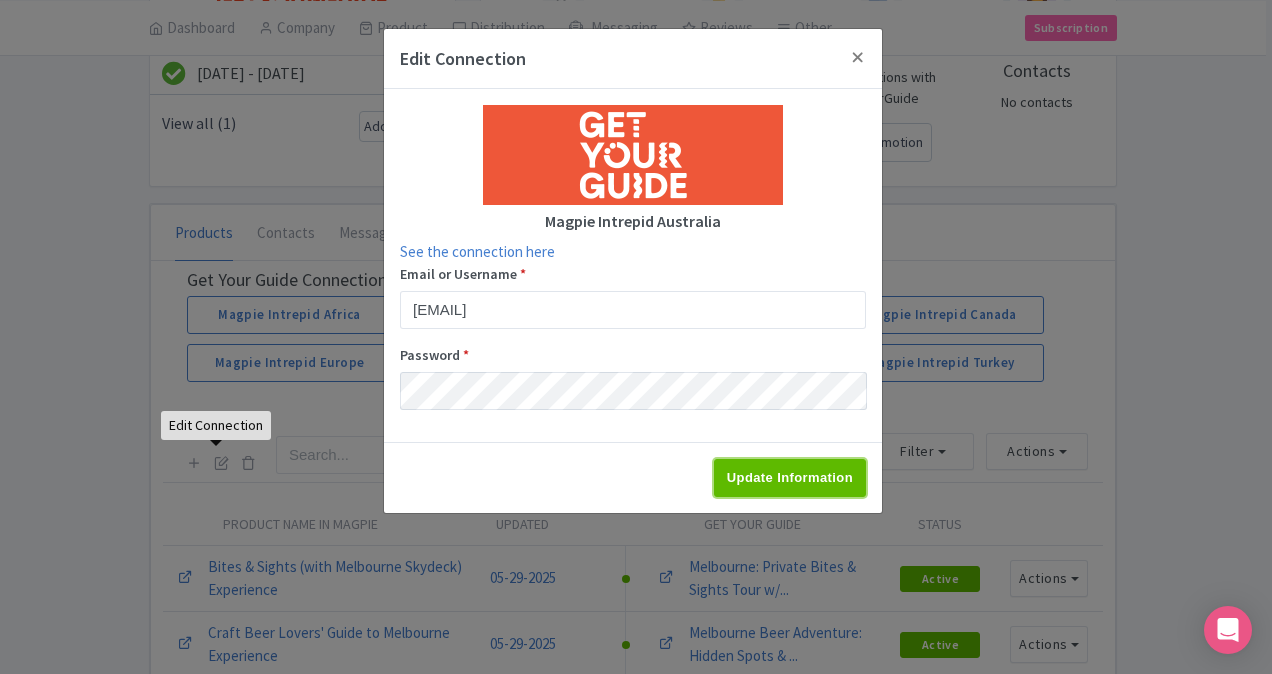click on "Update Information" at bounding box center (790, 478) 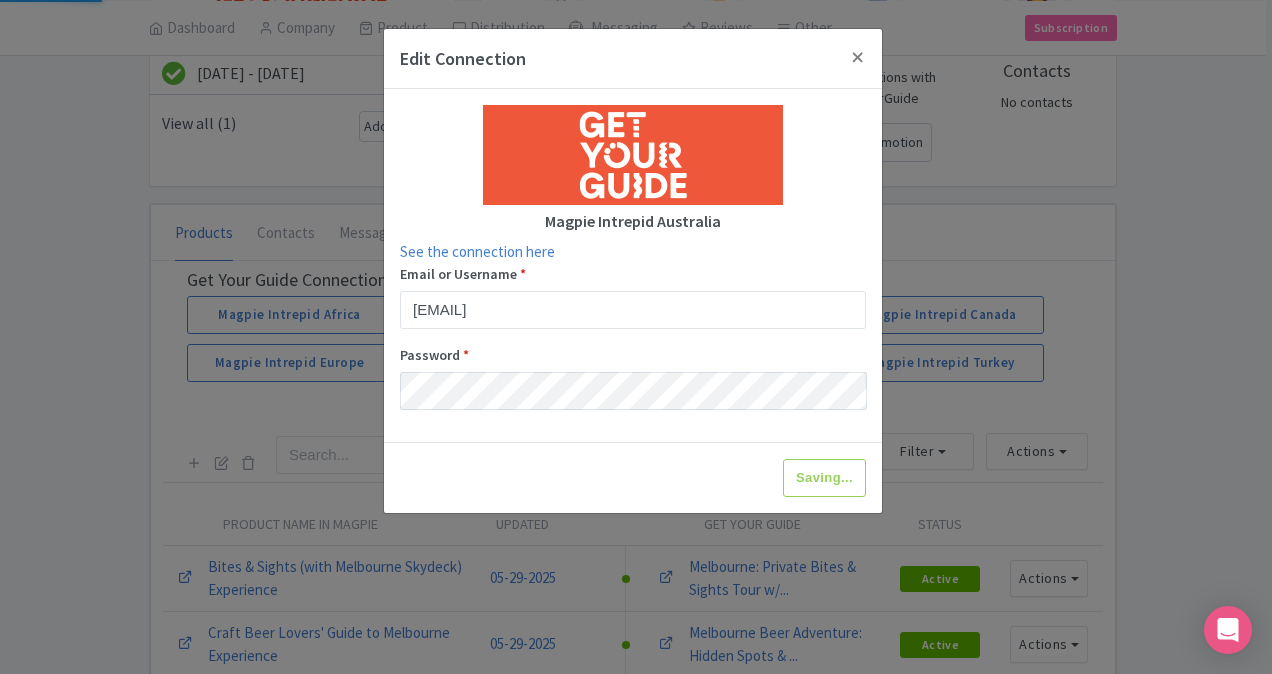 type on "Update Information" 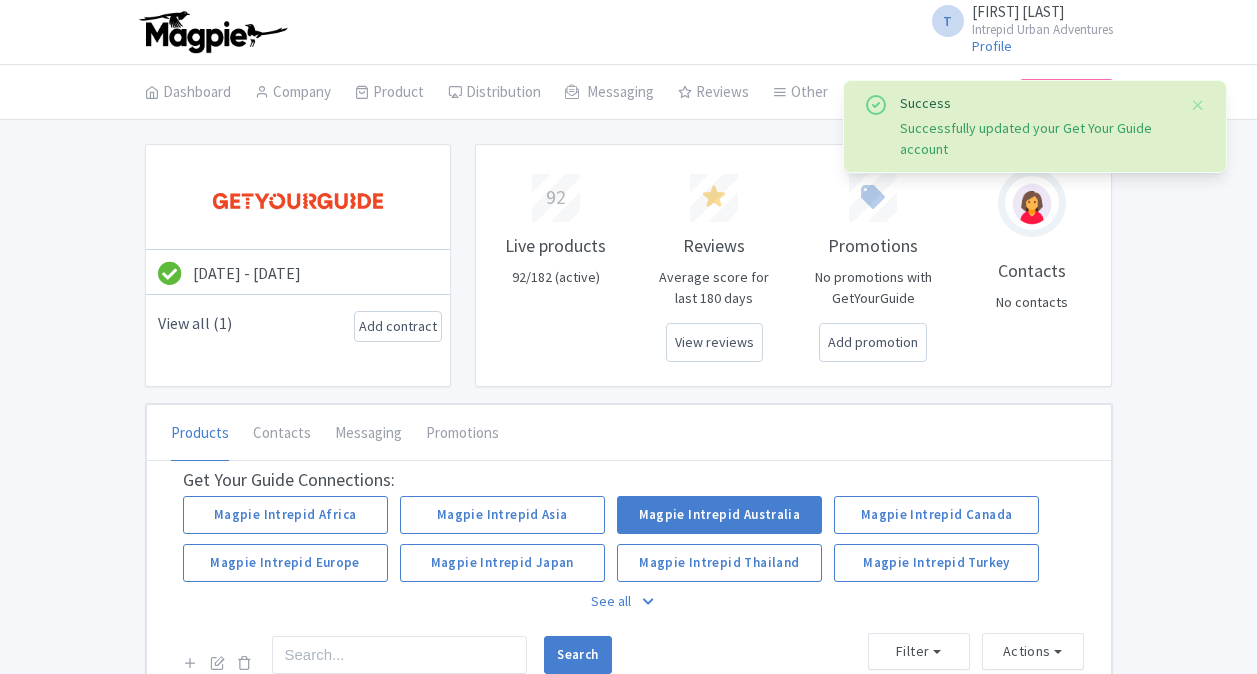 scroll, scrollTop: 0, scrollLeft: 0, axis: both 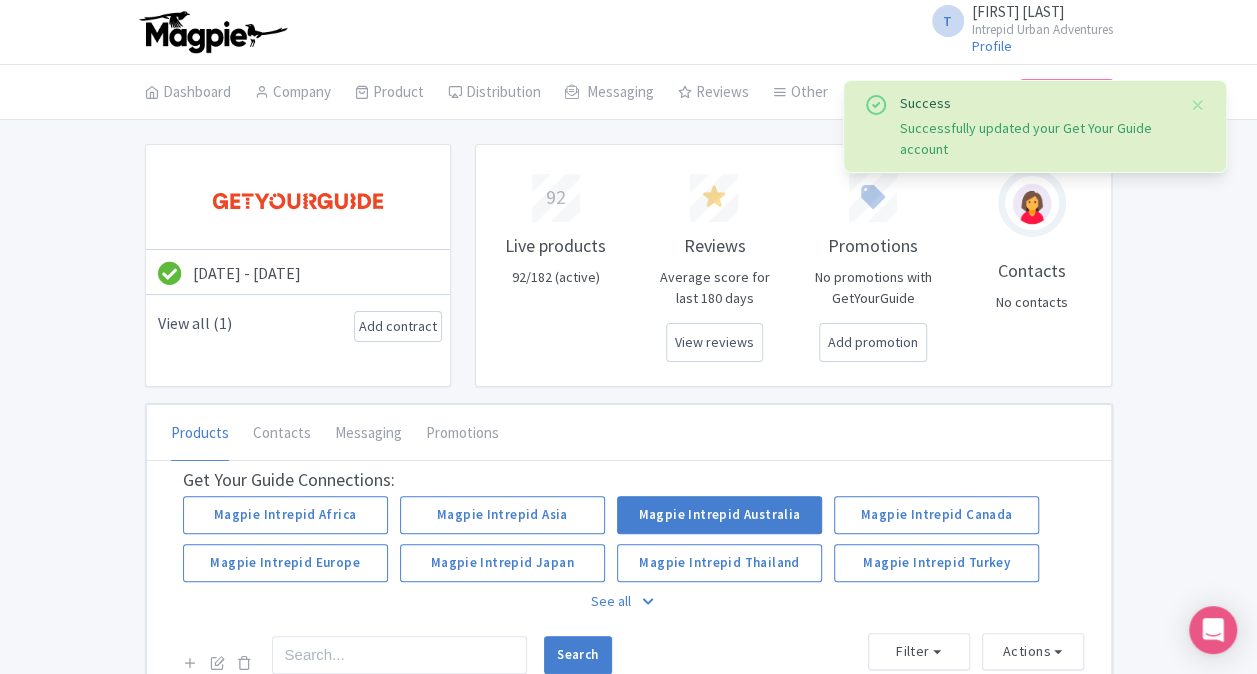 click on "T
Tu Nguyen
Intrepid Urban Adventures
Profile
Users
Settings
Sign out" at bounding box center (628, 32) 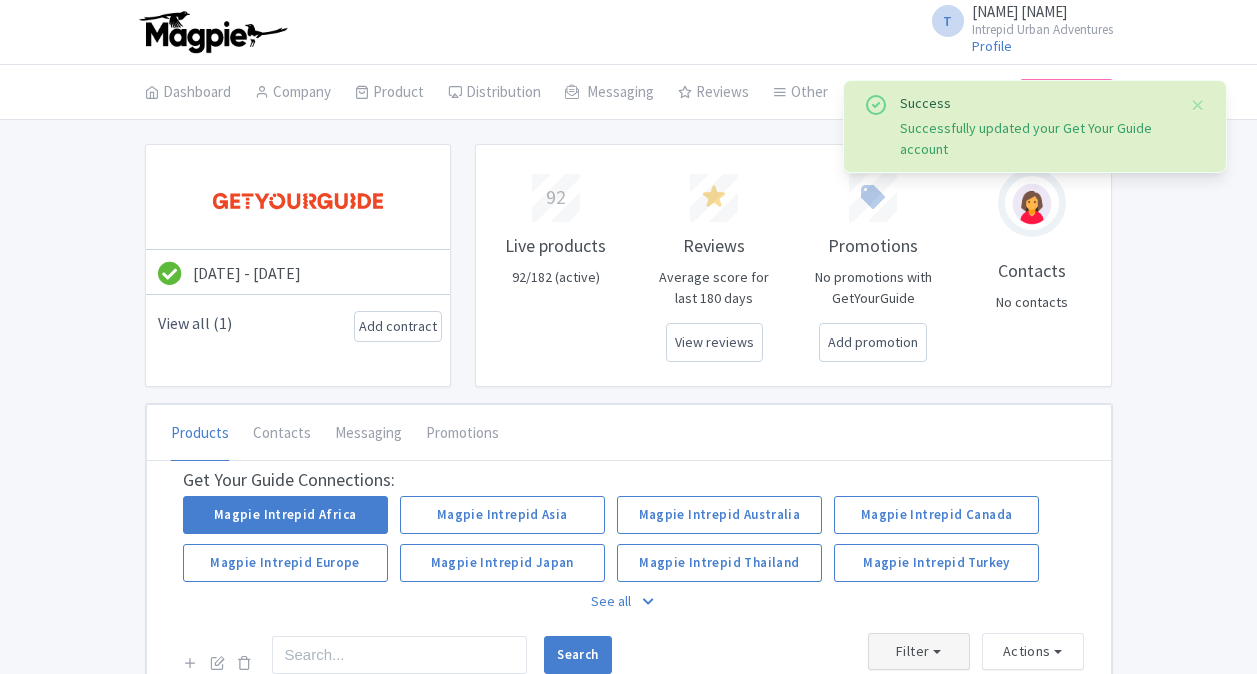 scroll, scrollTop: 300, scrollLeft: 0, axis: vertical 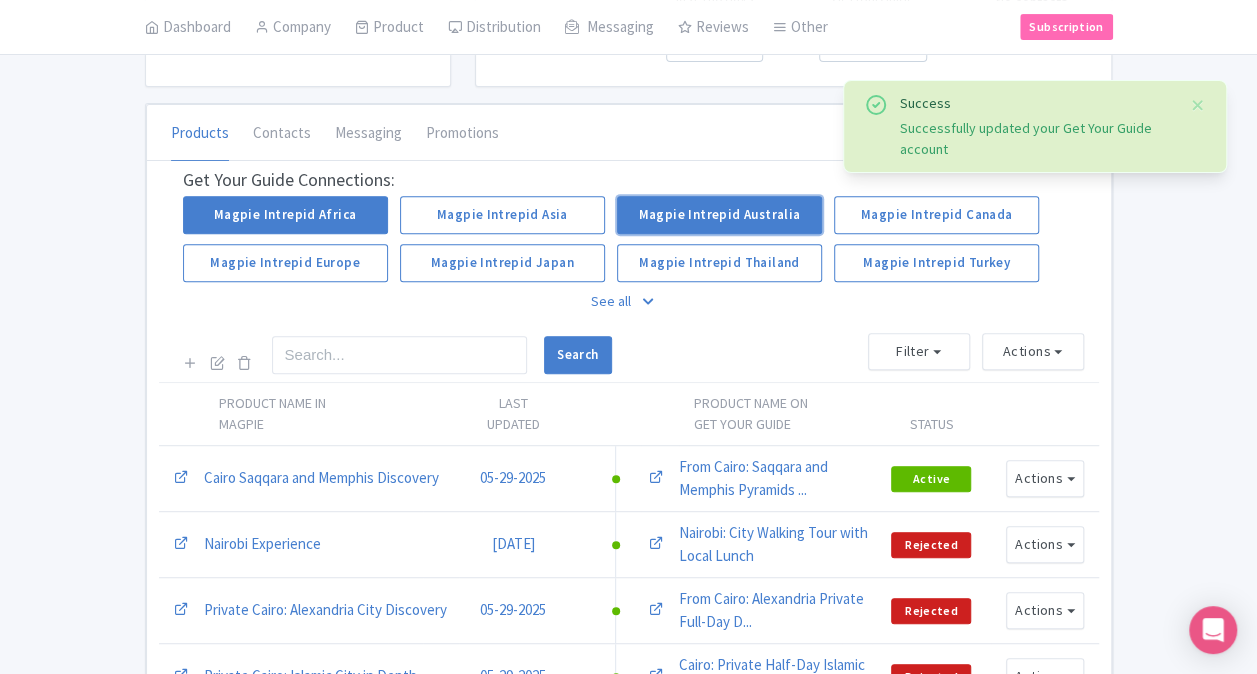 click on "Magpie Intrepid Australia" at bounding box center [719, 215] 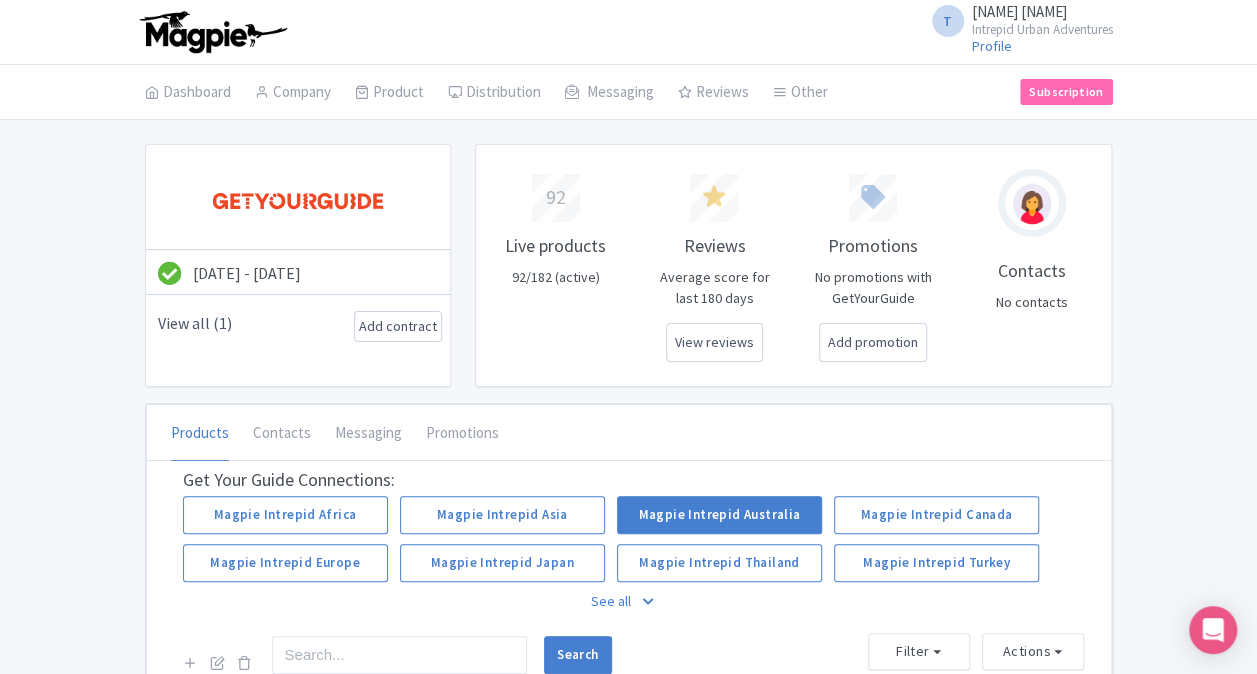 scroll, scrollTop: 300, scrollLeft: 0, axis: vertical 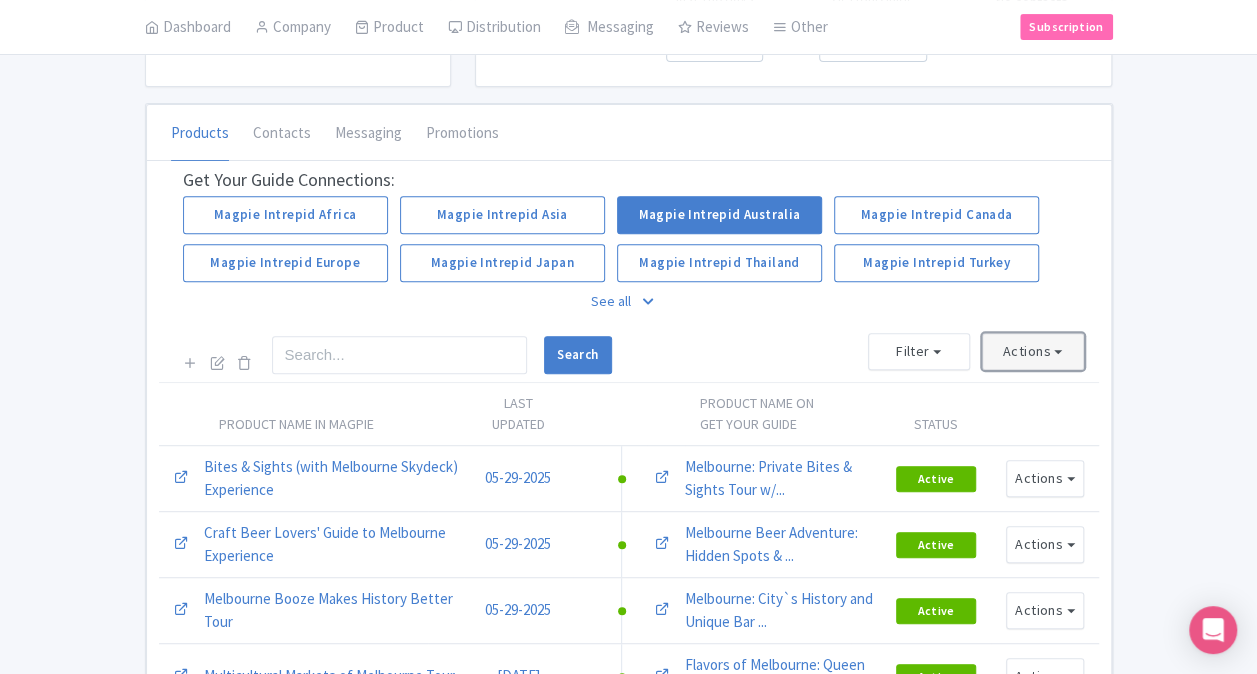 click on "Actions" at bounding box center [1033, 351] 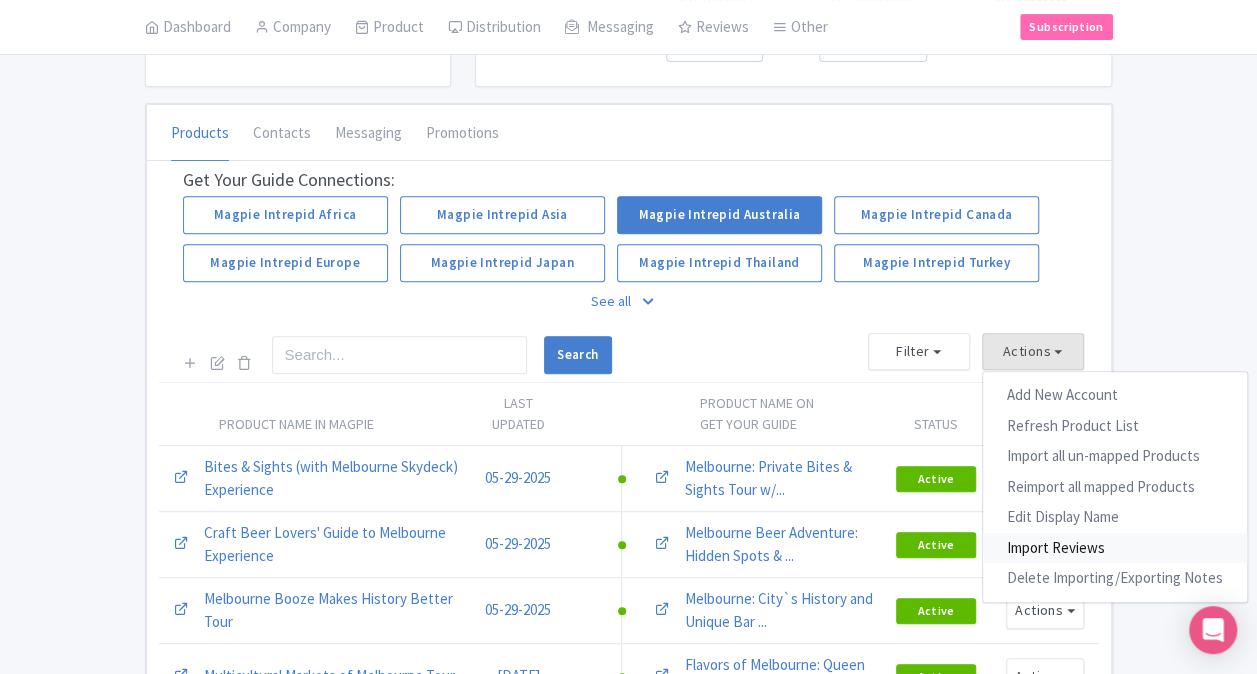 click on "Import Reviews" at bounding box center (1115, 548) 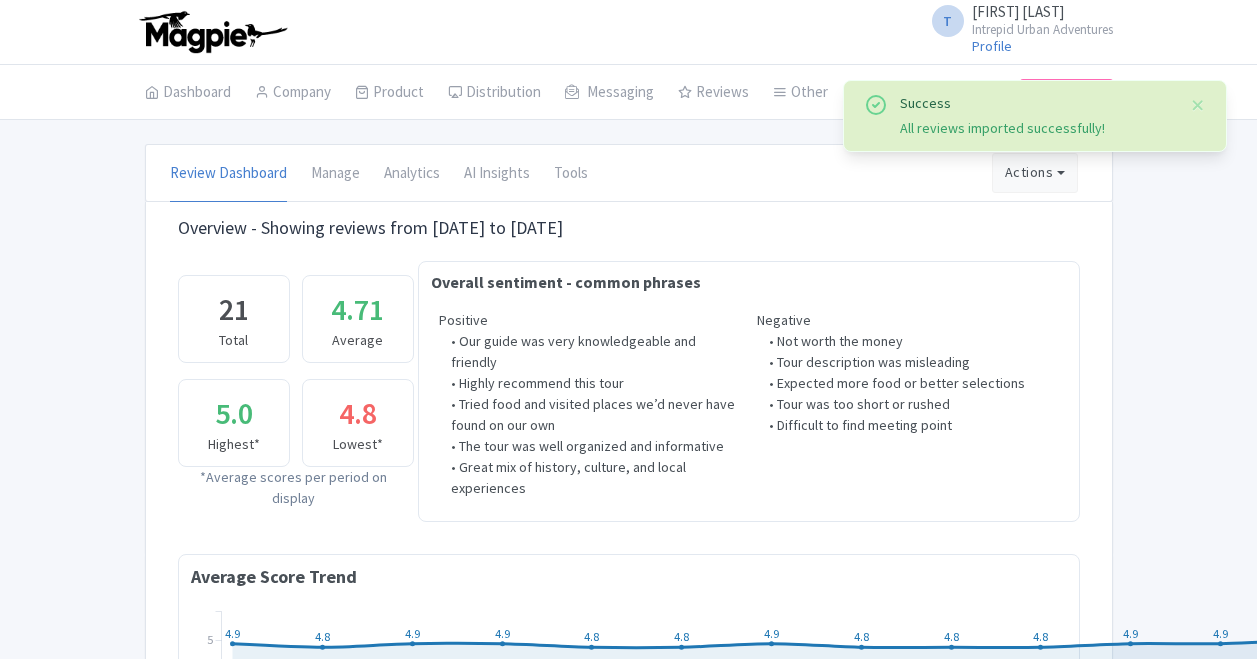 scroll, scrollTop: 0, scrollLeft: 0, axis: both 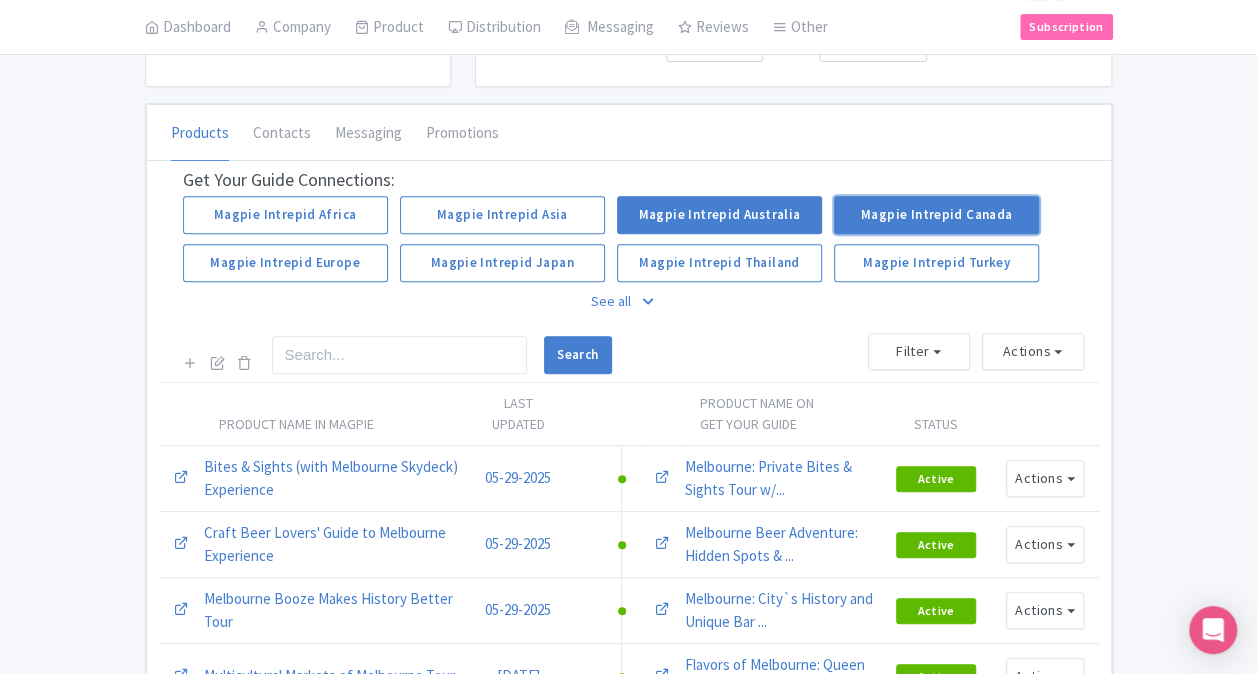 click on "Magpie Intrepid Canada" at bounding box center (936, 215) 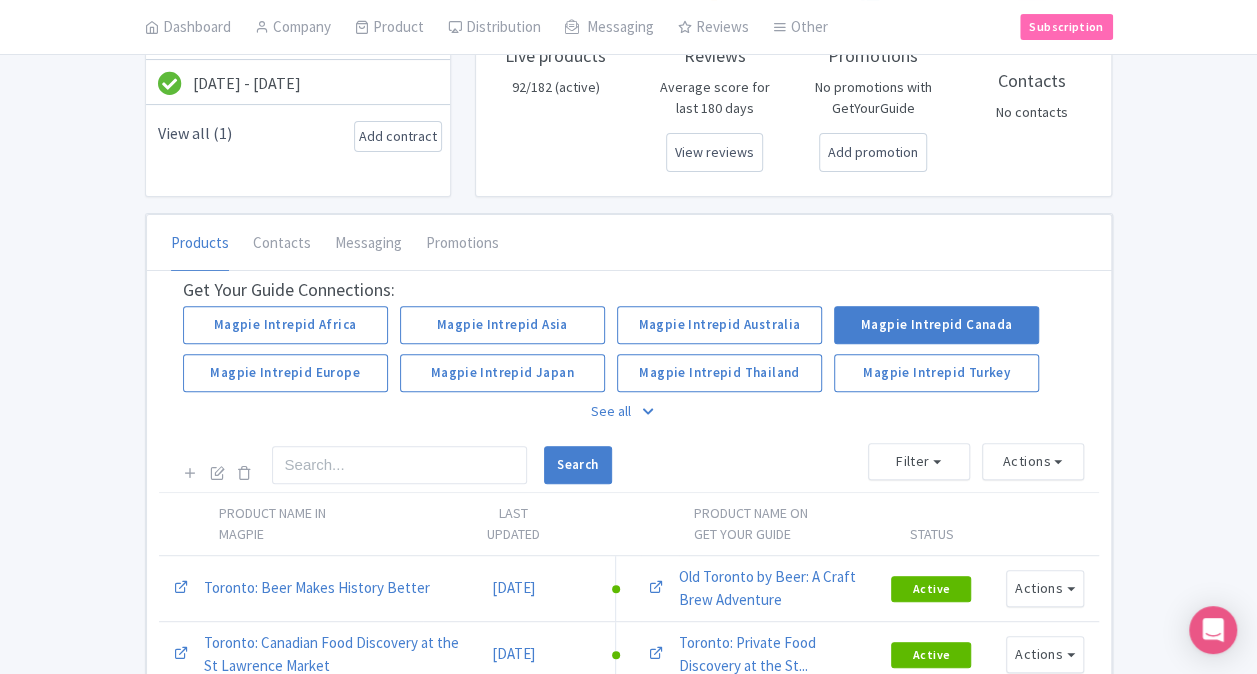 scroll, scrollTop: 300, scrollLeft: 0, axis: vertical 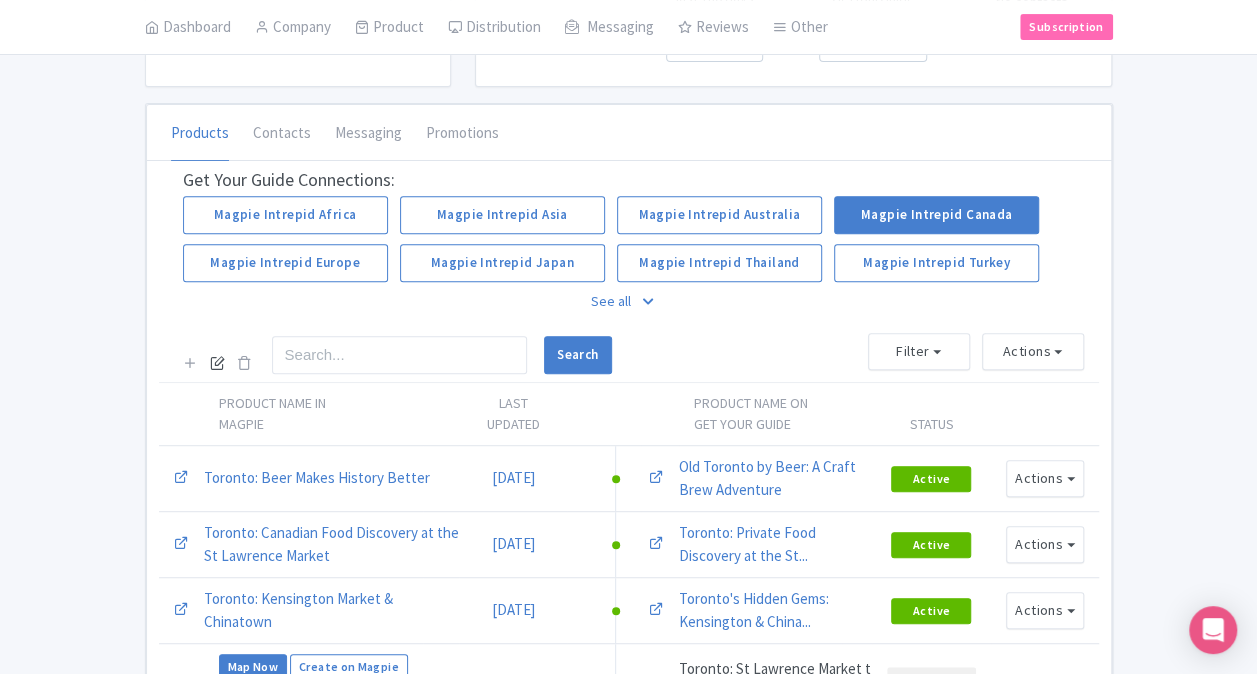 click at bounding box center (217, 362) 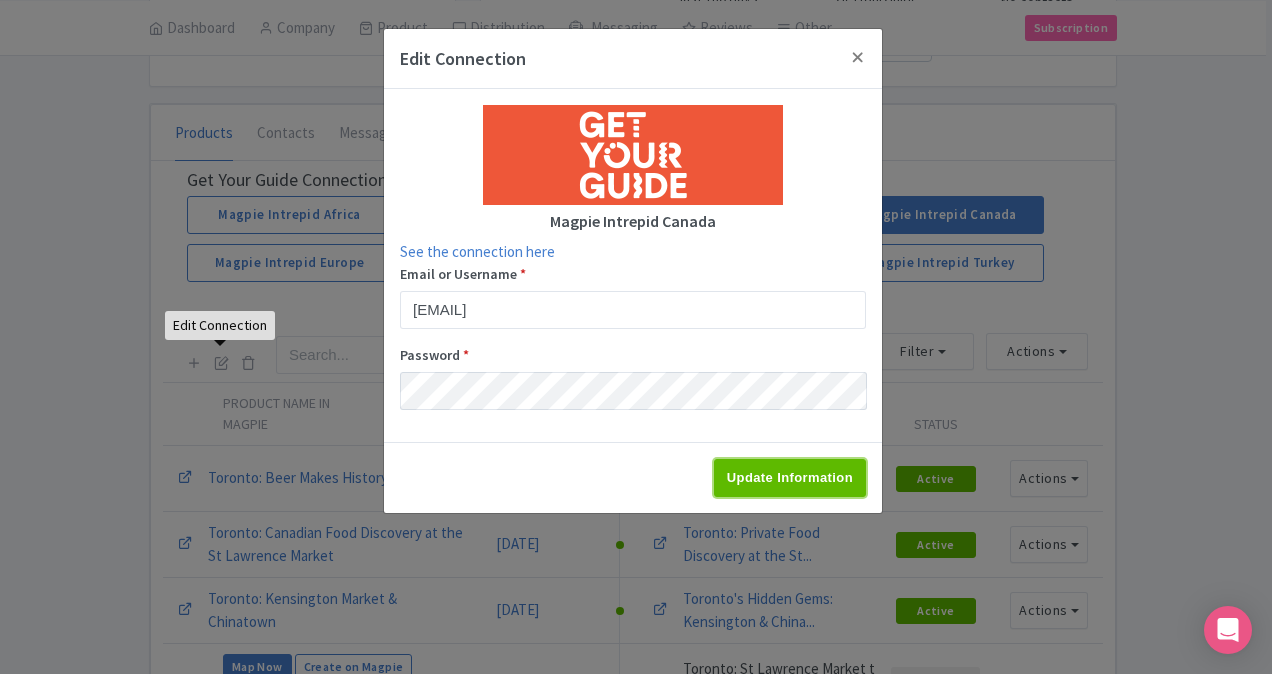 click on "Update Information" at bounding box center [790, 478] 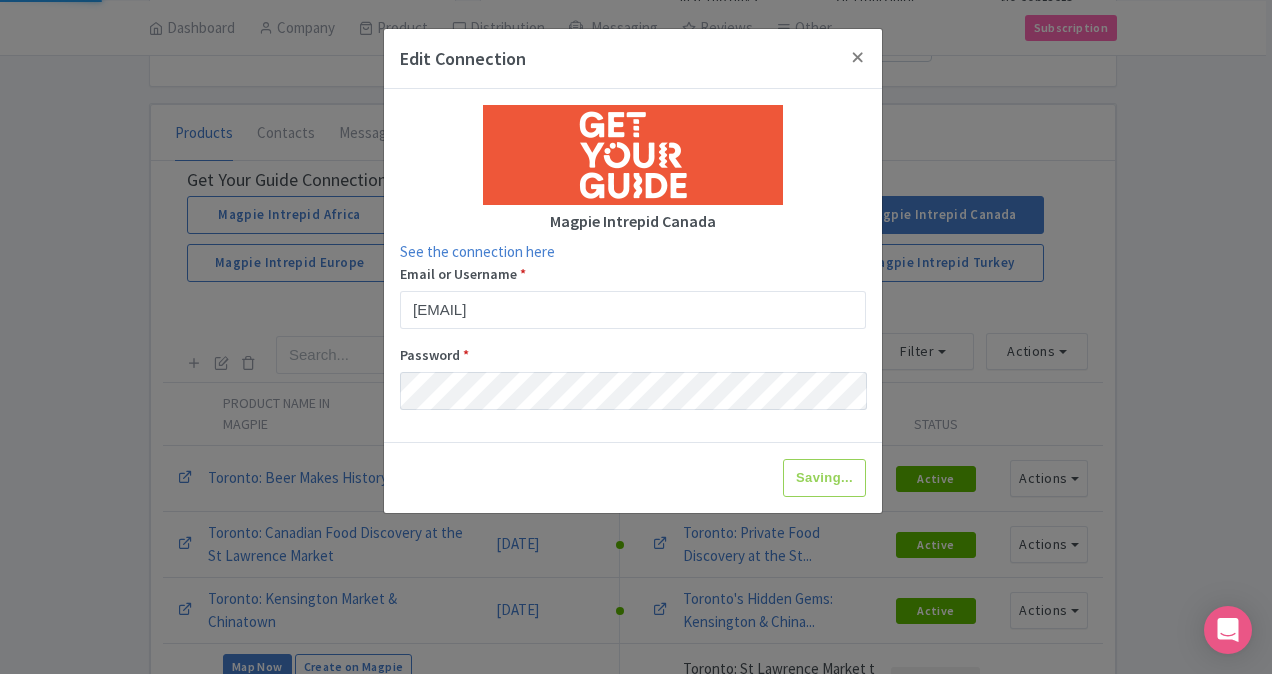 type on "Update Information" 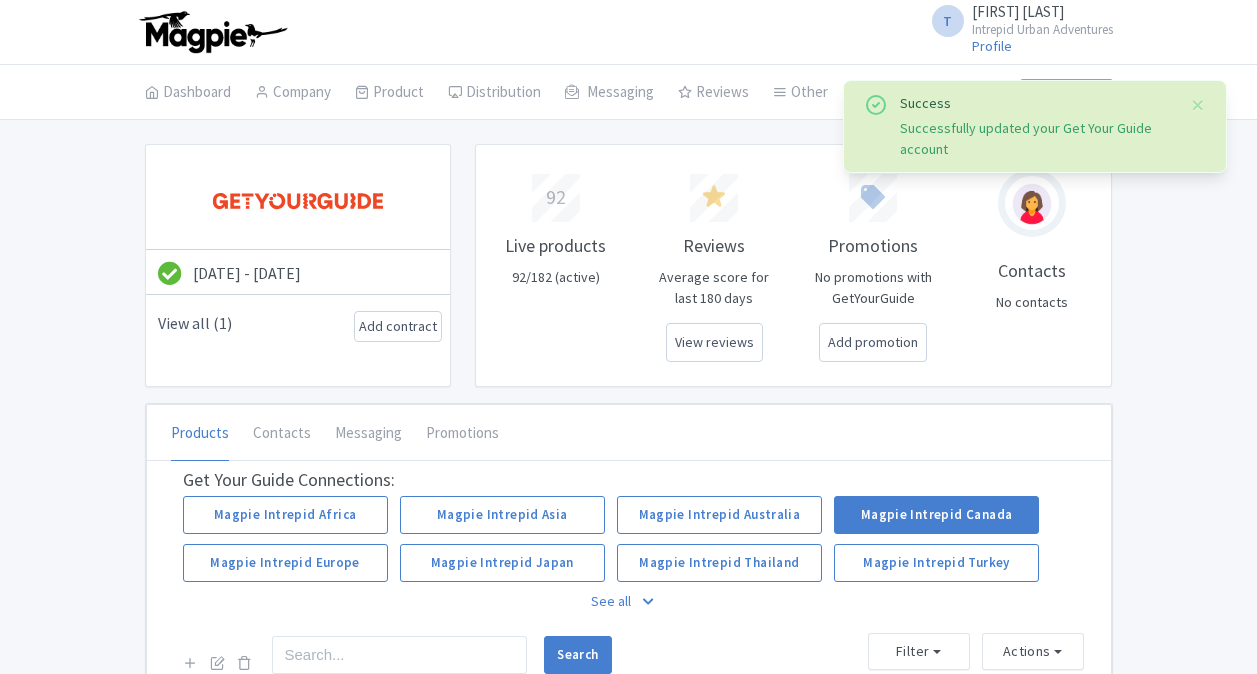 scroll, scrollTop: 0, scrollLeft: 0, axis: both 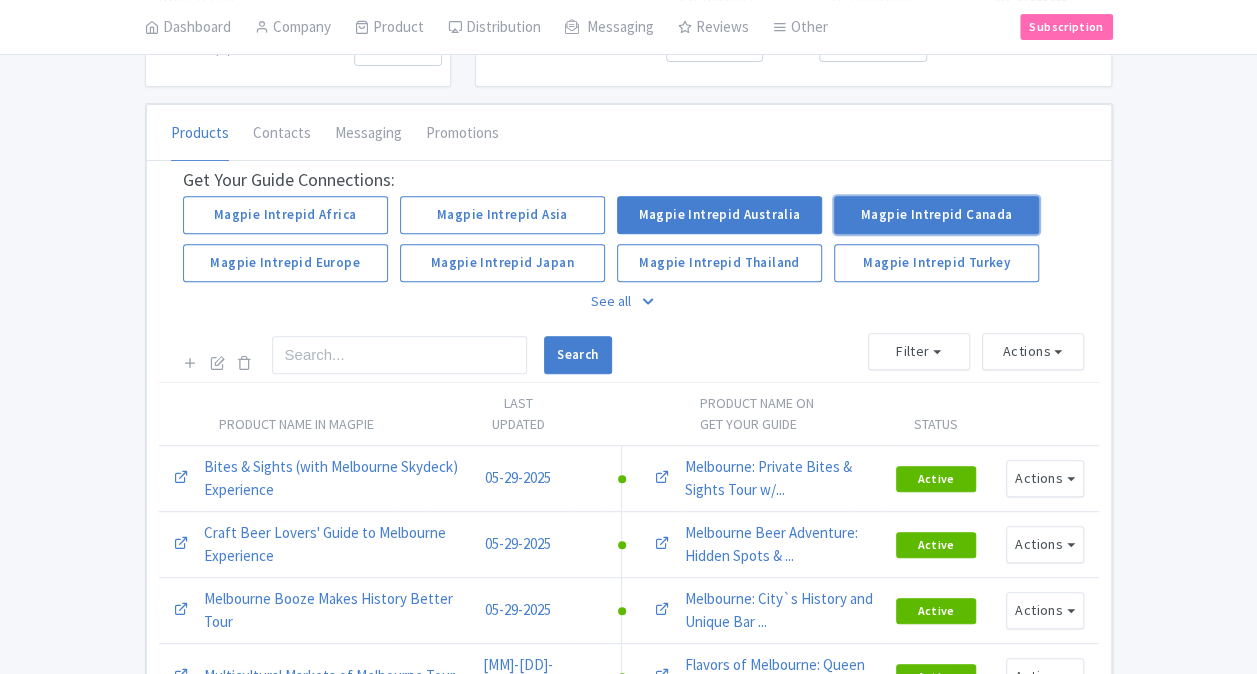 click on "Magpie Intrepid Canada" at bounding box center [936, 215] 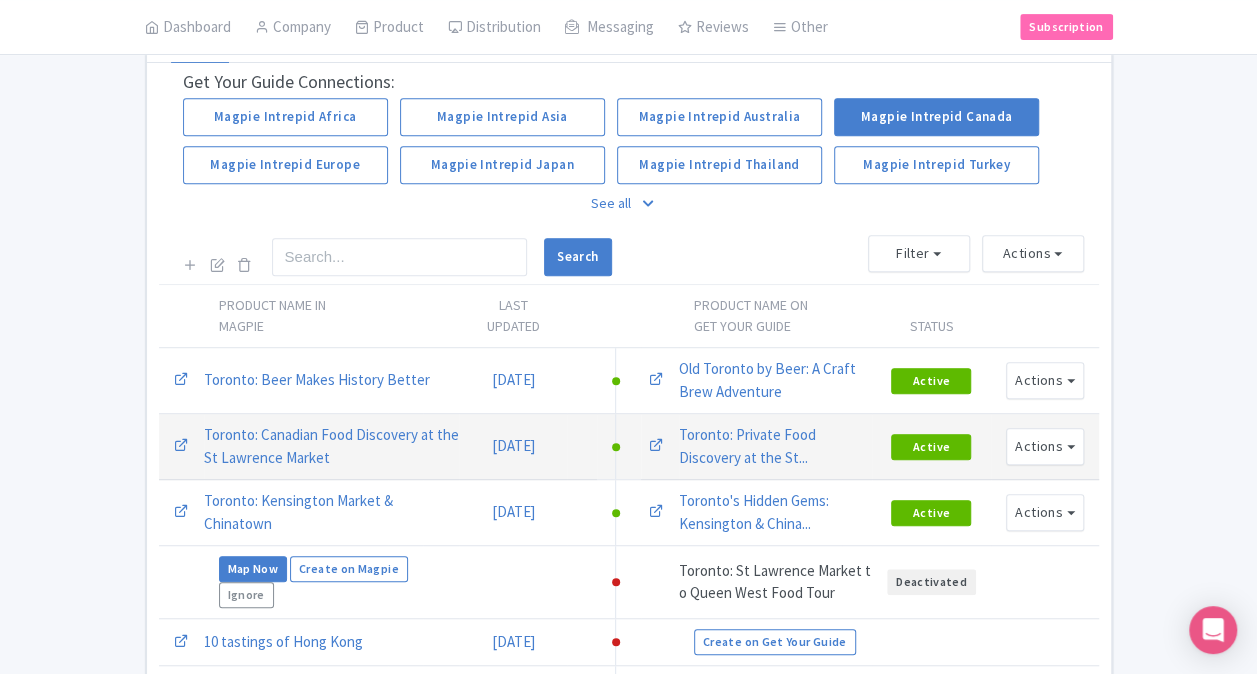 scroll, scrollTop: 400, scrollLeft: 0, axis: vertical 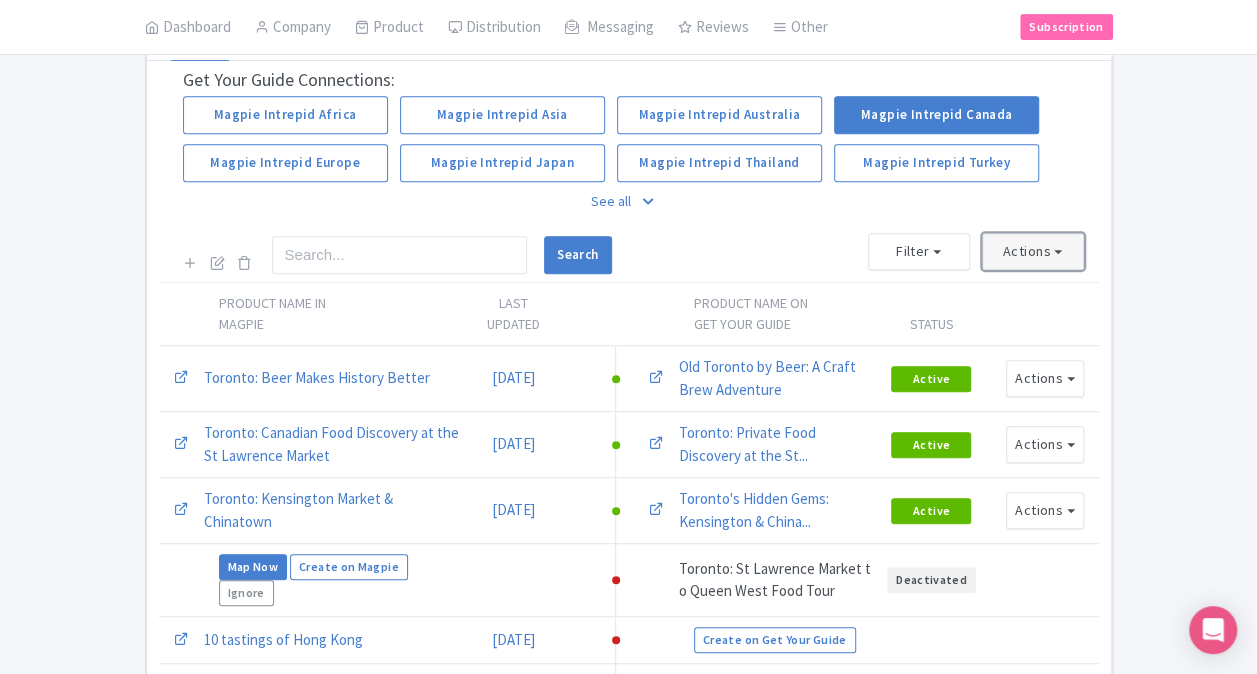 click on "Actions" at bounding box center (1033, 251) 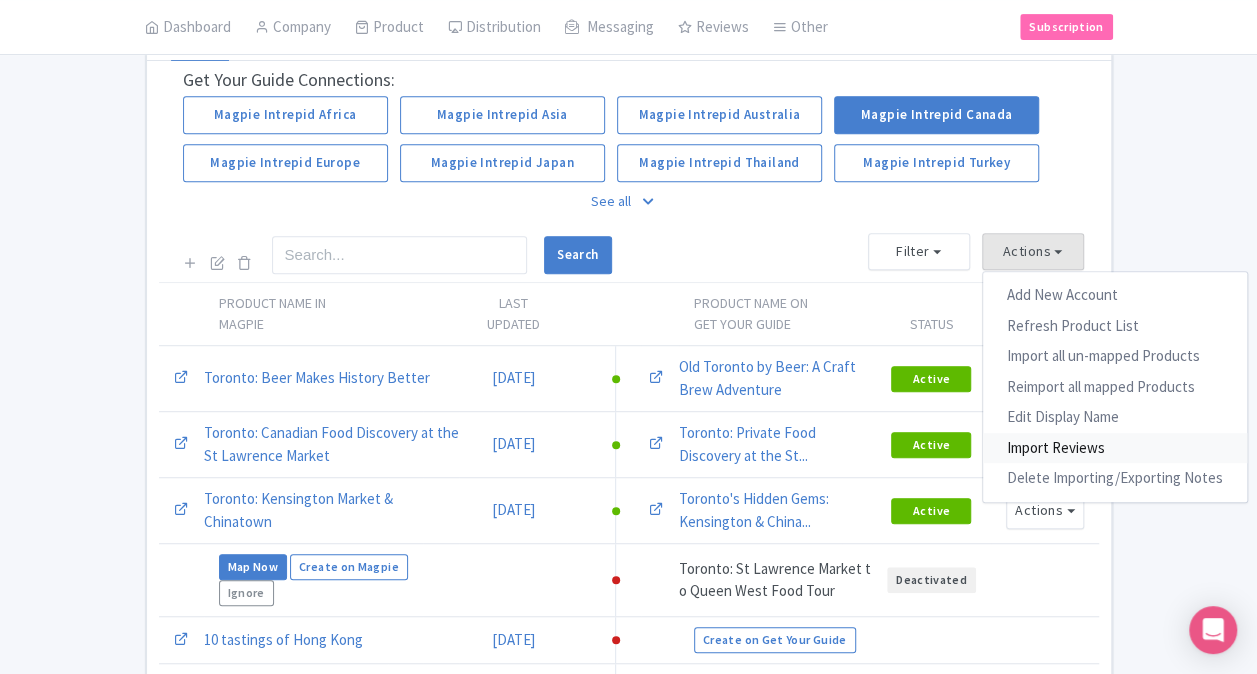 click on "Import Reviews" at bounding box center [1115, 448] 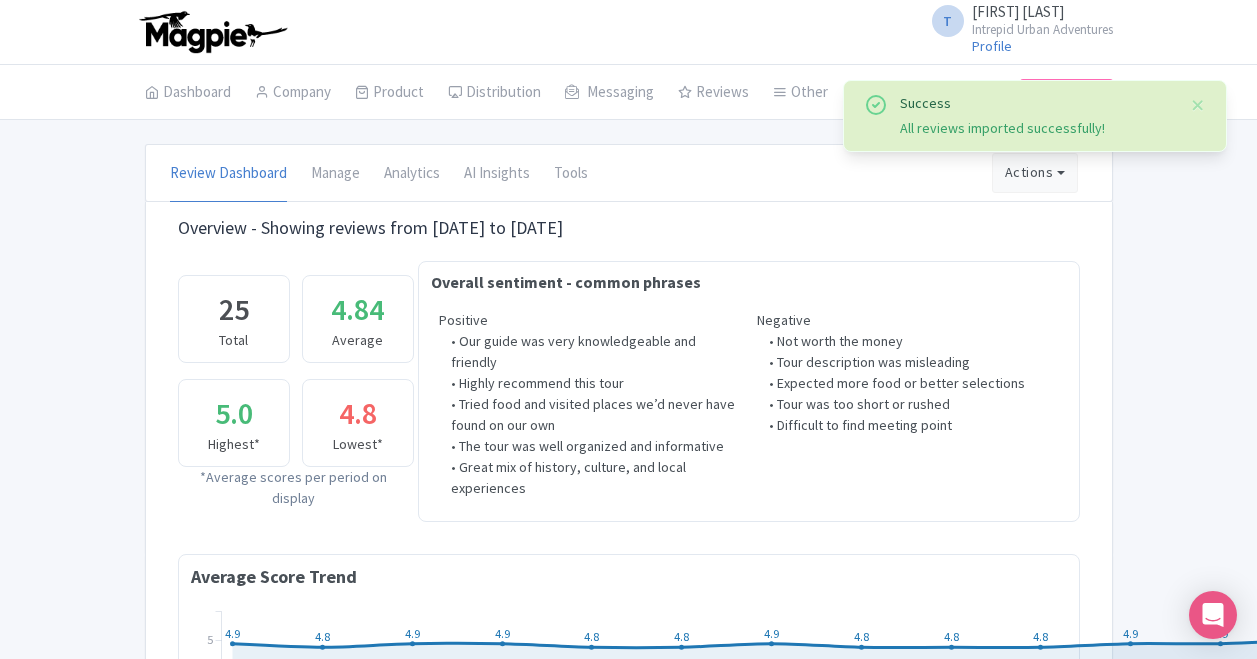 scroll, scrollTop: 0, scrollLeft: 0, axis: both 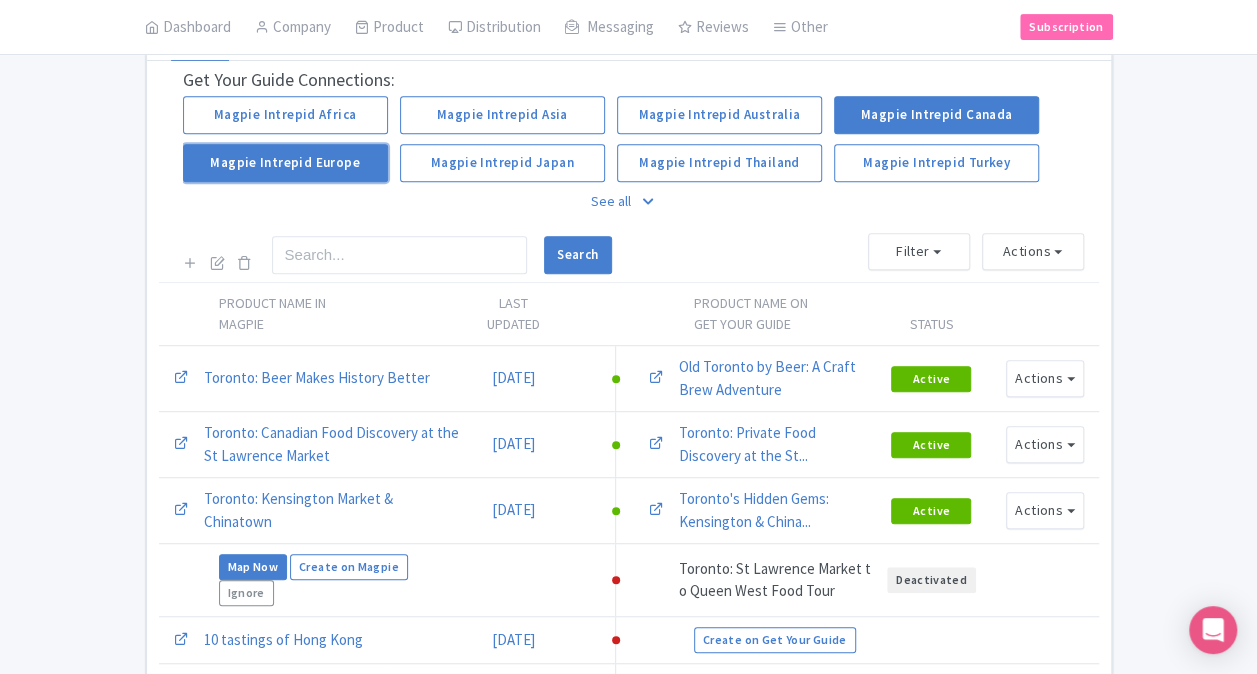 click on "Magpie Intrepid Europe" at bounding box center (285, 163) 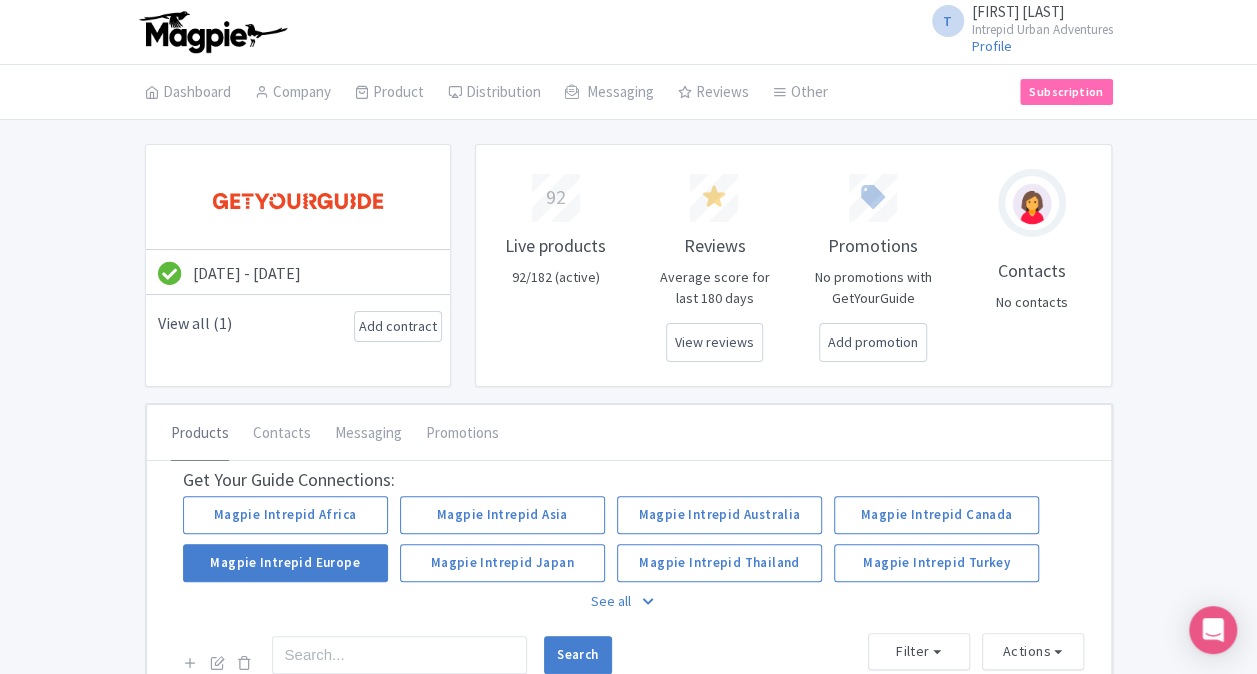scroll, scrollTop: 300, scrollLeft: 0, axis: vertical 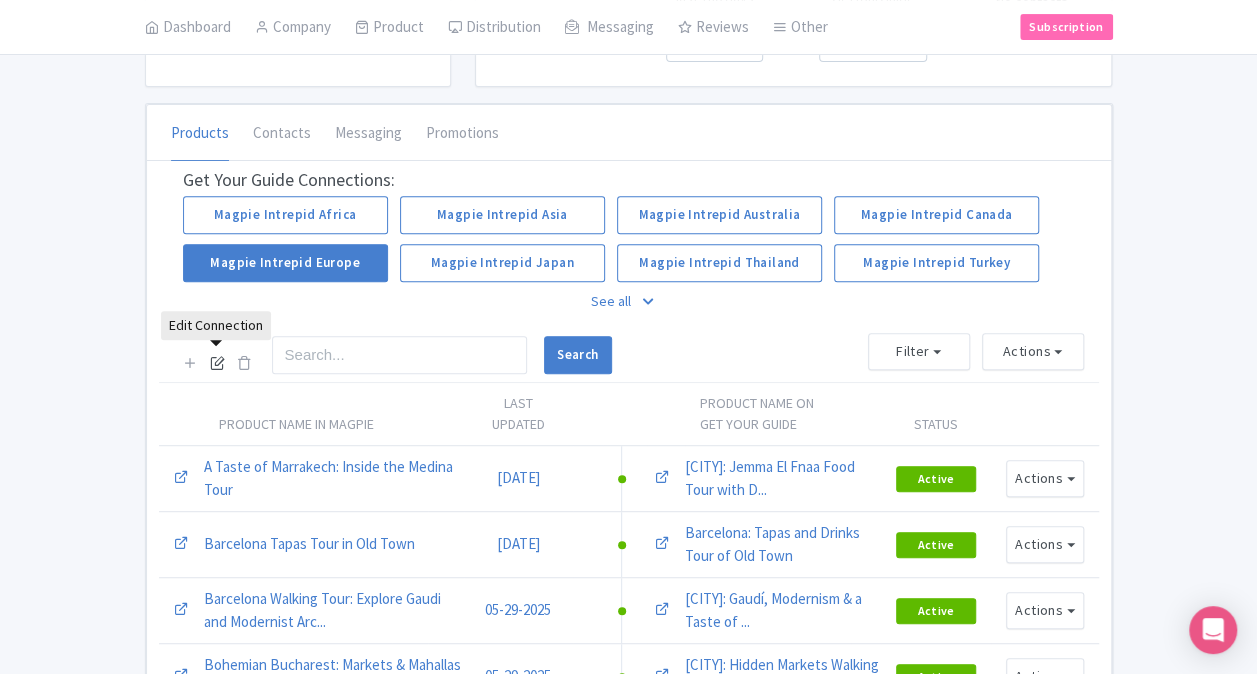 click at bounding box center [217, 362] 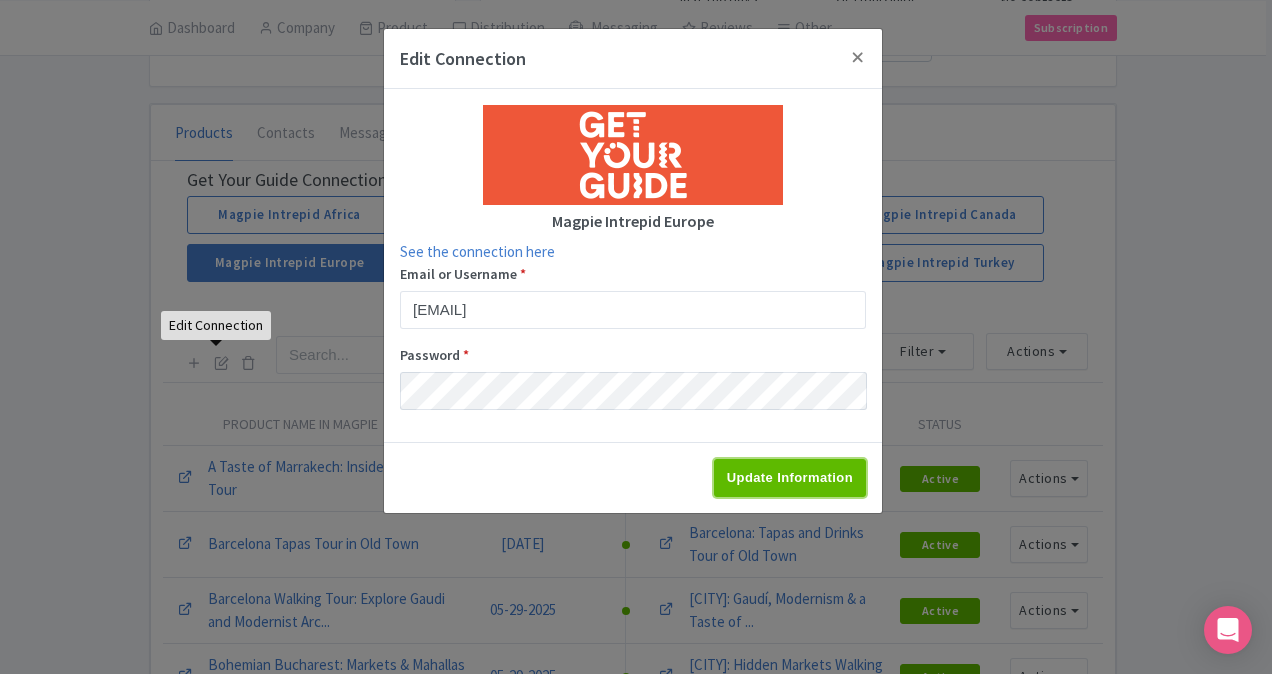 click on "Update Information" at bounding box center [790, 478] 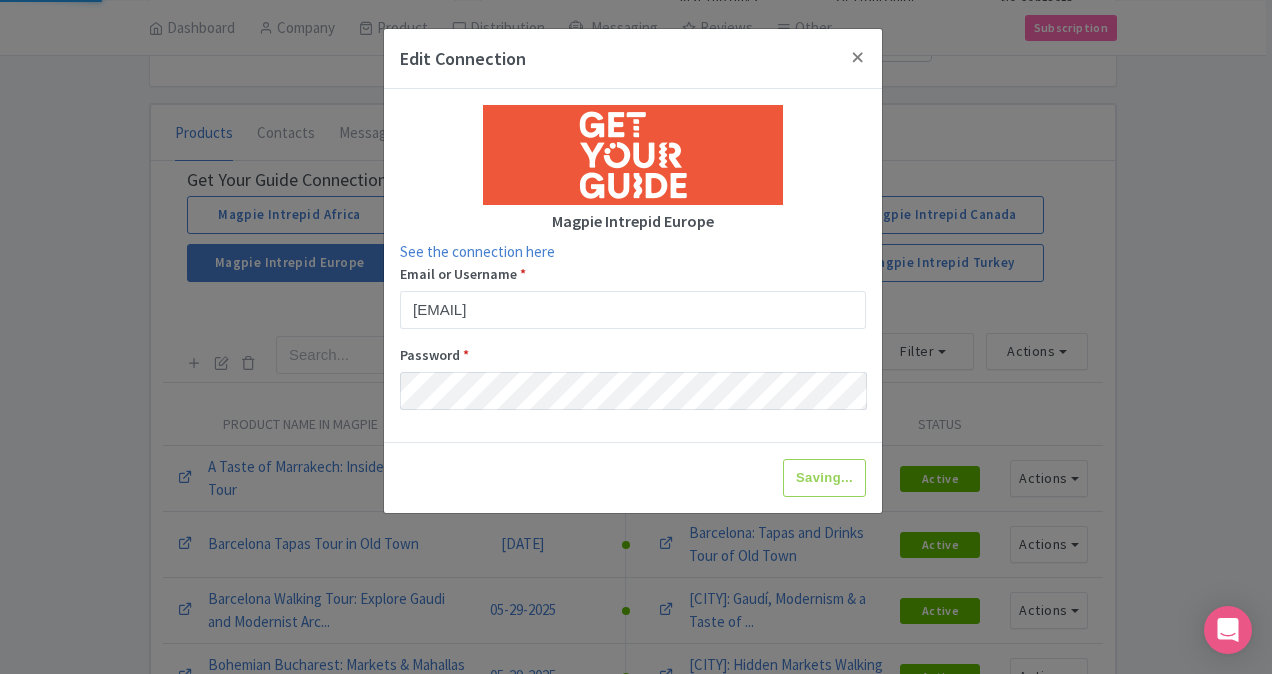 type on "Update Information" 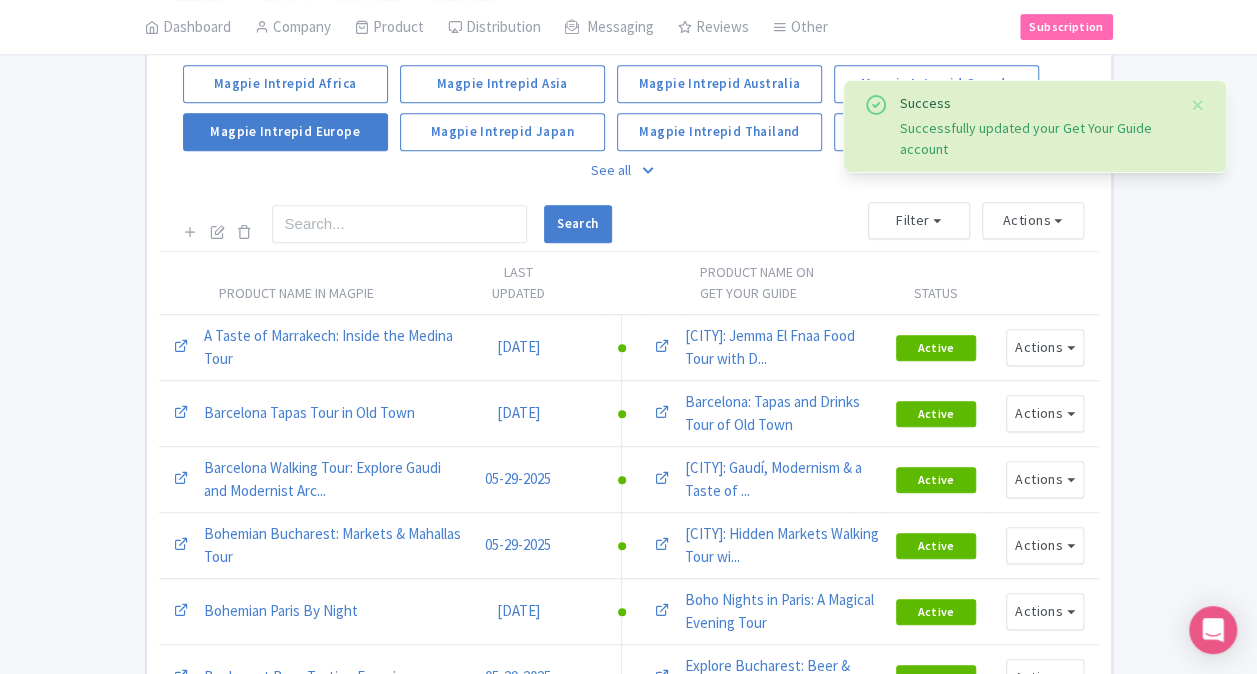 scroll, scrollTop: 400, scrollLeft: 0, axis: vertical 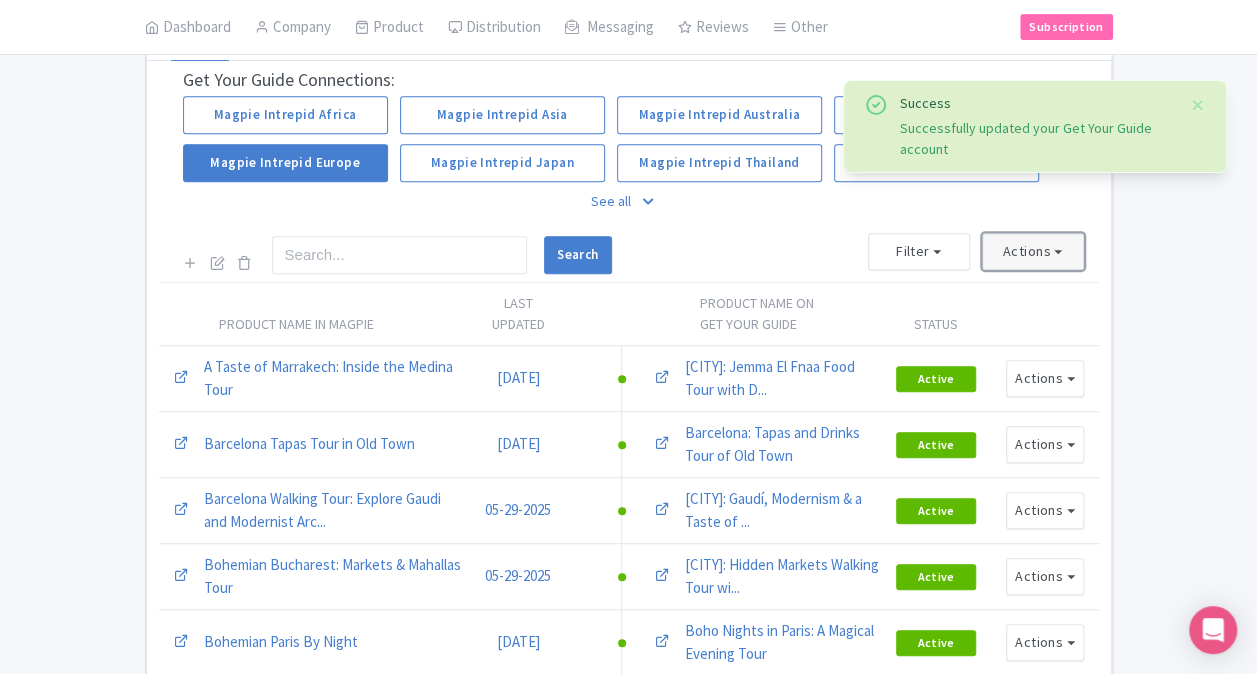 click on "Actions" at bounding box center [1033, 251] 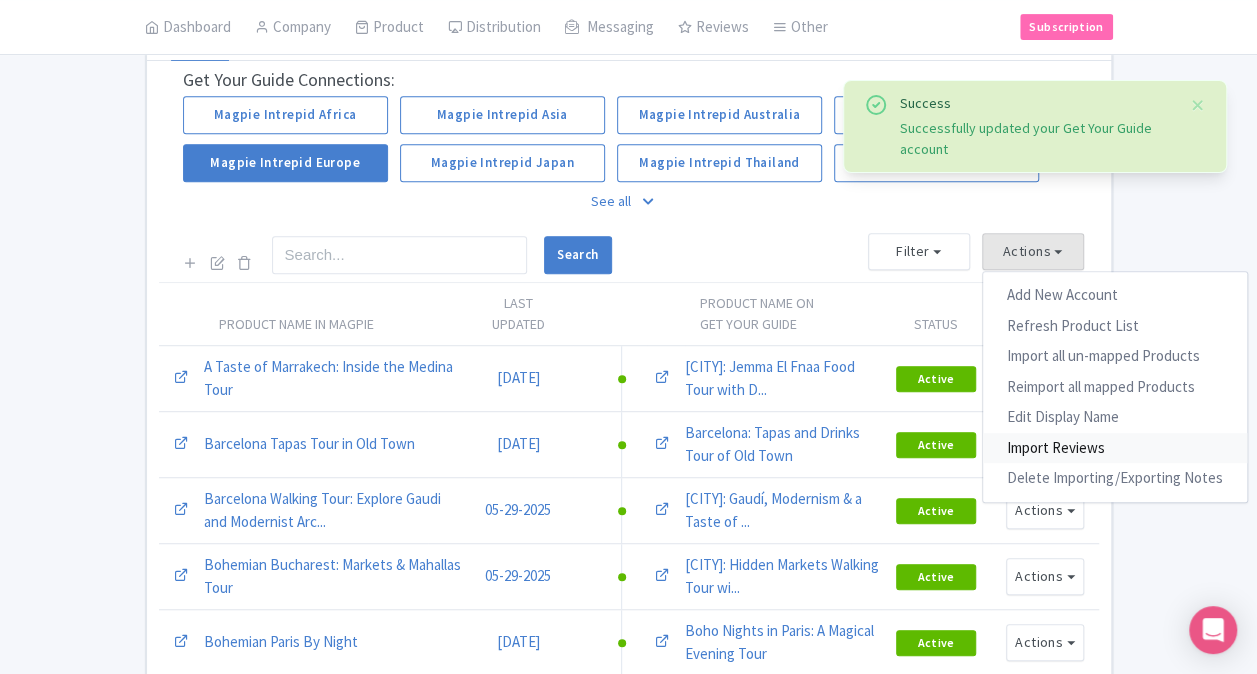 click on "Import Reviews" at bounding box center (1115, 448) 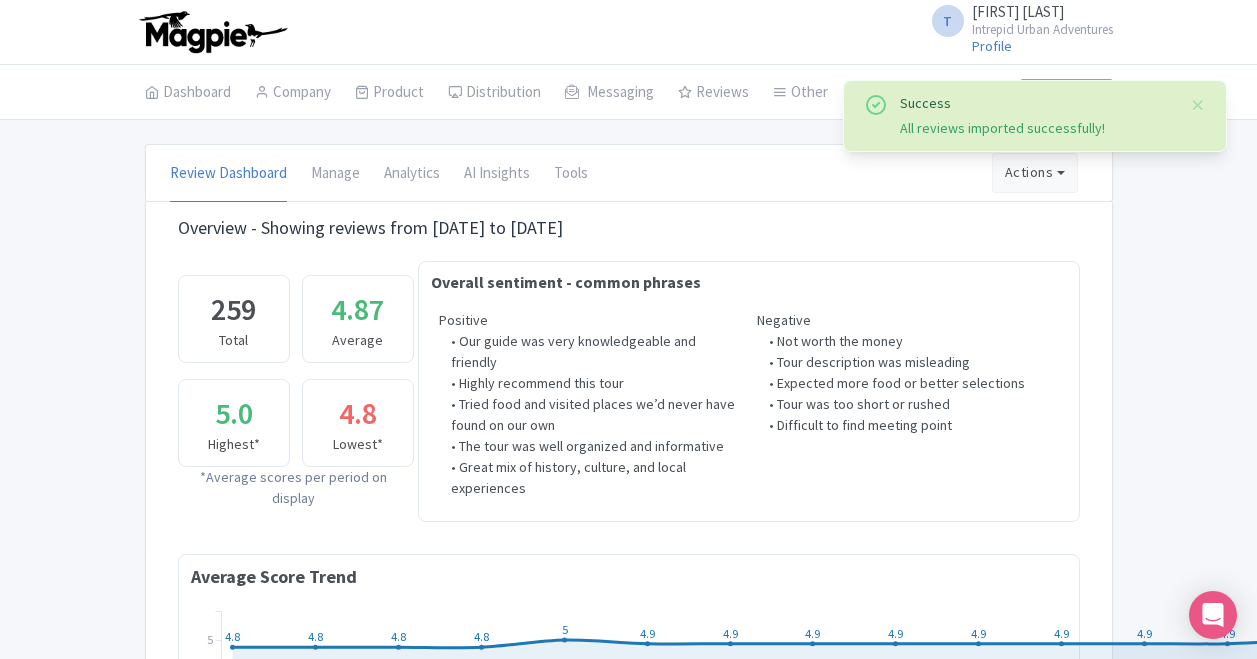 scroll, scrollTop: 0, scrollLeft: 0, axis: both 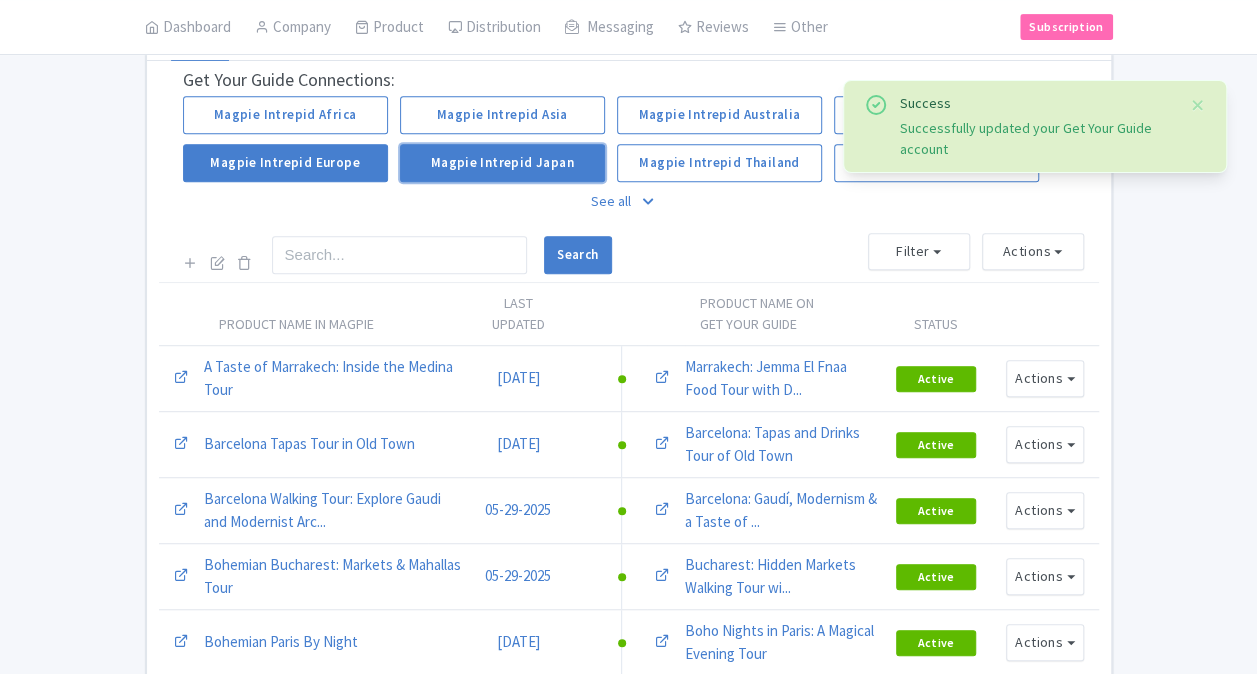 click on "Magpie Intrepid Japan" at bounding box center [502, 163] 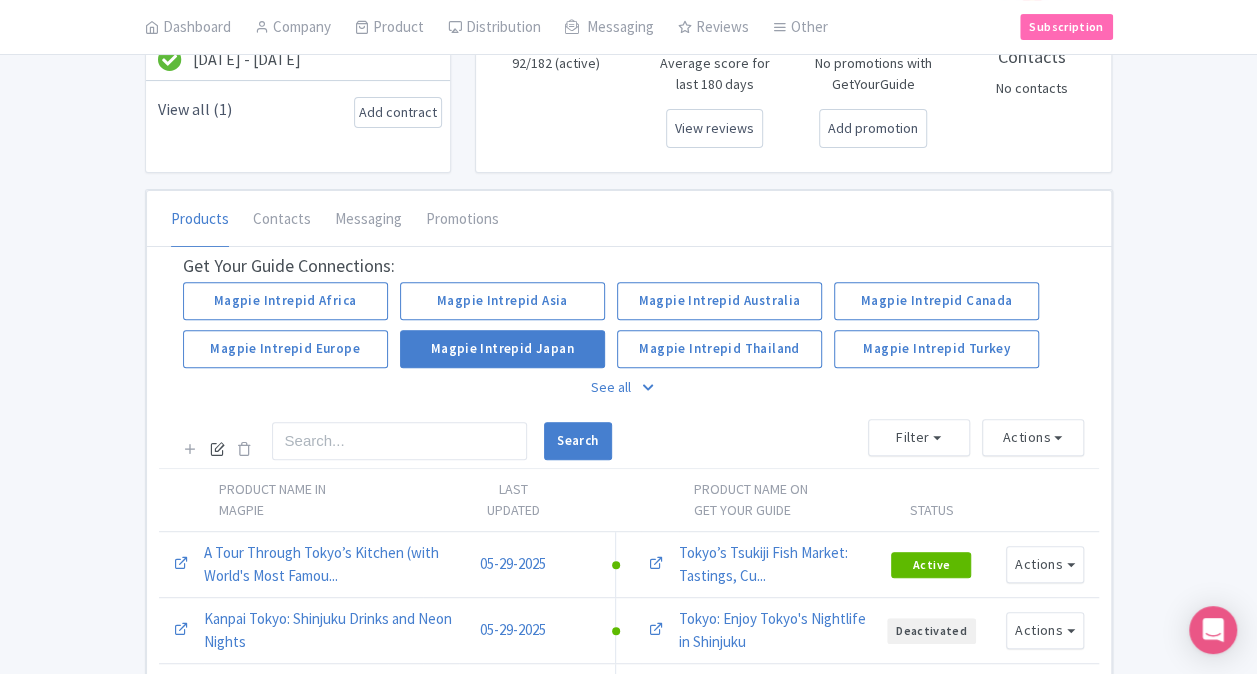 scroll, scrollTop: 300, scrollLeft: 0, axis: vertical 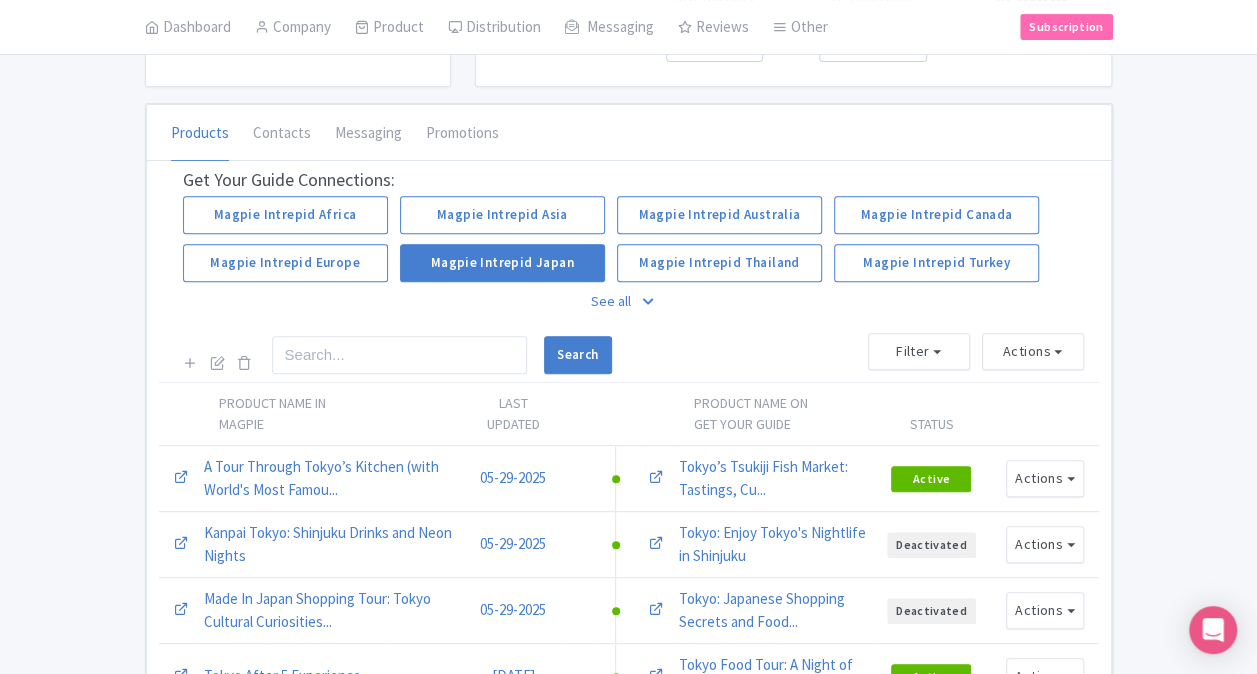 click on "Get Your Guide Connections:
Magpie Intrepid Africa
Magpie Intrepid Asia
Magpie Intrepid Australia
Magpie Intrepid Canada
Magpie Intrepid Europe
Magpie Intrepid Japan
Magpie Intrepid Thailand
Magpie Intrepid Turkey
Magpie Intrepid USD
See all
See less
Search
Actions
Add New Account
Refresh Product List
Import all un-mapped Products
Reimport all mapped Products
Edit Display Name
Import Reviews
Delete Importing/Exporting Notes
Filter
All Products
Mapped Products
Magpie Intrepid Japan Products
Magpie Products" at bounding box center (629, 272) 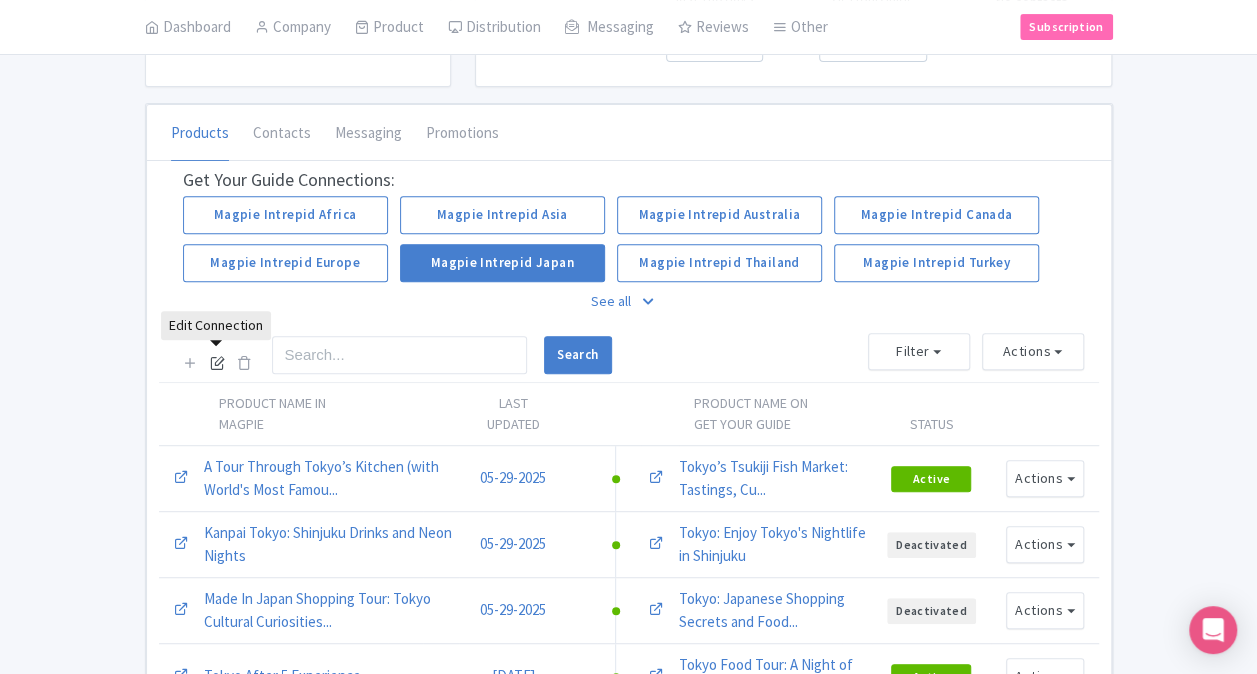 click at bounding box center (217, 362) 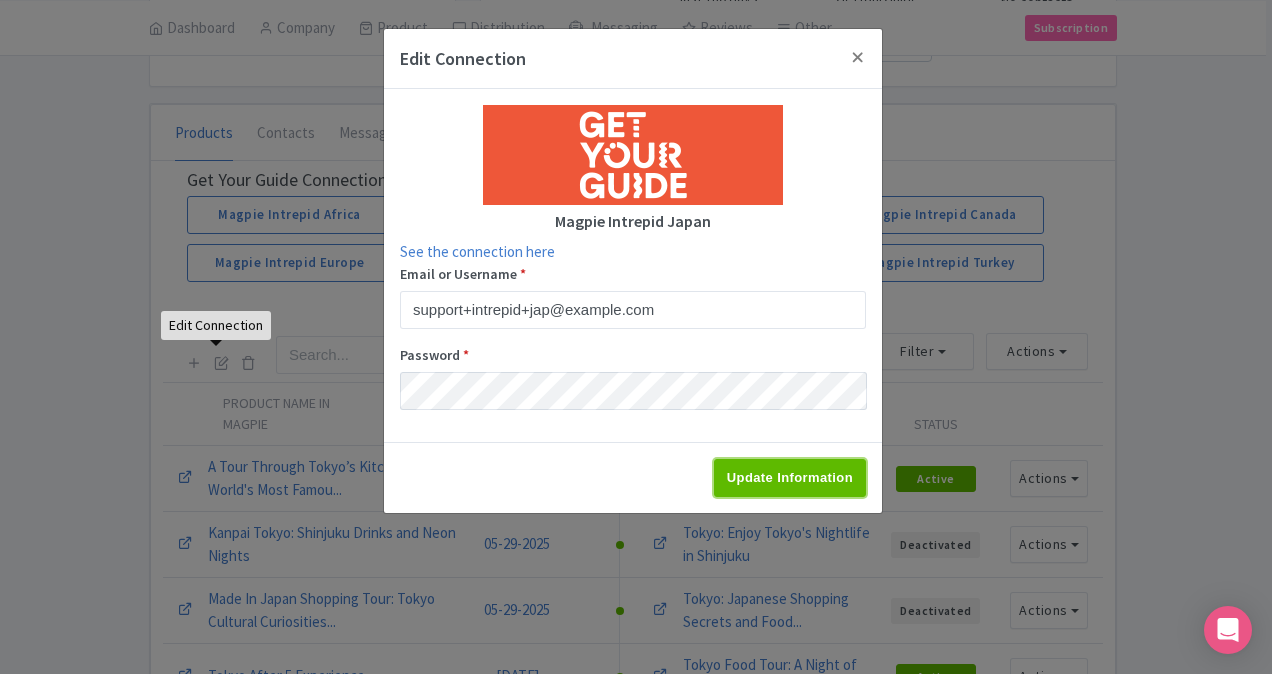 click on "Update Information" at bounding box center (790, 478) 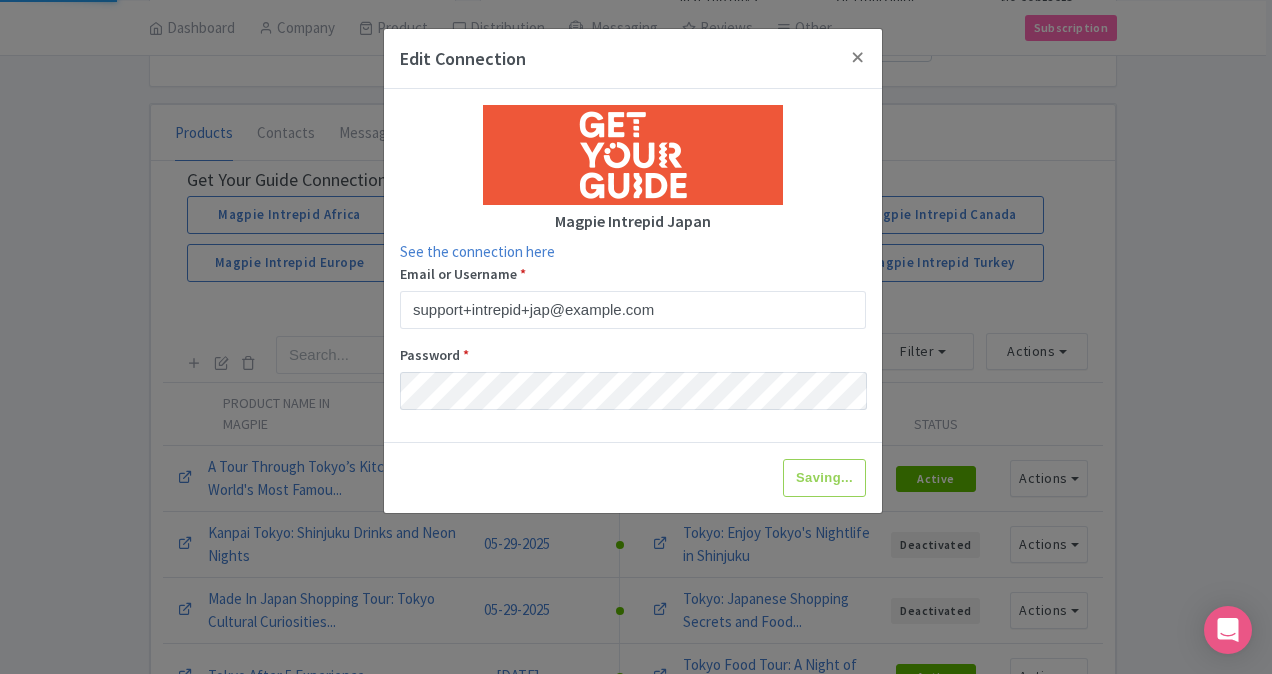 type on "Update Information" 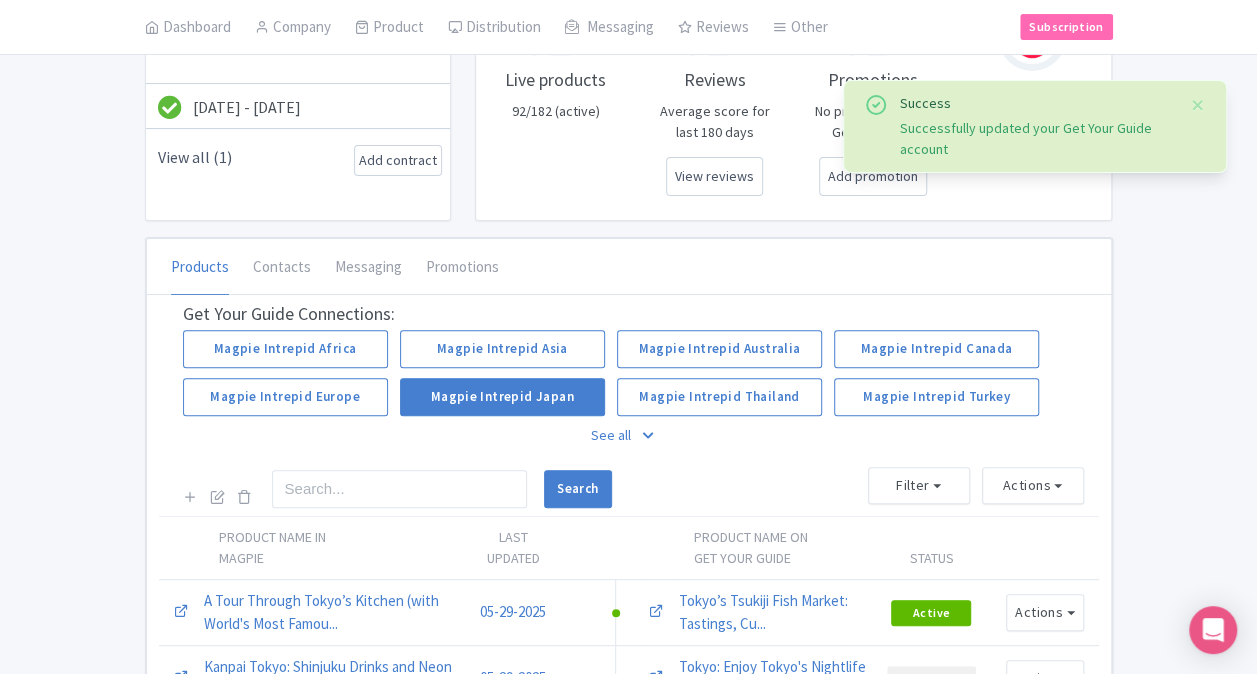 scroll, scrollTop: 200, scrollLeft: 0, axis: vertical 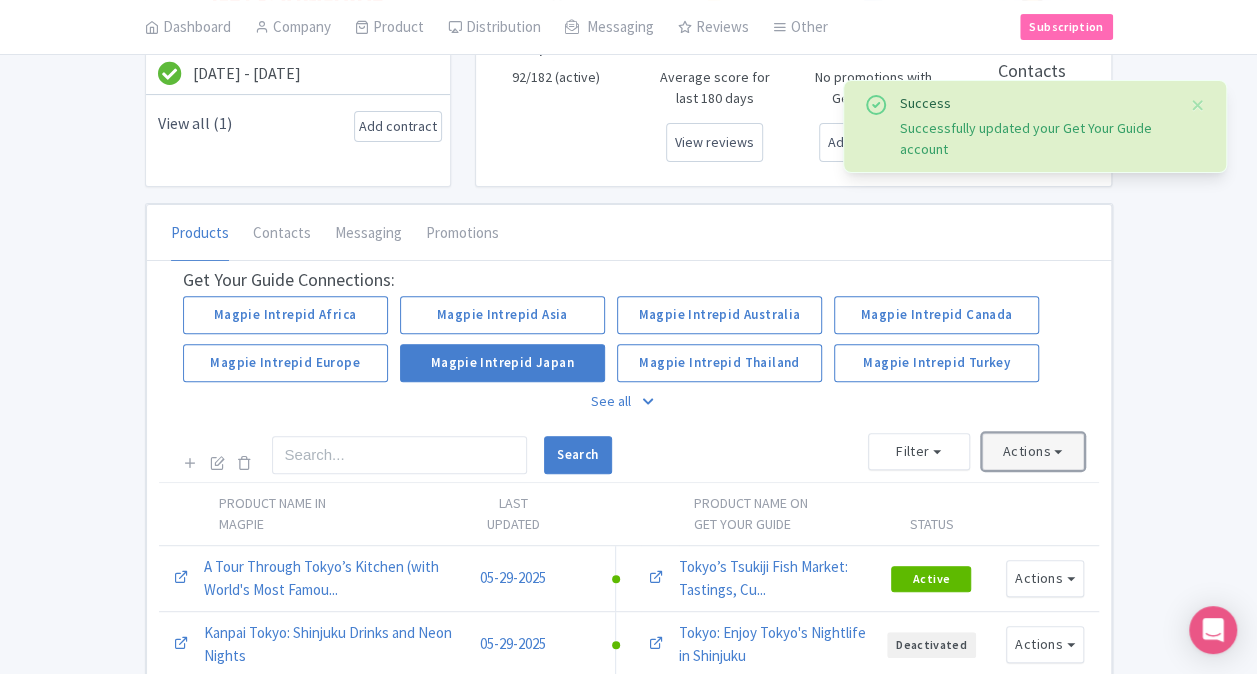 click on "Actions" at bounding box center [1033, 451] 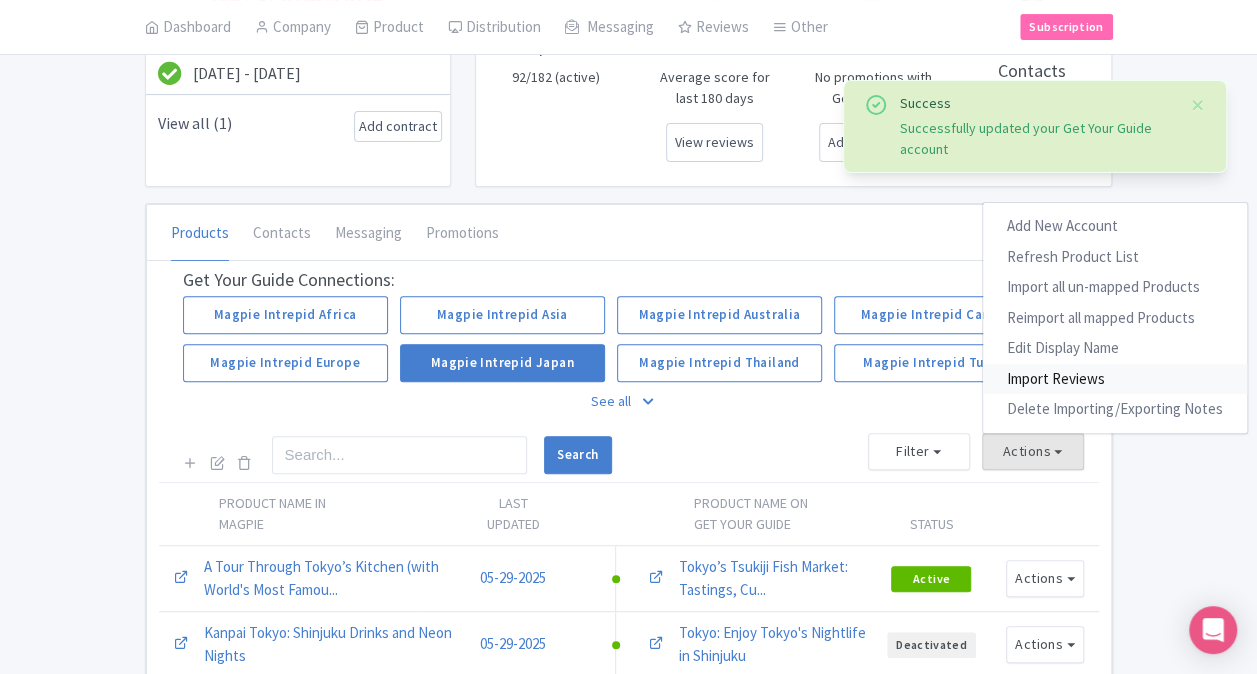 click on "Import Reviews" at bounding box center (1115, 379) 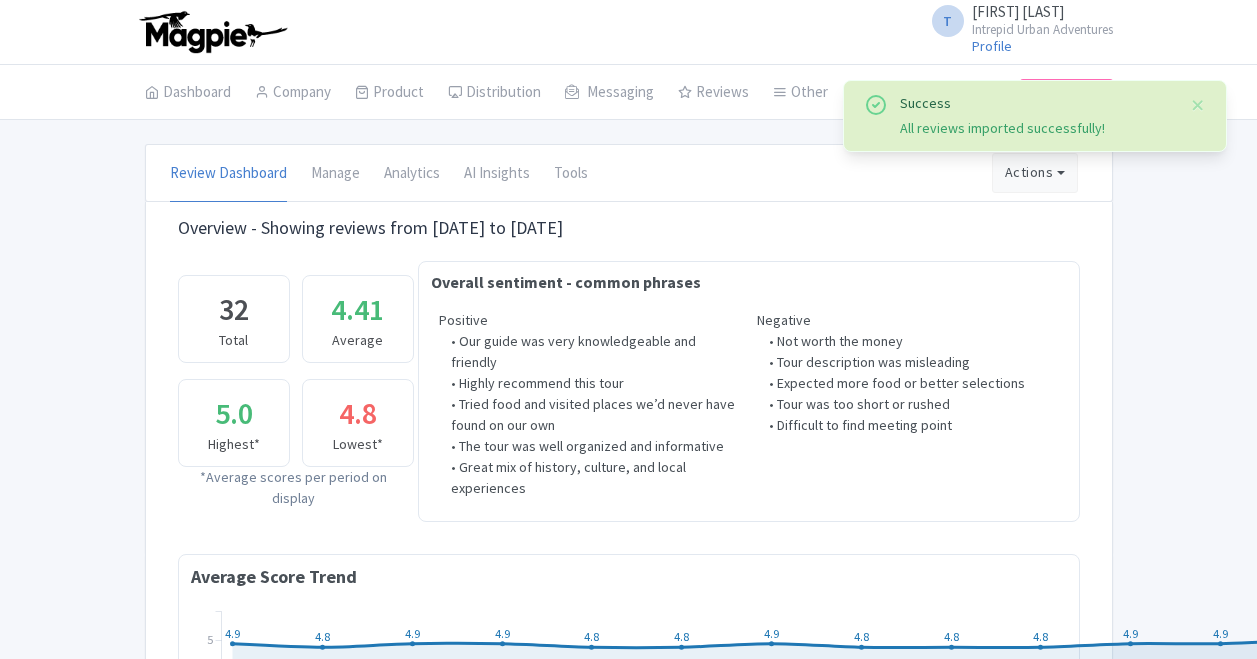 scroll, scrollTop: 0, scrollLeft: 0, axis: both 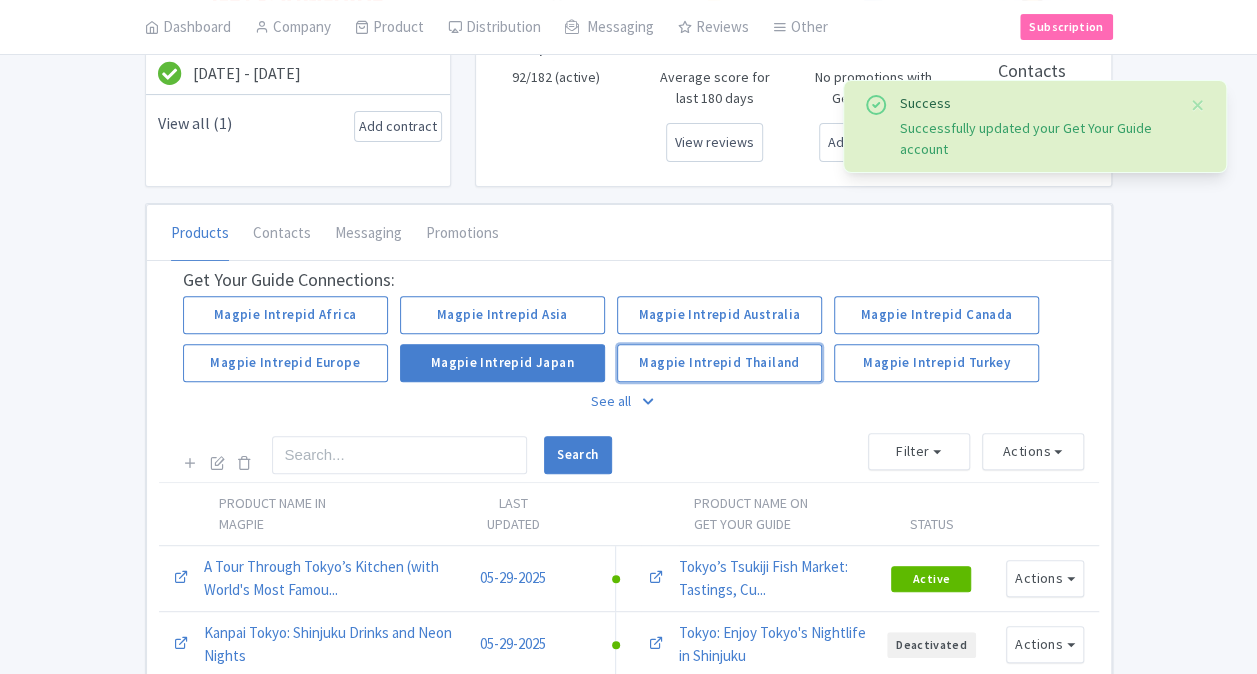 click on "Magpie Intrepid Thailand" at bounding box center [719, 363] 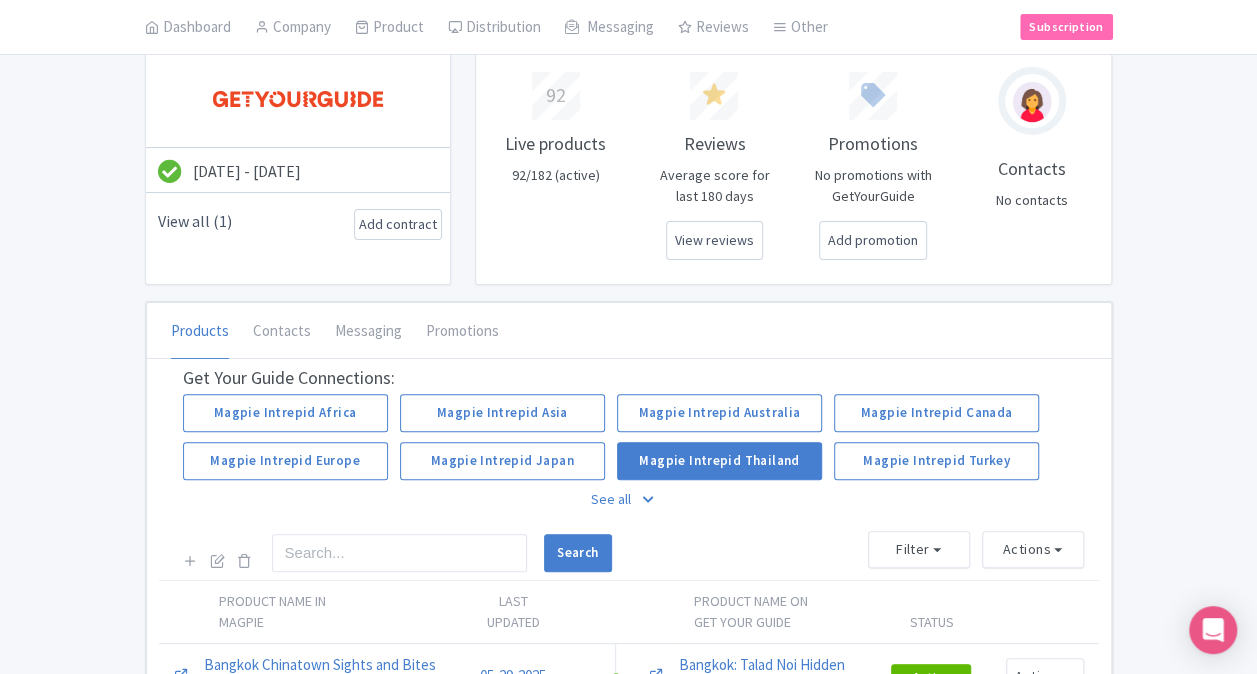scroll, scrollTop: 200, scrollLeft: 0, axis: vertical 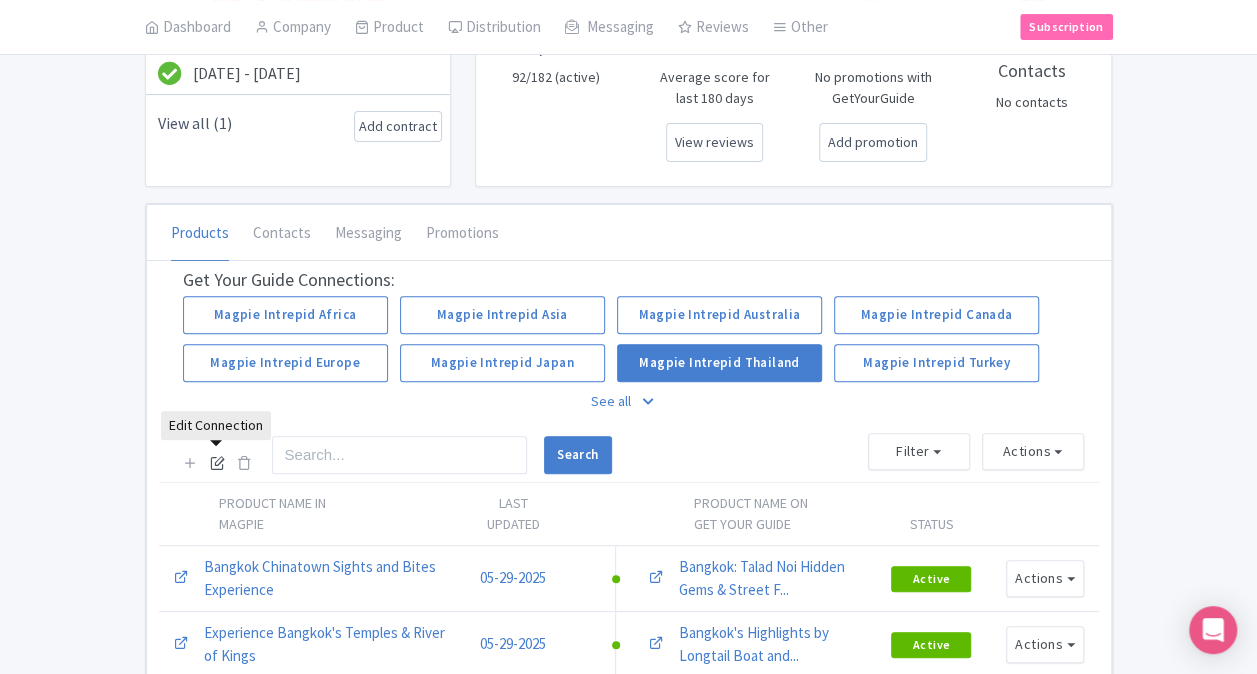 click at bounding box center [217, 462] 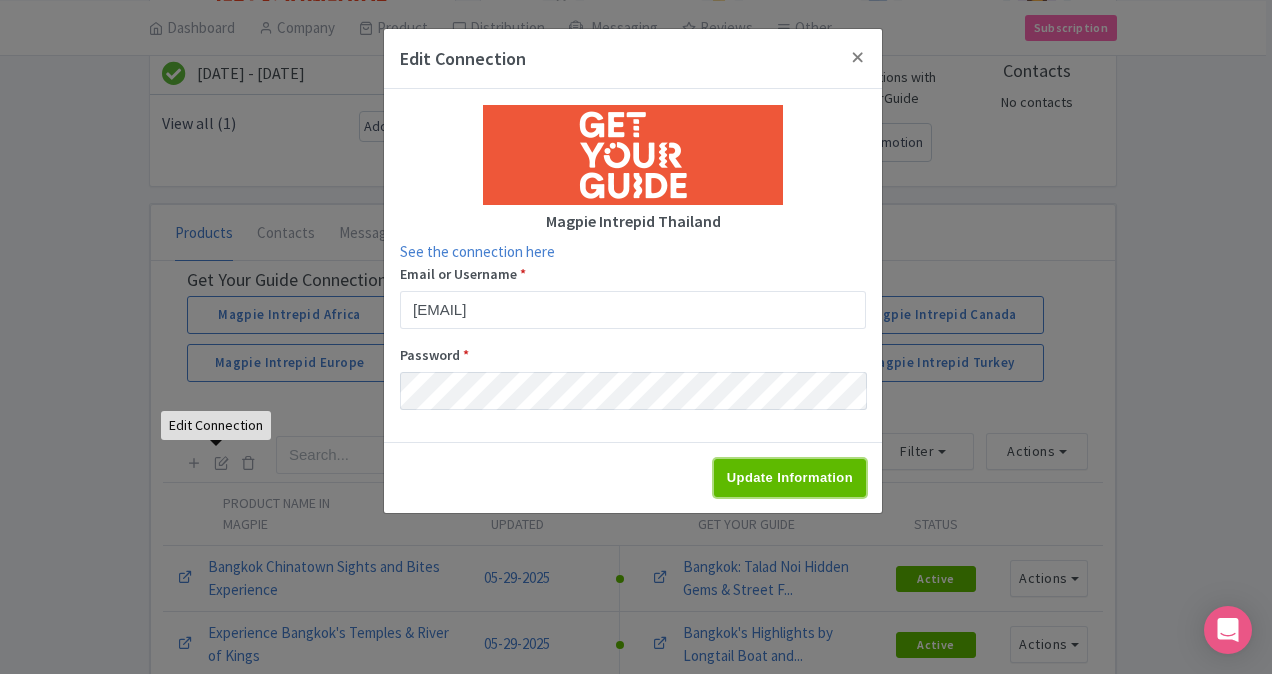 click on "Update Information" at bounding box center [790, 478] 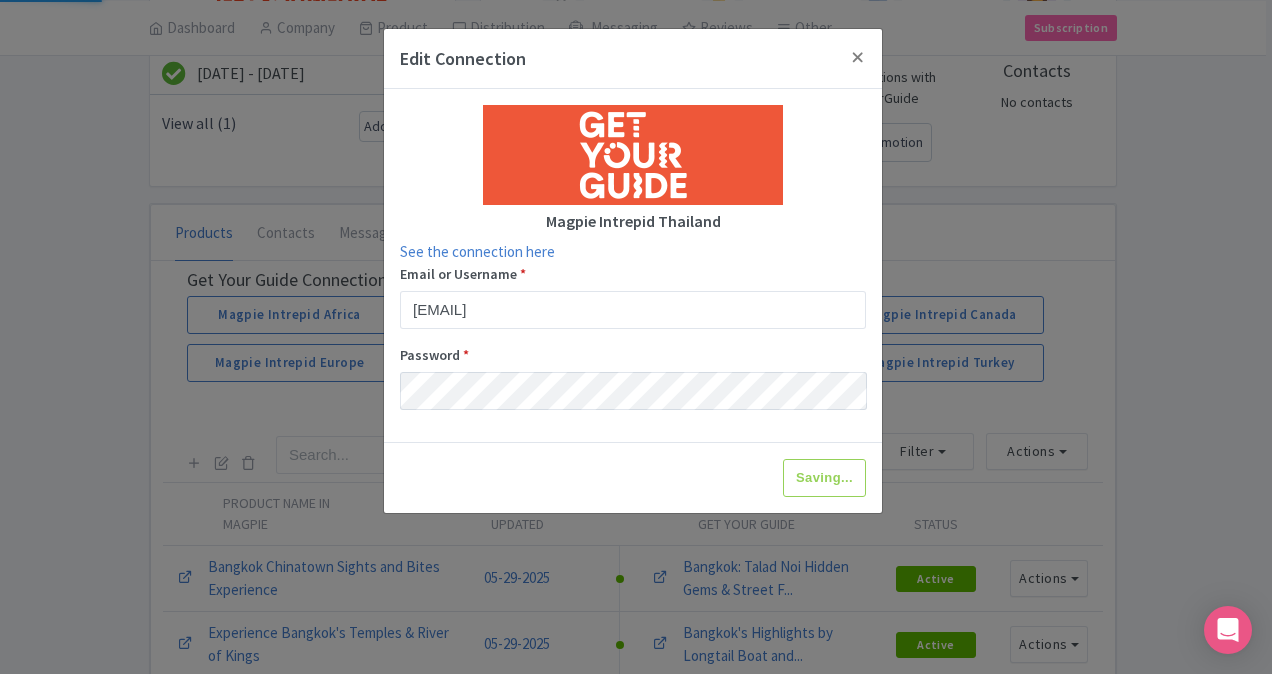 type on "Update Information" 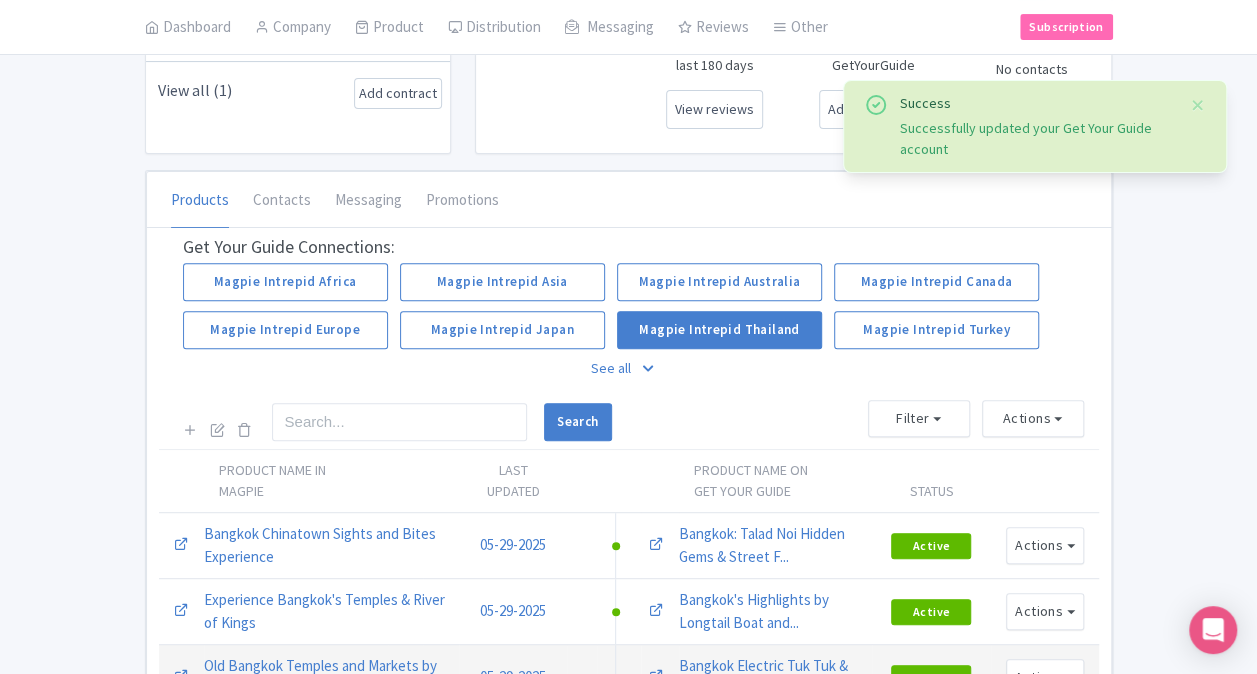 scroll, scrollTop: 400, scrollLeft: 0, axis: vertical 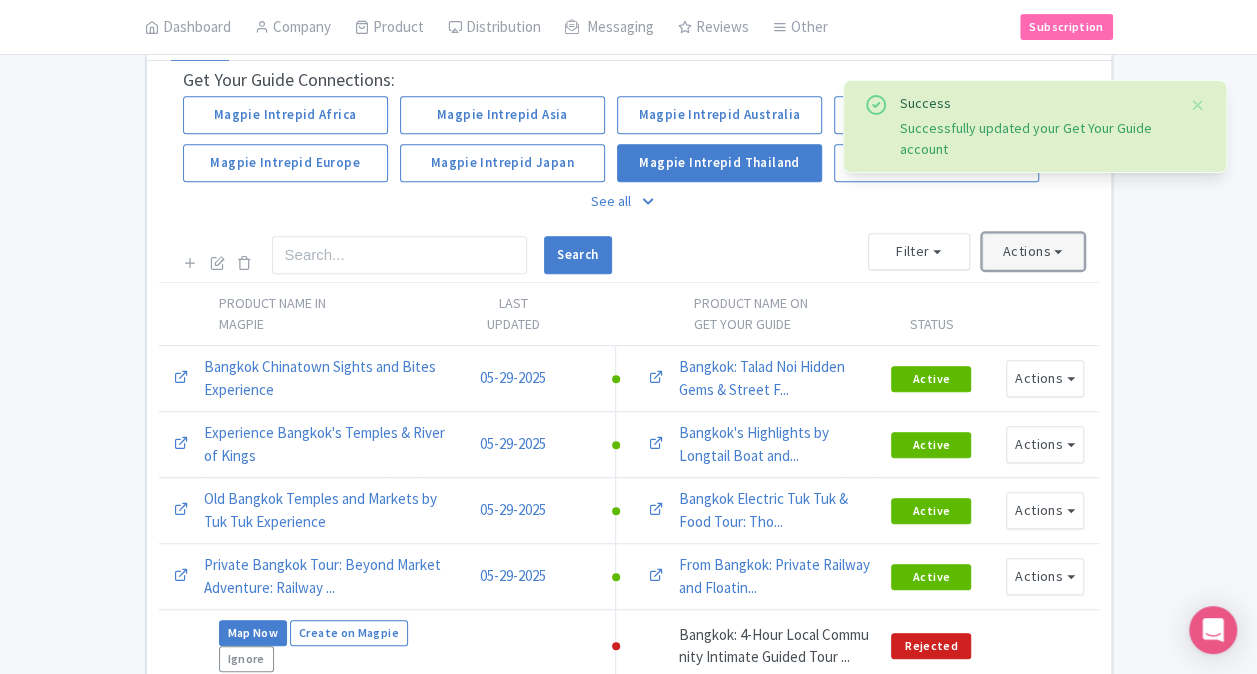 click on "Actions" at bounding box center [1033, 251] 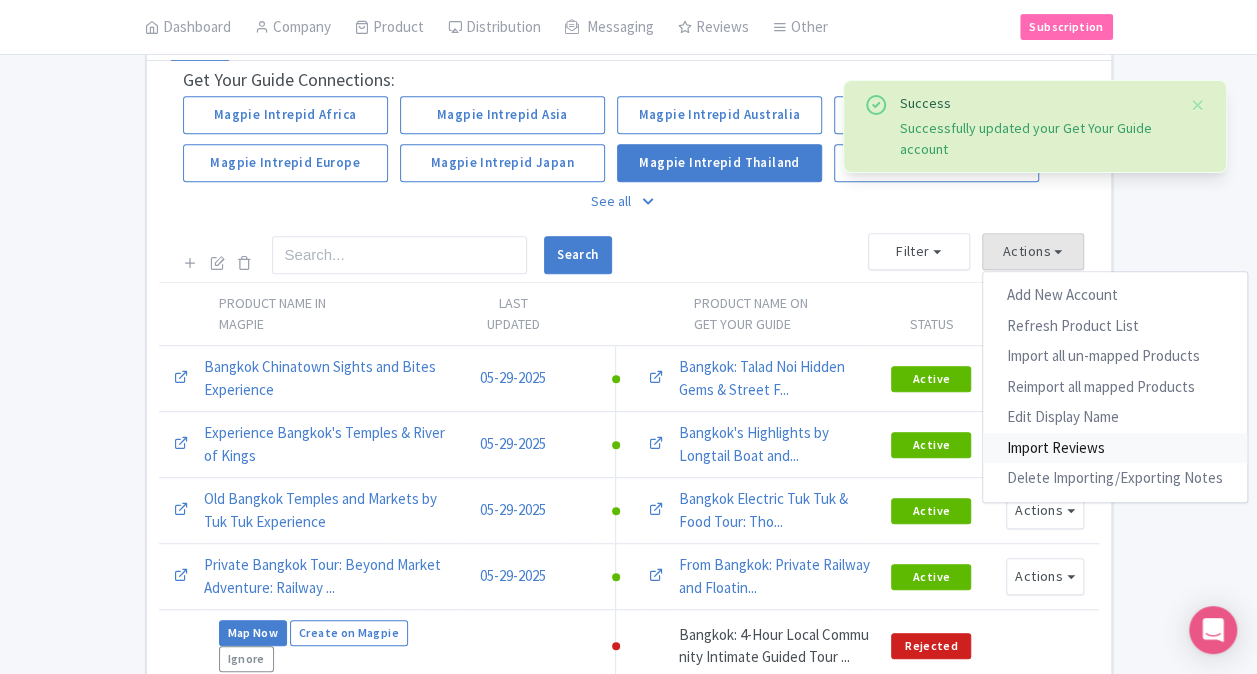 click on "Import Reviews" at bounding box center [1115, 448] 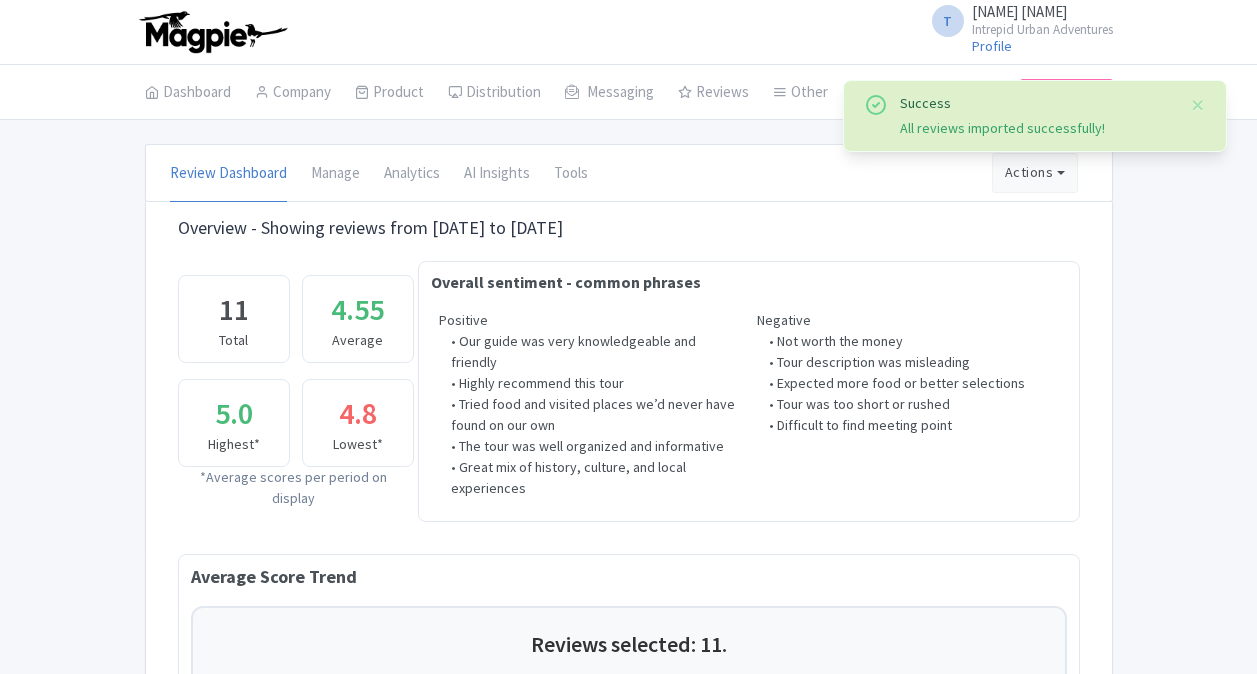 scroll, scrollTop: 0, scrollLeft: 0, axis: both 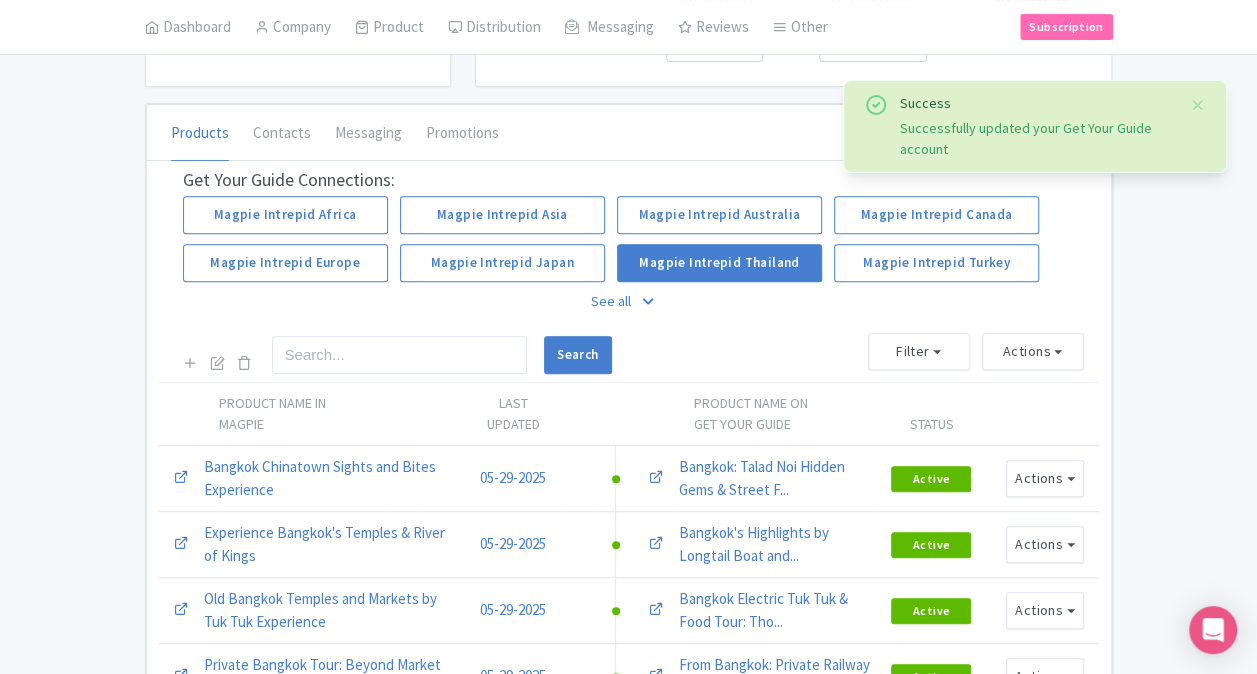 drag, startPoint x: 606, startPoint y: 304, endPoint x: 565, endPoint y: 320, distance: 44.011364 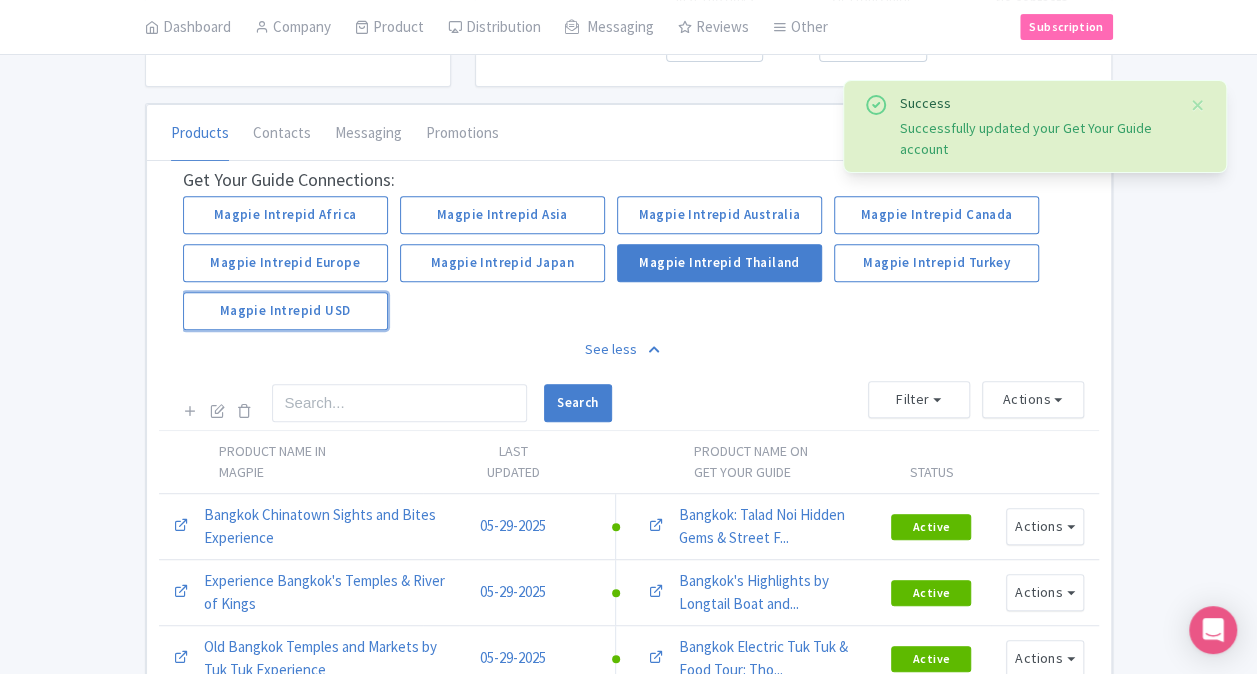 click on "Magpie Intrepid USD" at bounding box center [285, 311] 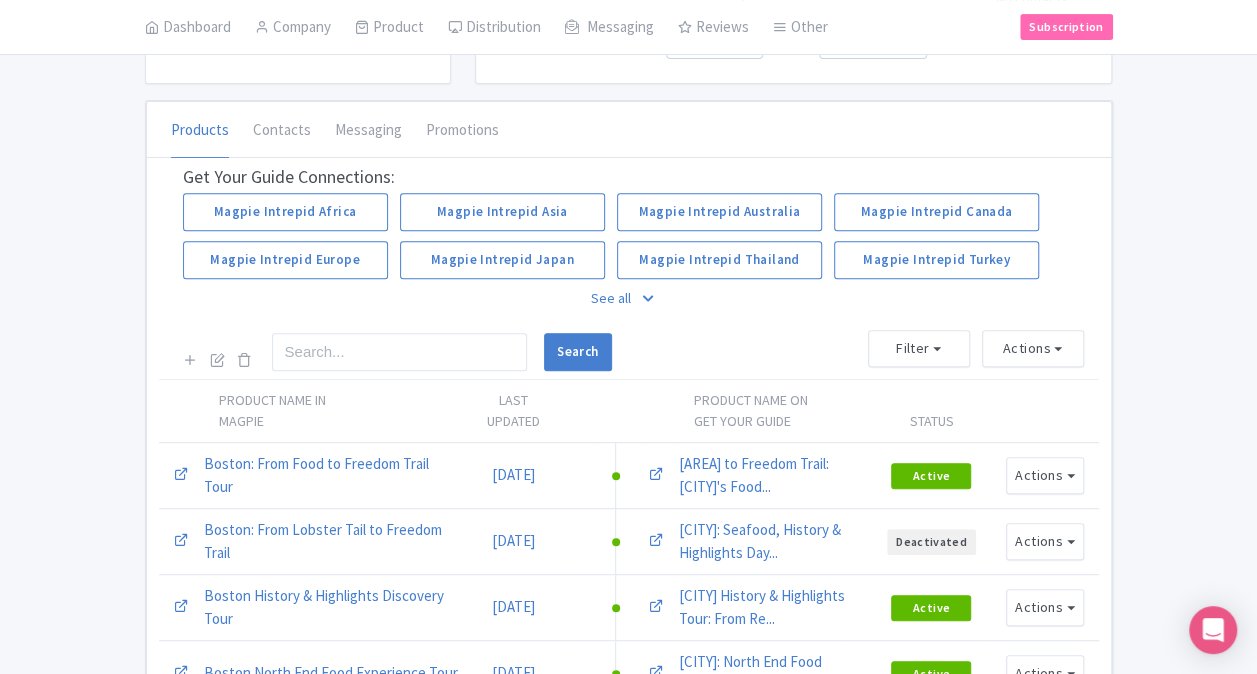 scroll, scrollTop: 400, scrollLeft: 0, axis: vertical 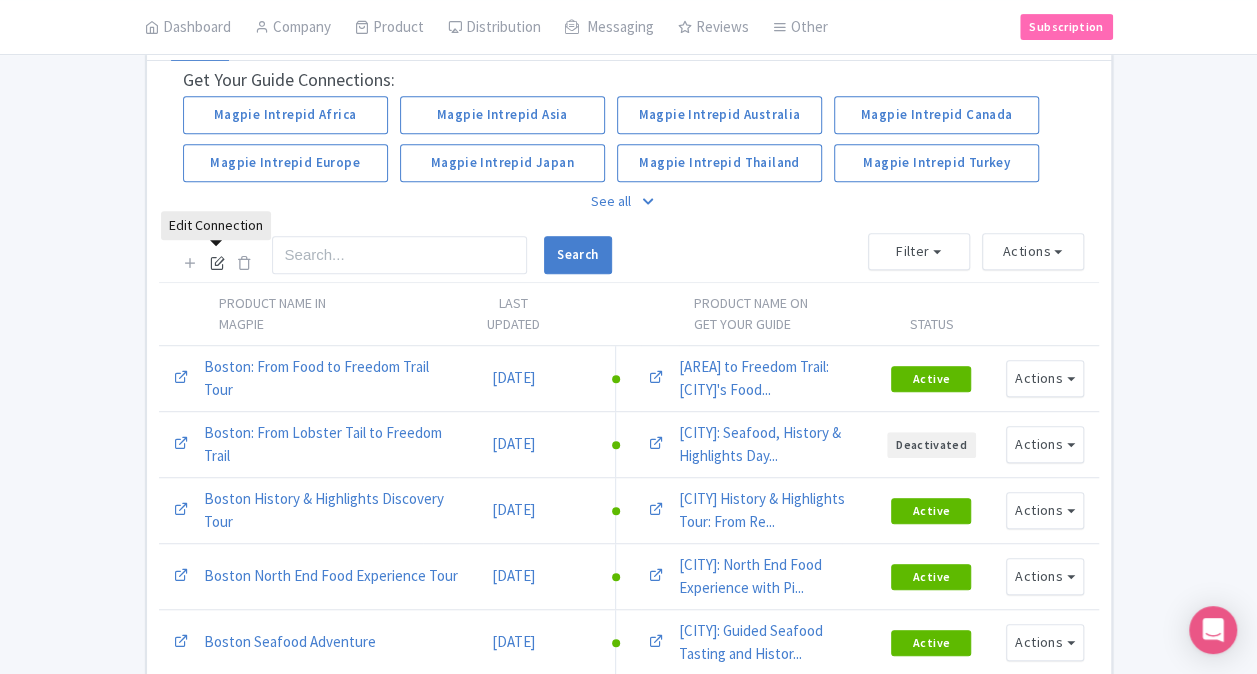 click at bounding box center [217, 262] 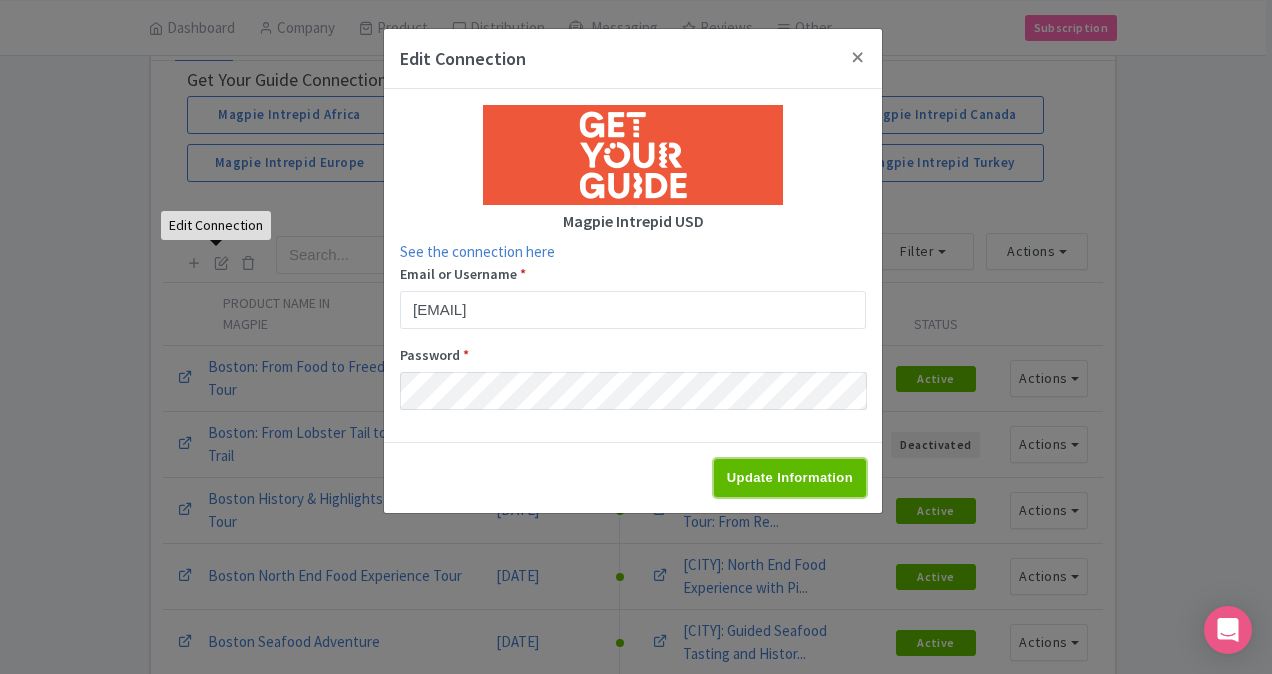 click on "Update Information" at bounding box center [790, 478] 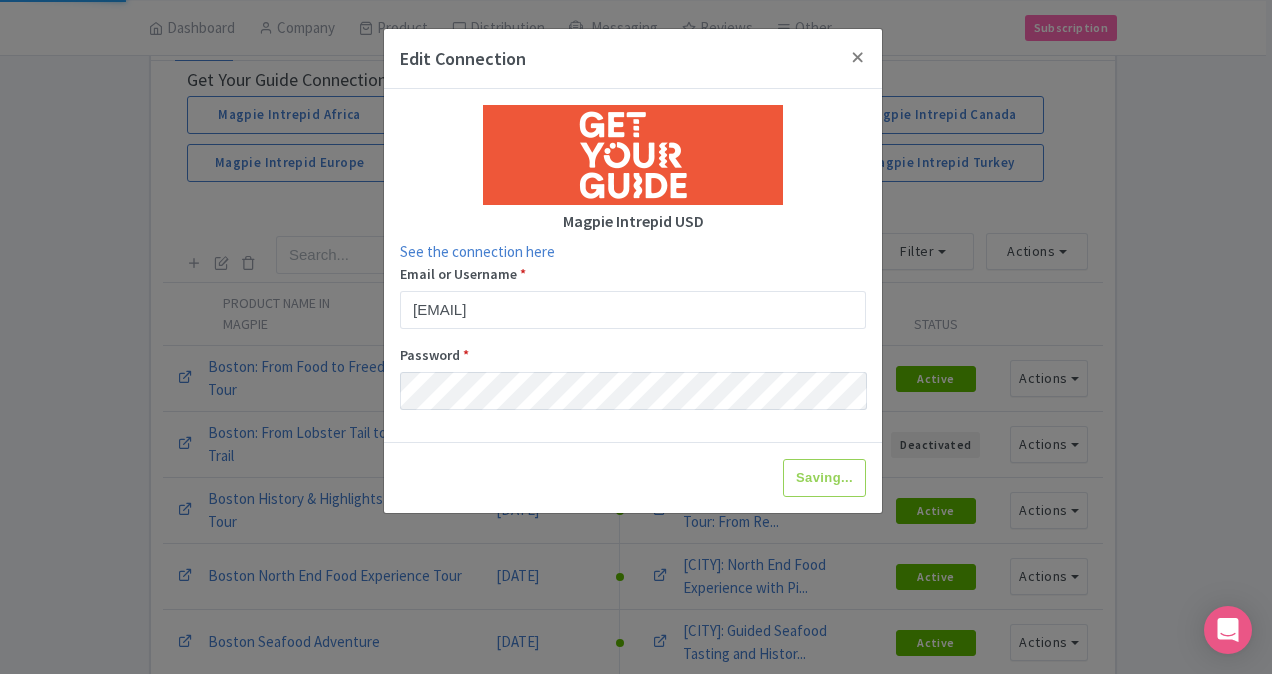 type on "Update Information" 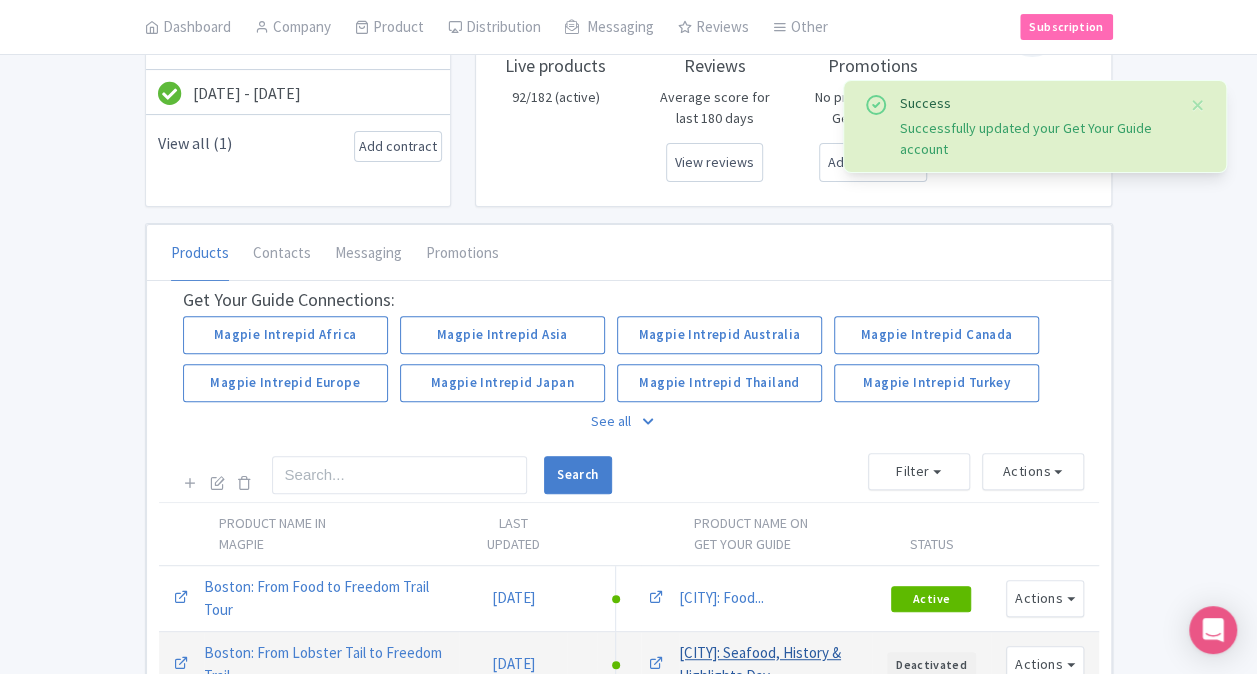 scroll, scrollTop: 300, scrollLeft: 0, axis: vertical 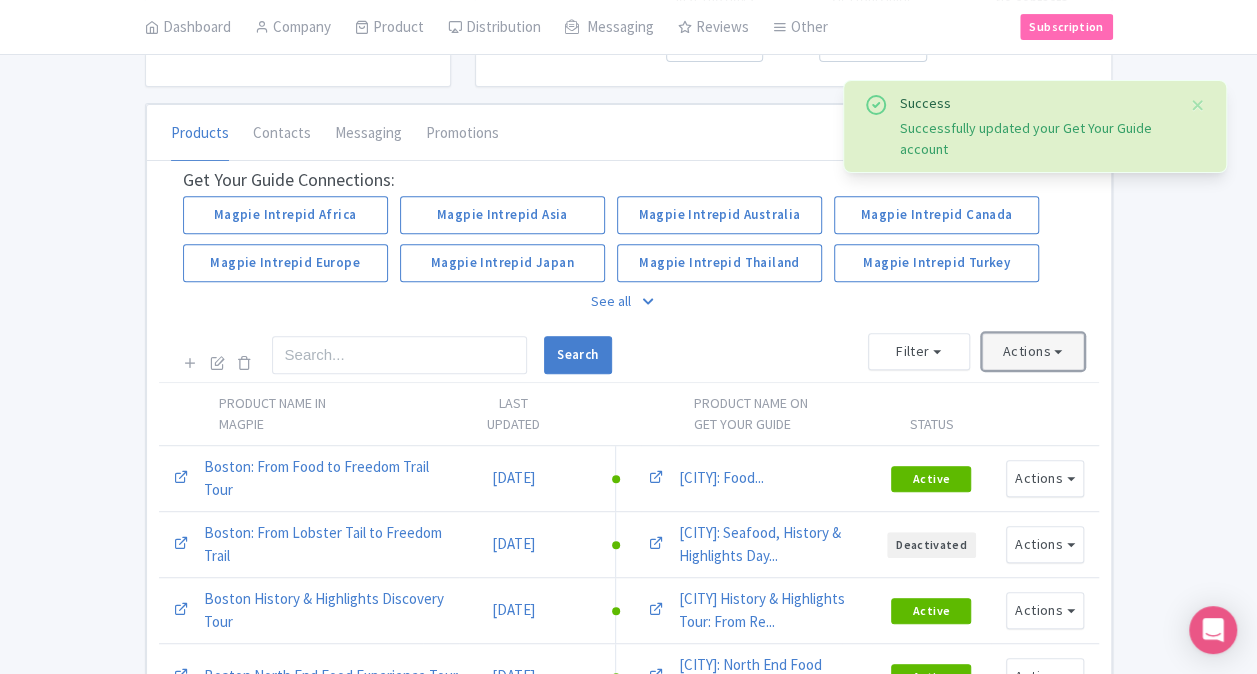 click on "Actions" at bounding box center (1033, 351) 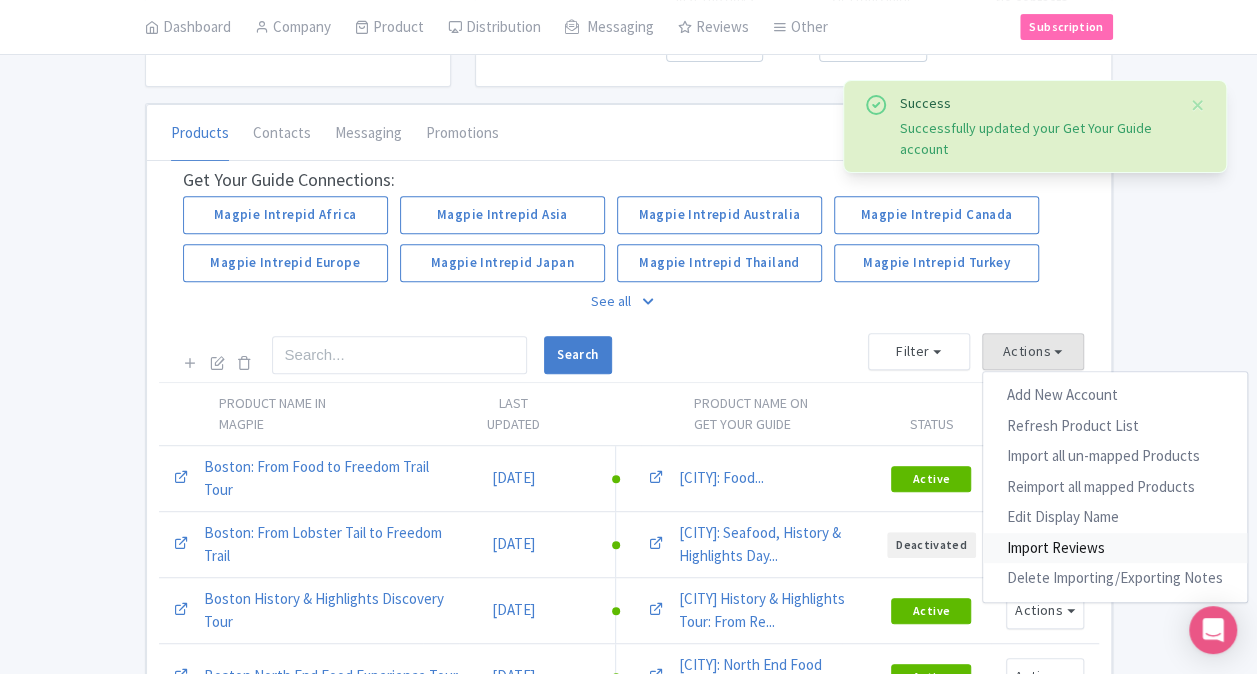 click on "Import Reviews" at bounding box center (1115, 548) 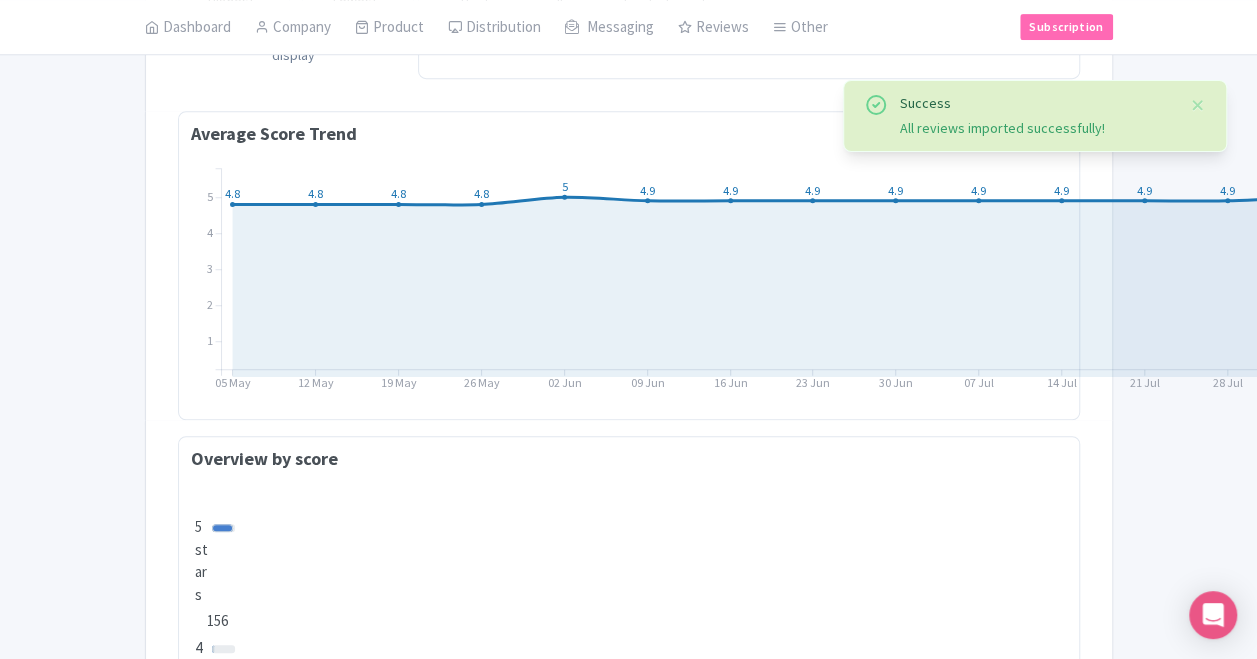 scroll, scrollTop: 0, scrollLeft: 0, axis: both 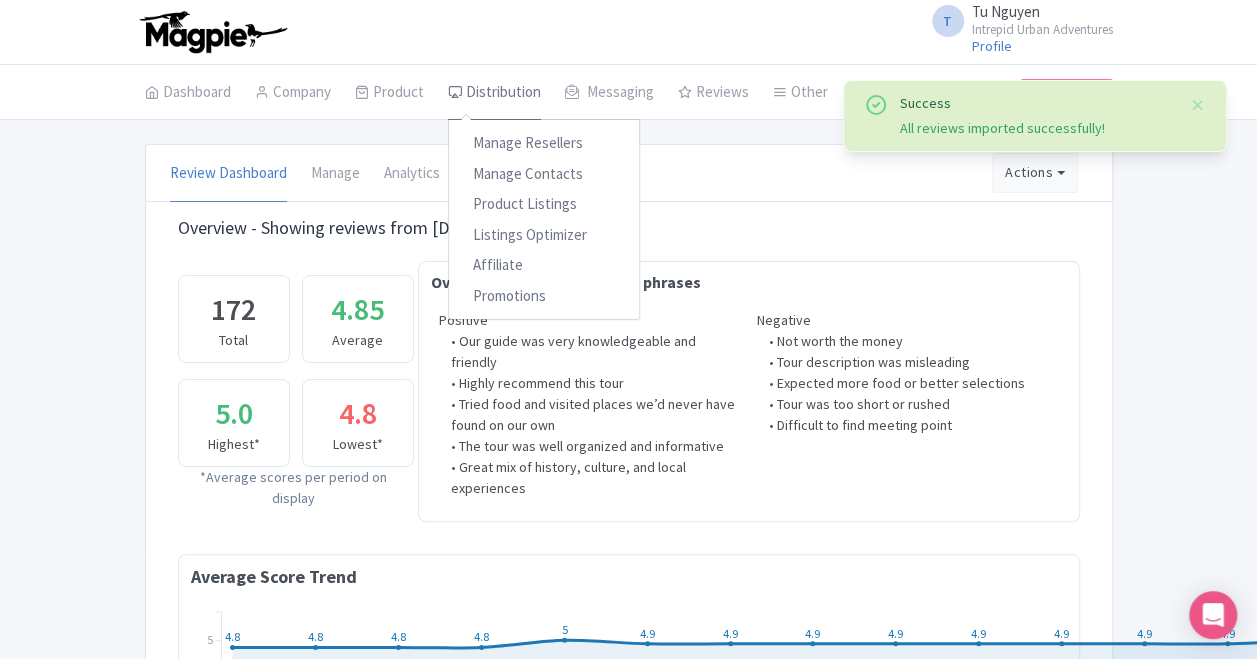 click on "Distribution" at bounding box center (494, 93) 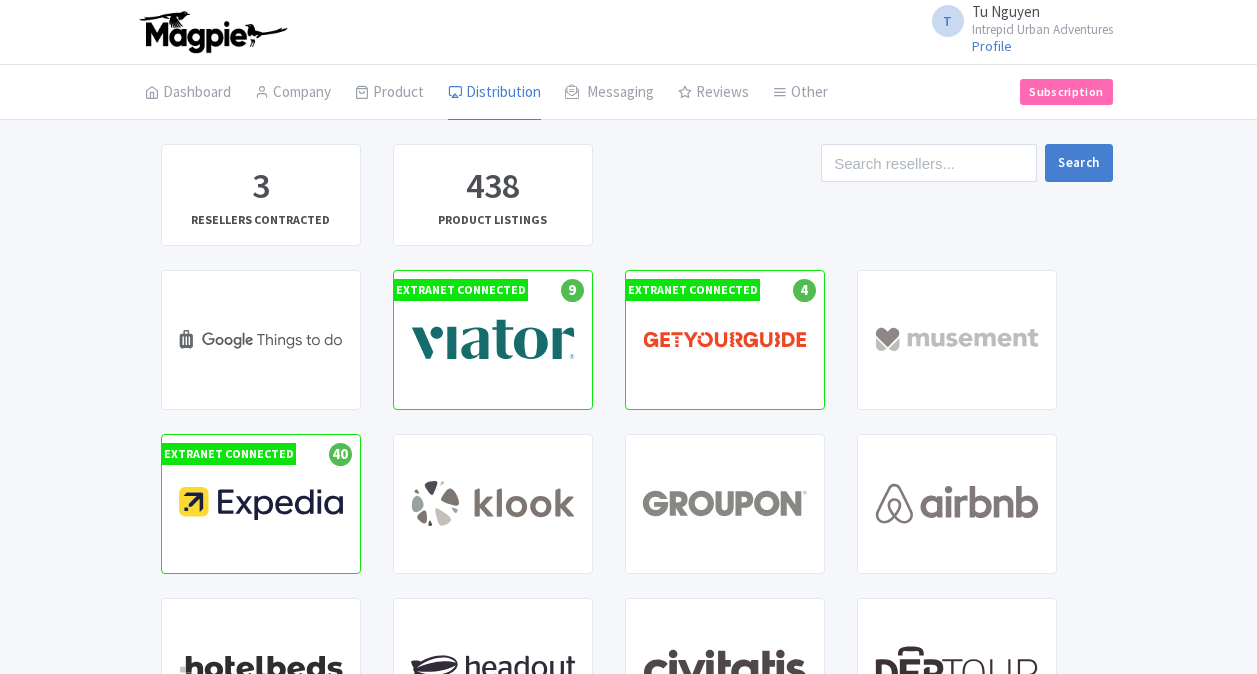 scroll, scrollTop: 0, scrollLeft: 0, axis: both 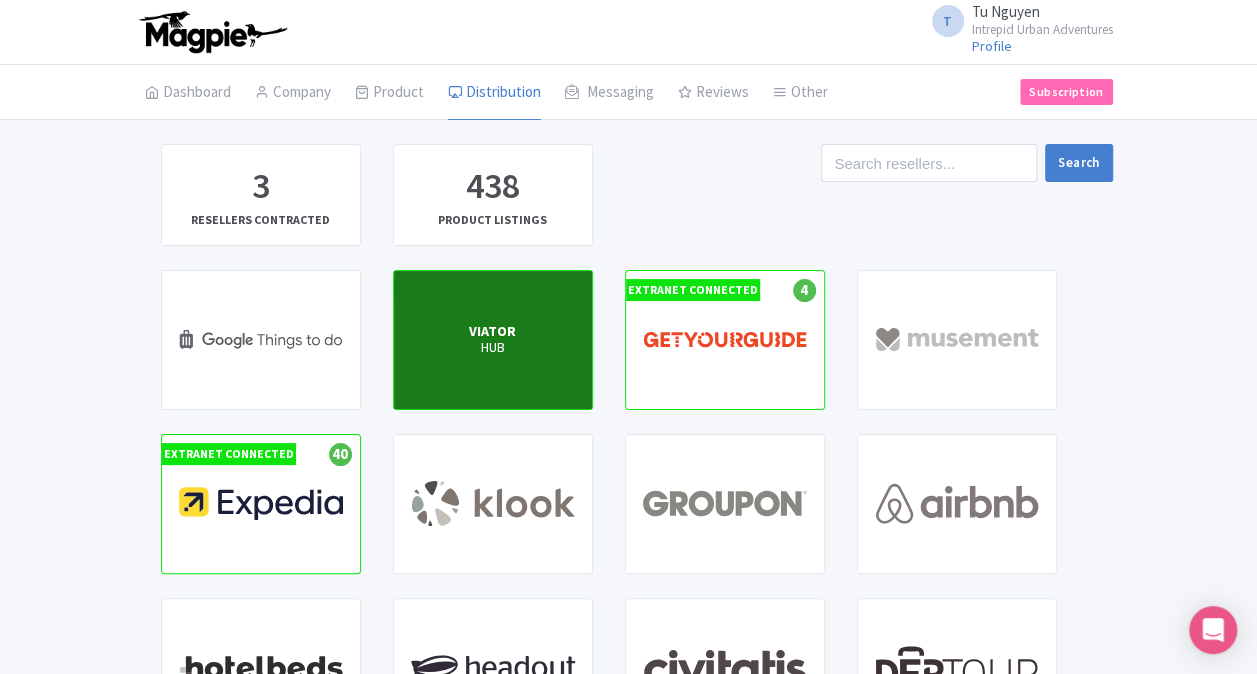 click on "HUB" at bounding box center (492, 348) 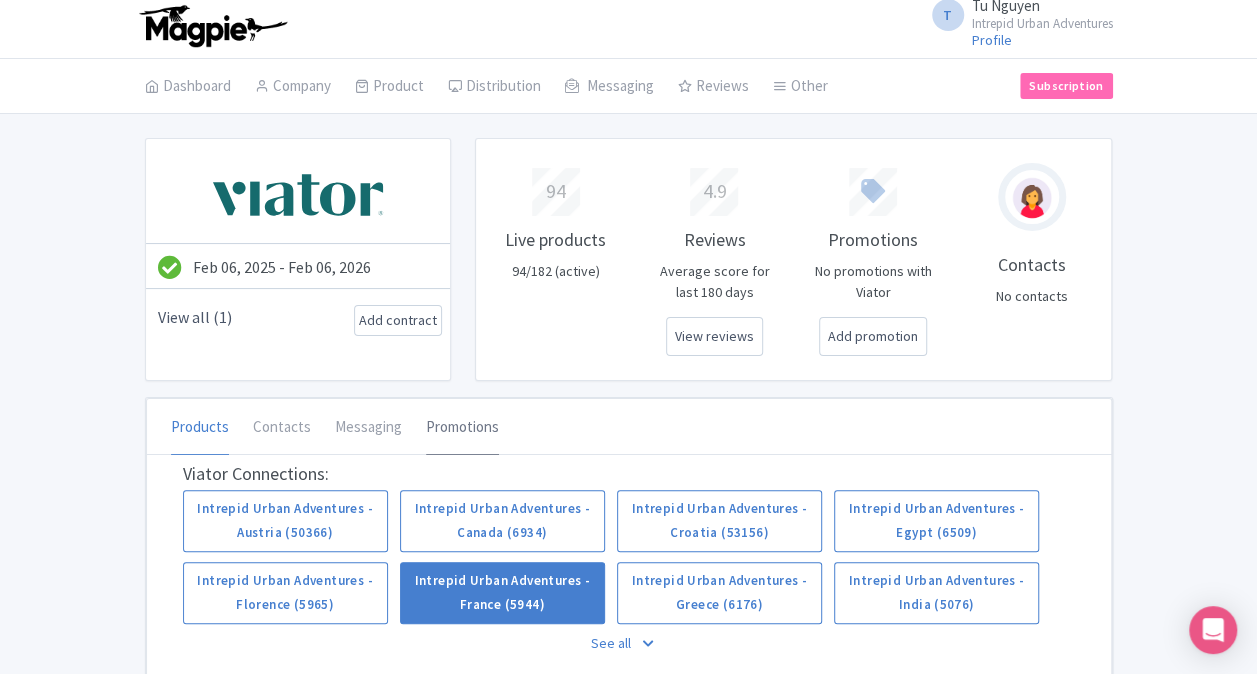 scroll, scrollTop: 300, scrollLeft: 0, axis: vertical 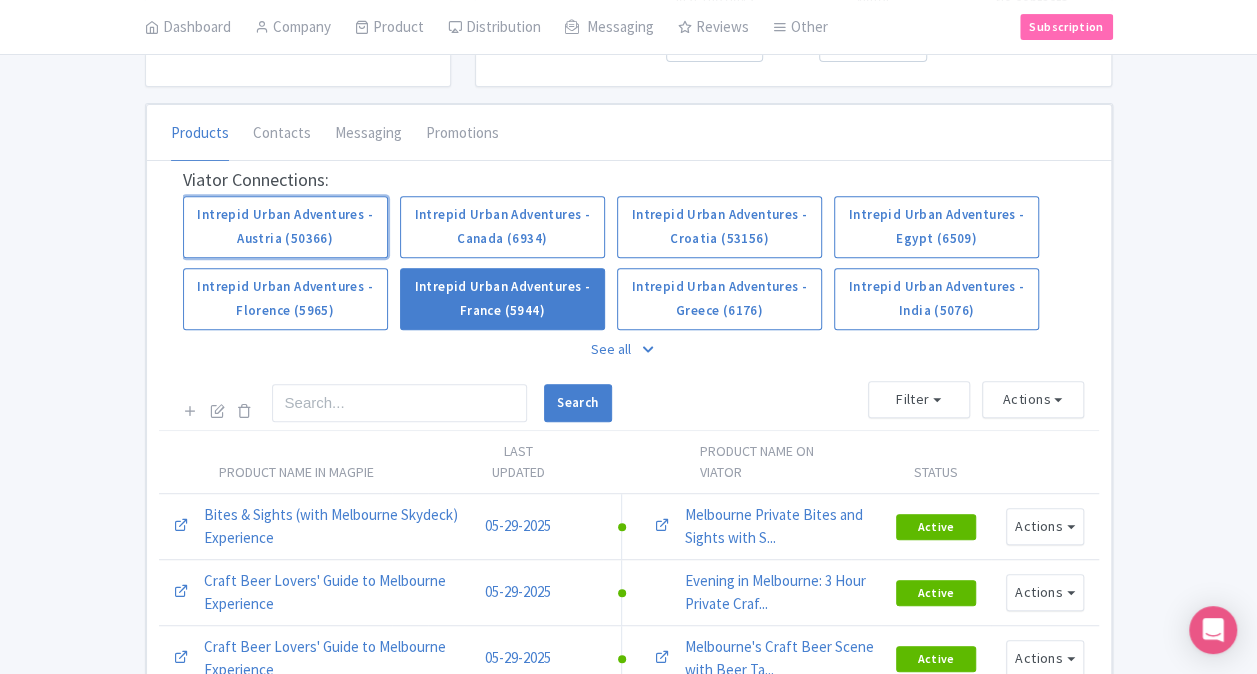 click on "Intrepid Urban Adventures - Austria (50366)" at bounding box center [285, 227] 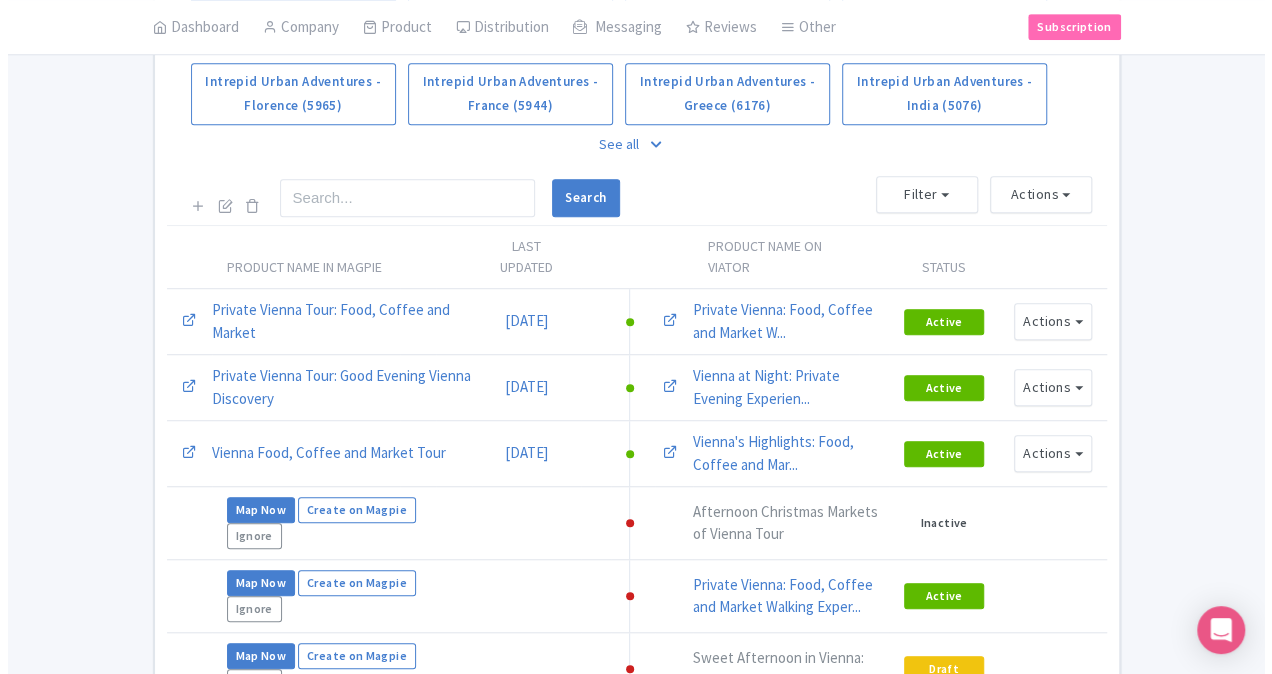 scroll, scrollTop: 500, scrollLeft: 0, axis: vertical 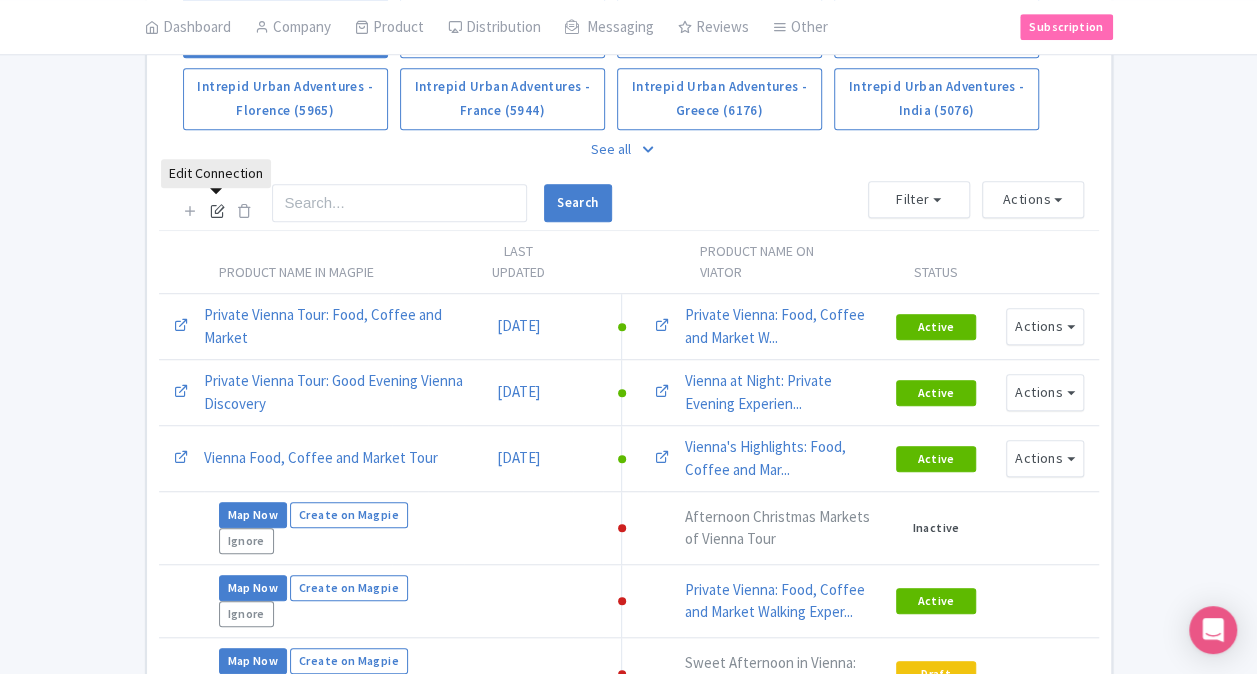 click at bounding box center (217, 210) 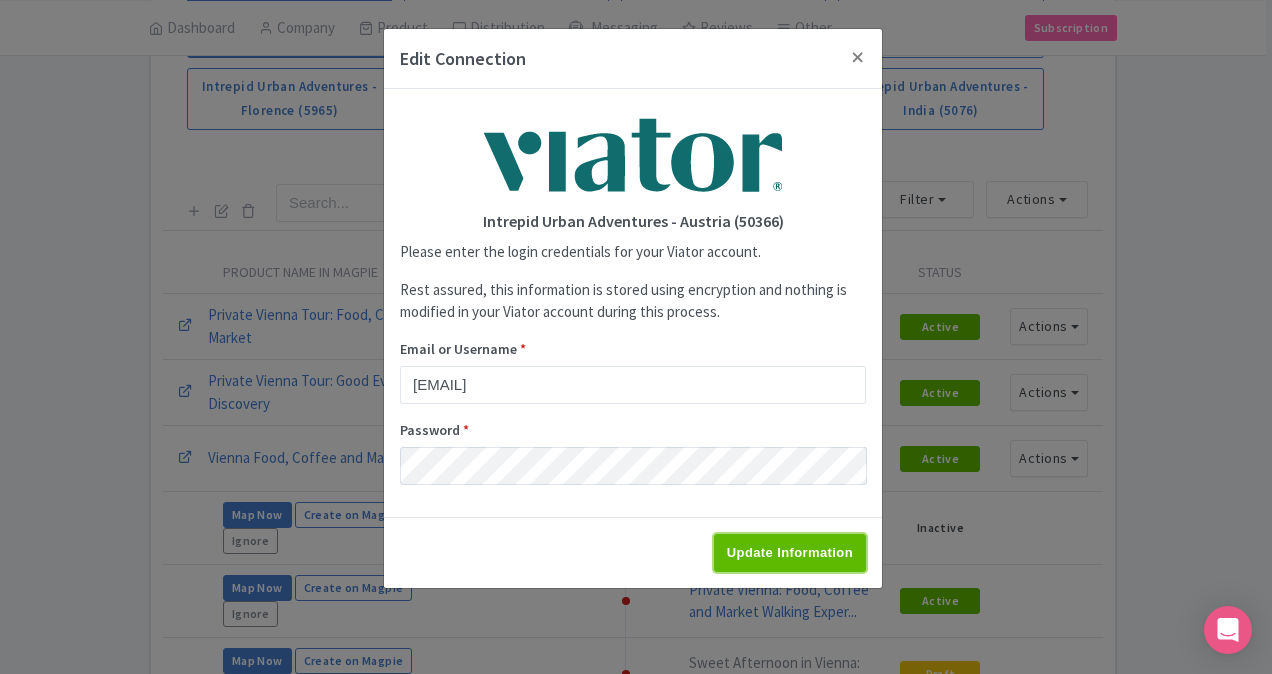 click on "Update Information" at bounding box center [790, 553] 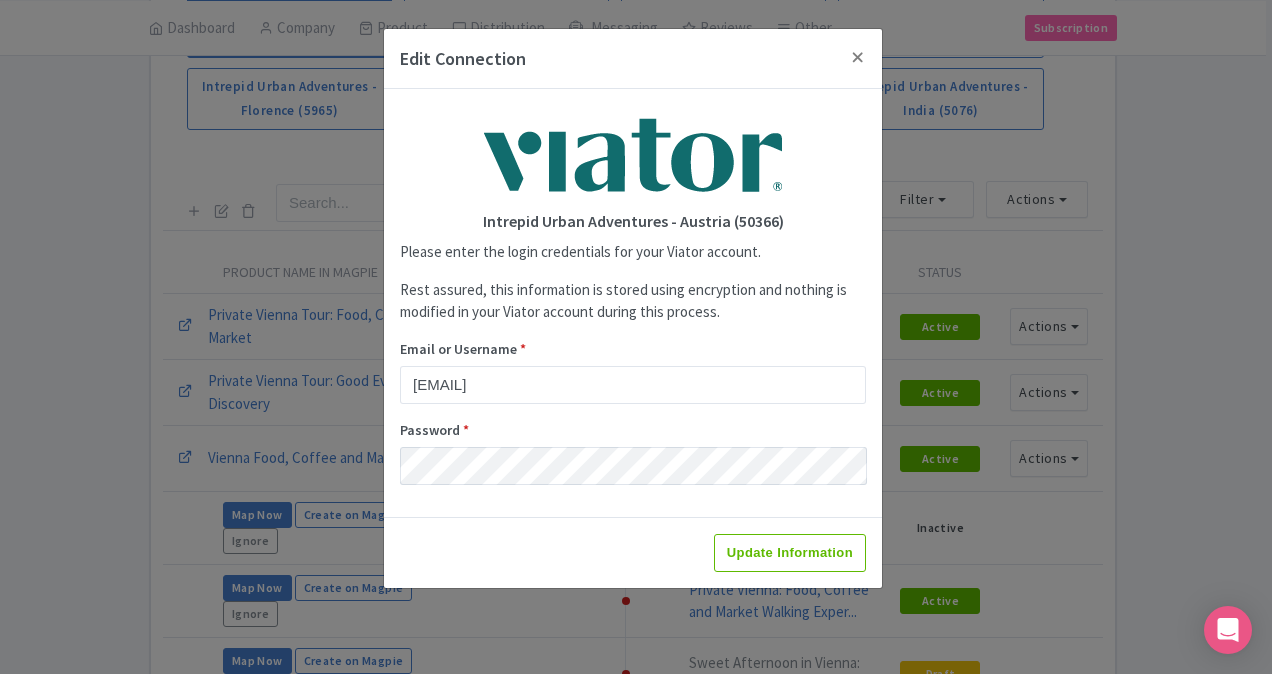 type on "Saving..." 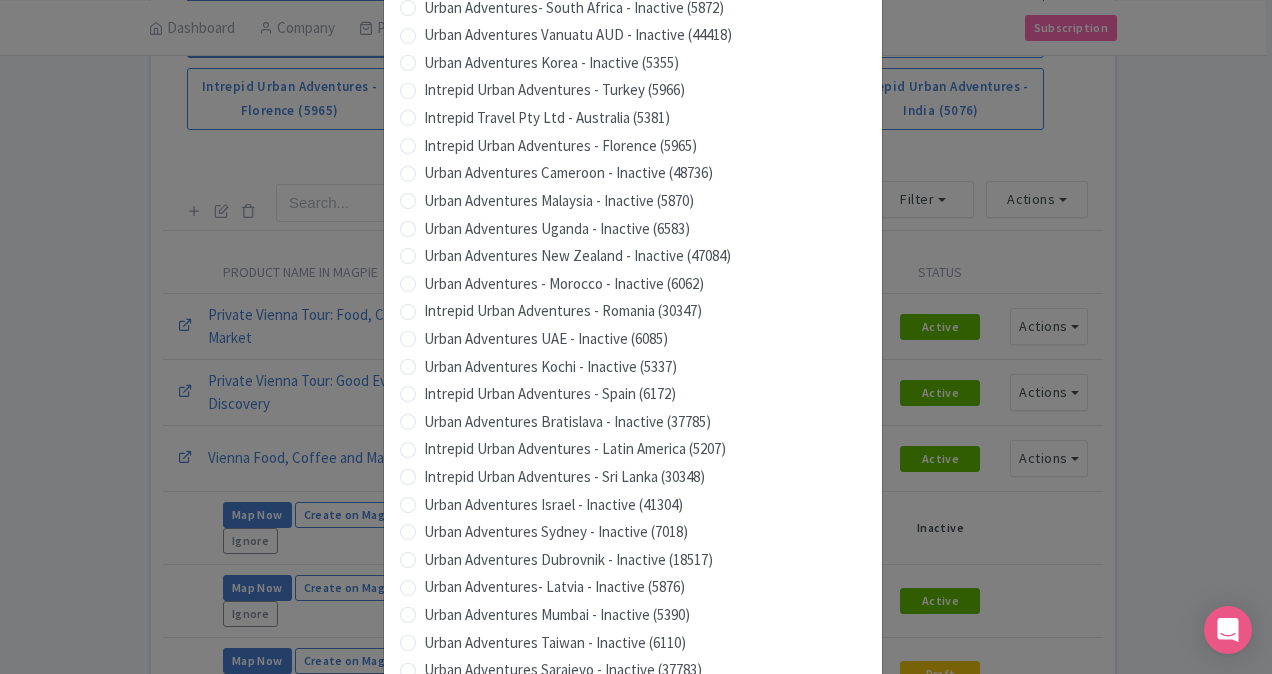 scroll, scrollTop: 1979, scrollLeft: 0, axis: vertical 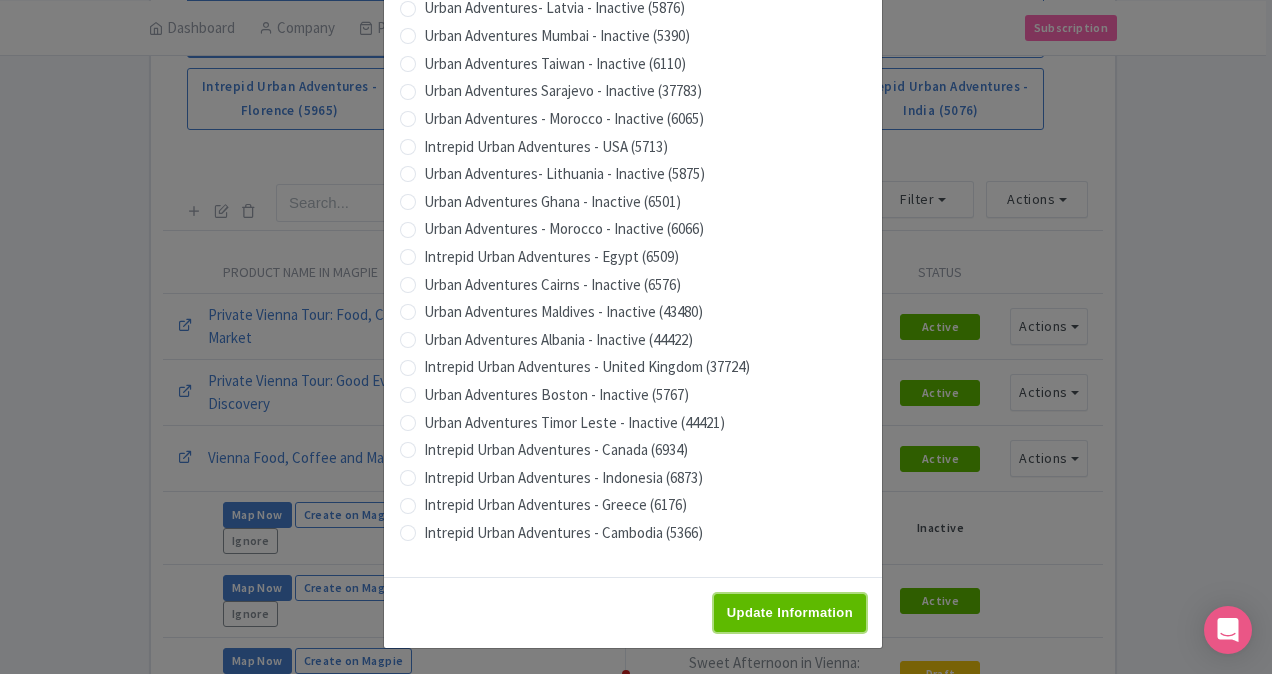 click on "Update Information" at bounding box center [790, 613] 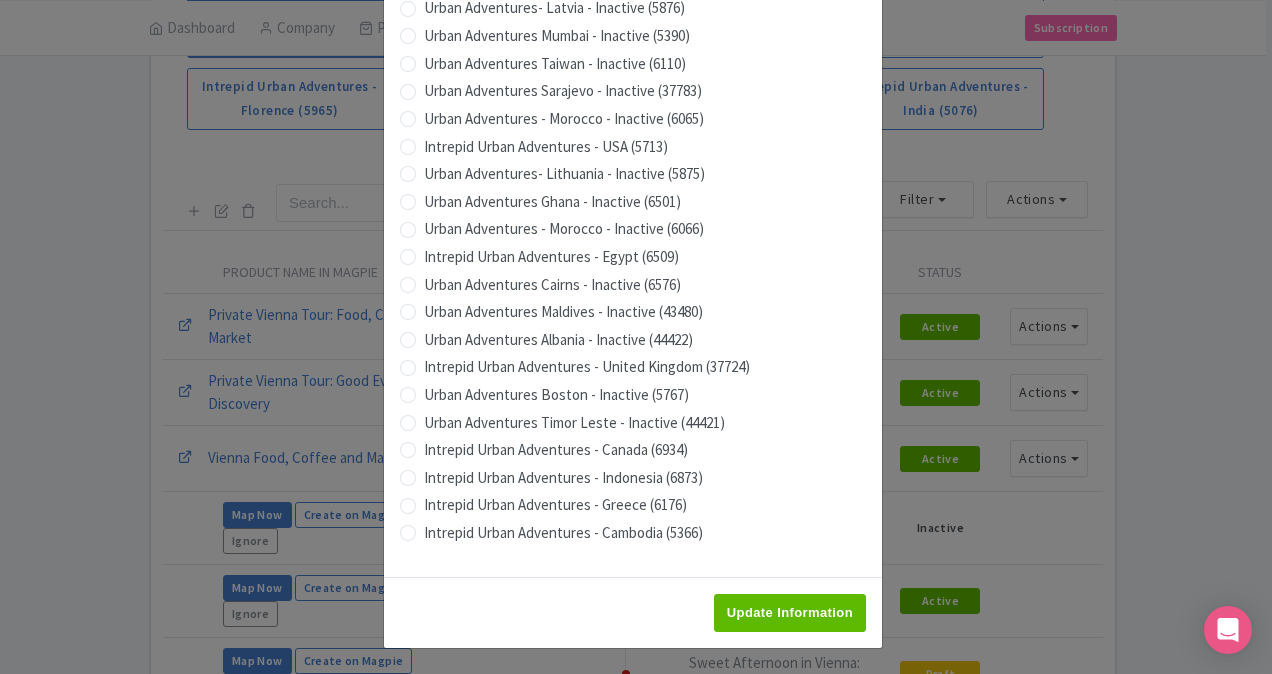 type on "Saving..." 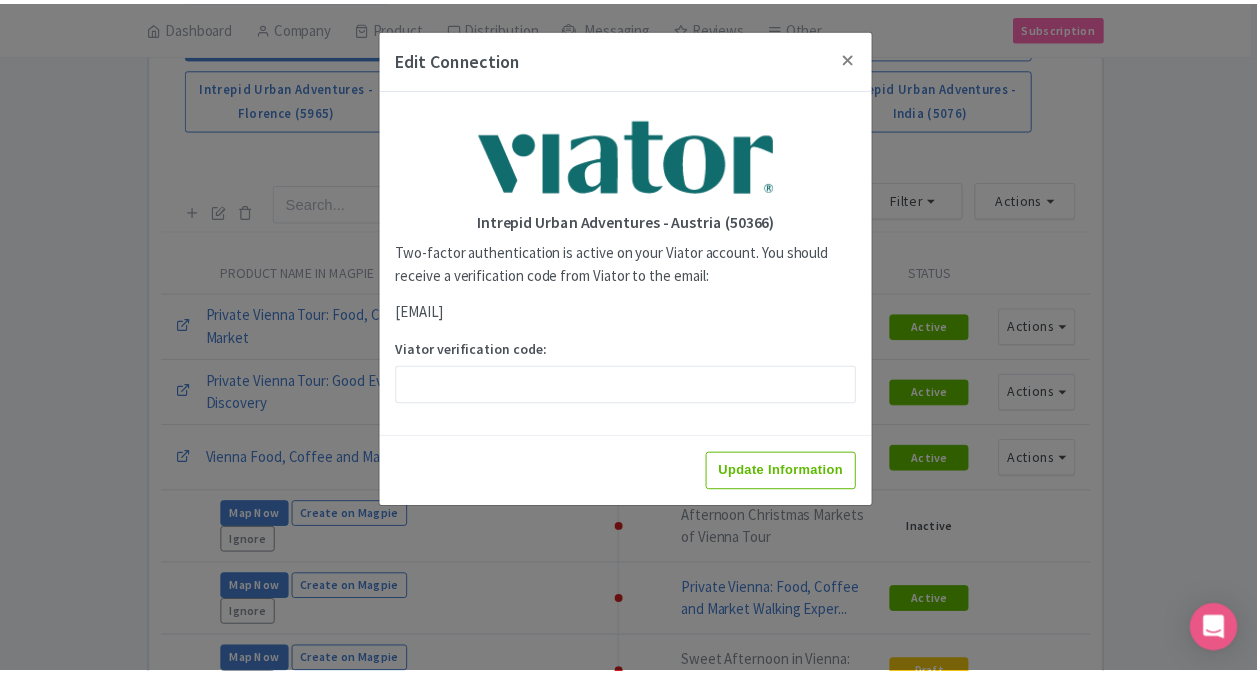 scroll, scrollTop: 0, scrollLeft: 0, axis: both 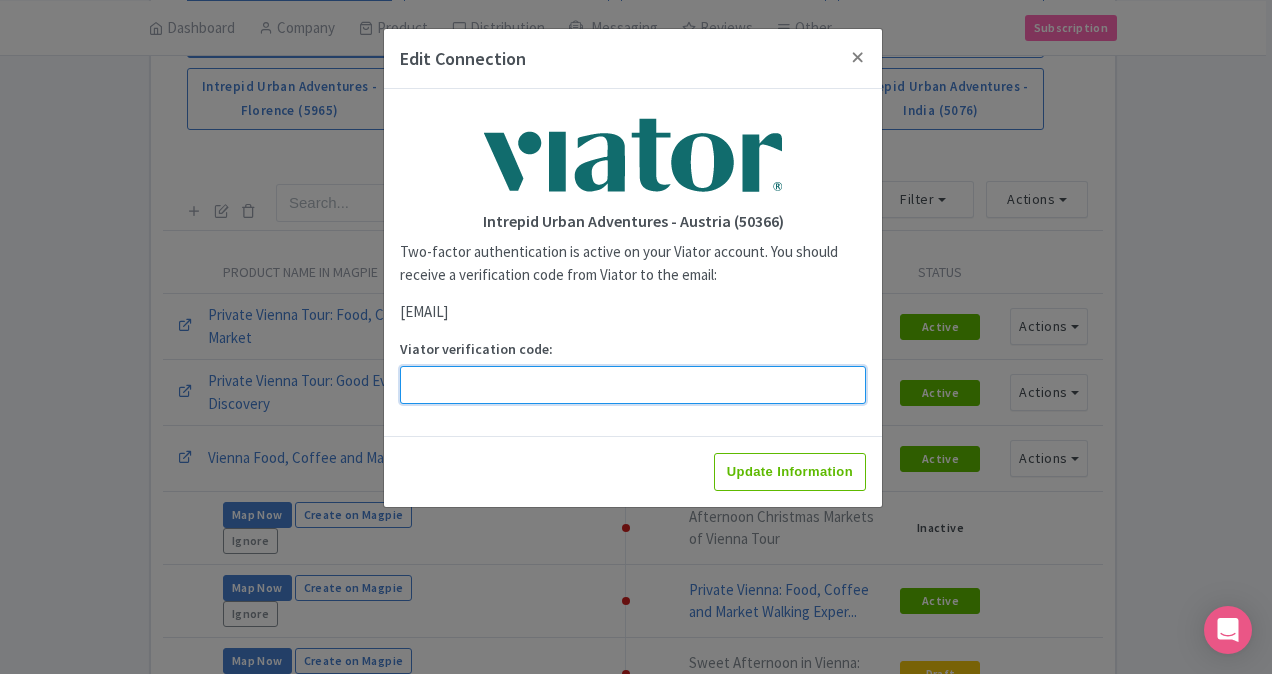 click on "Viator verification code:" at bounding box center [633, 385] 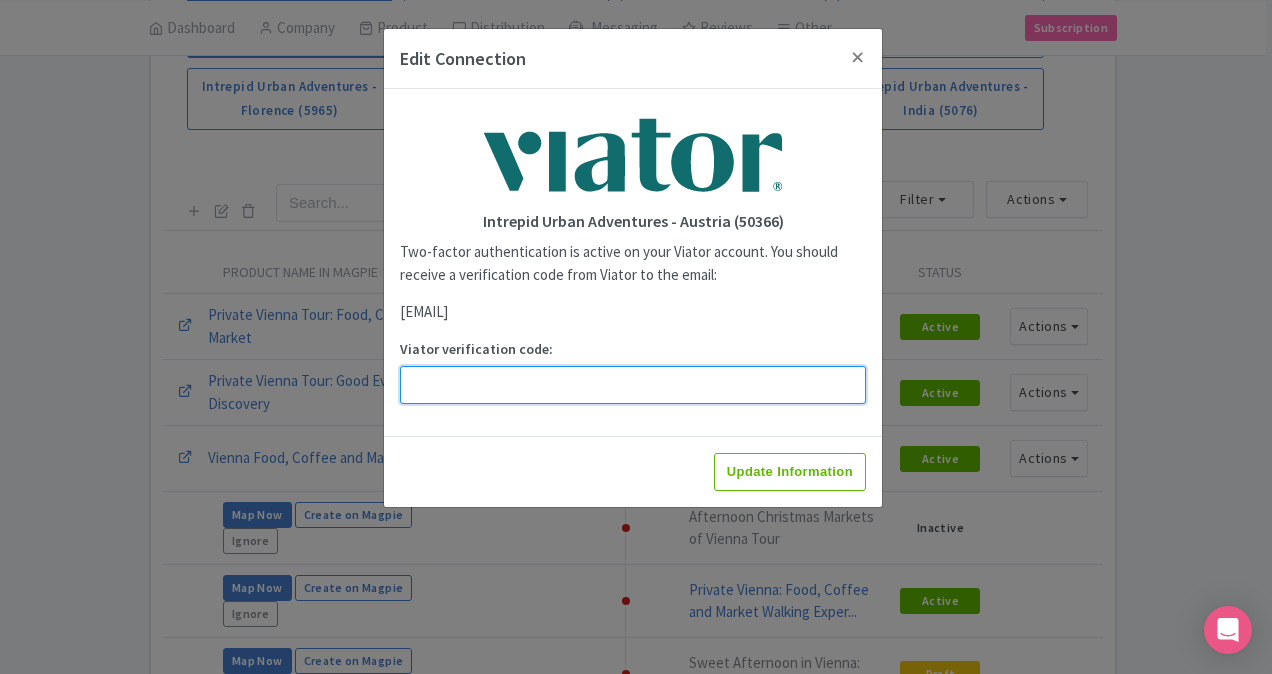 paste on "850833" 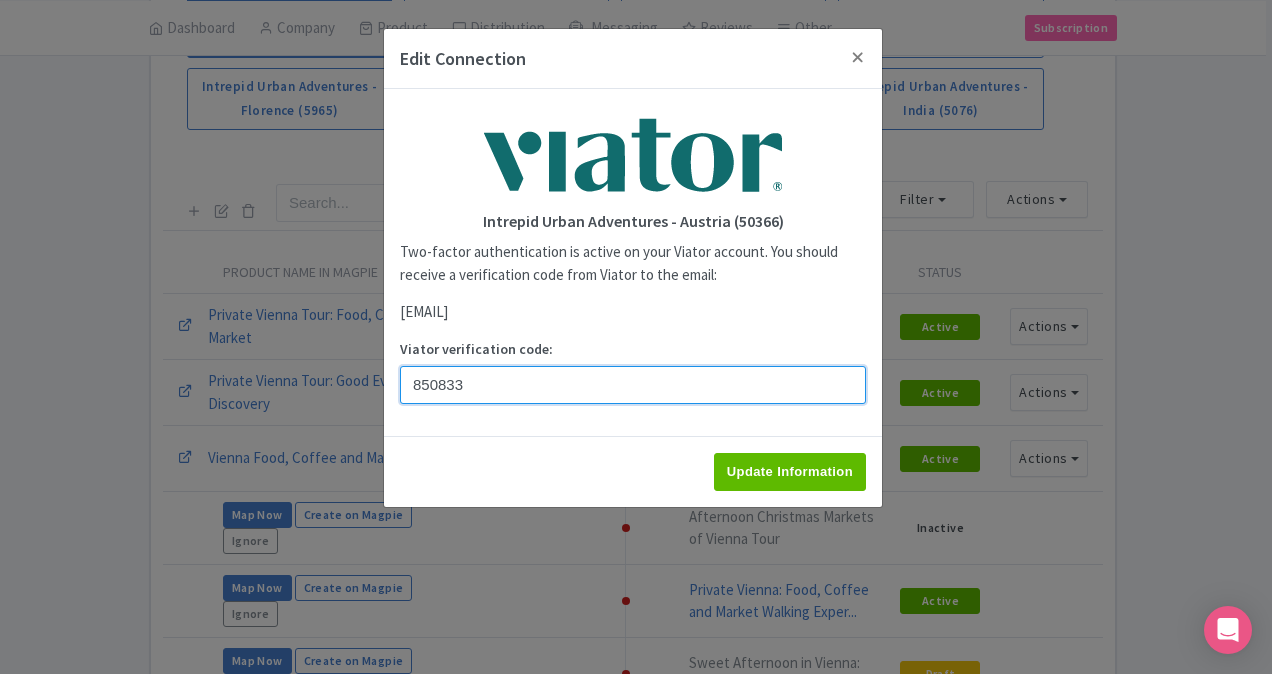 type on "850833" 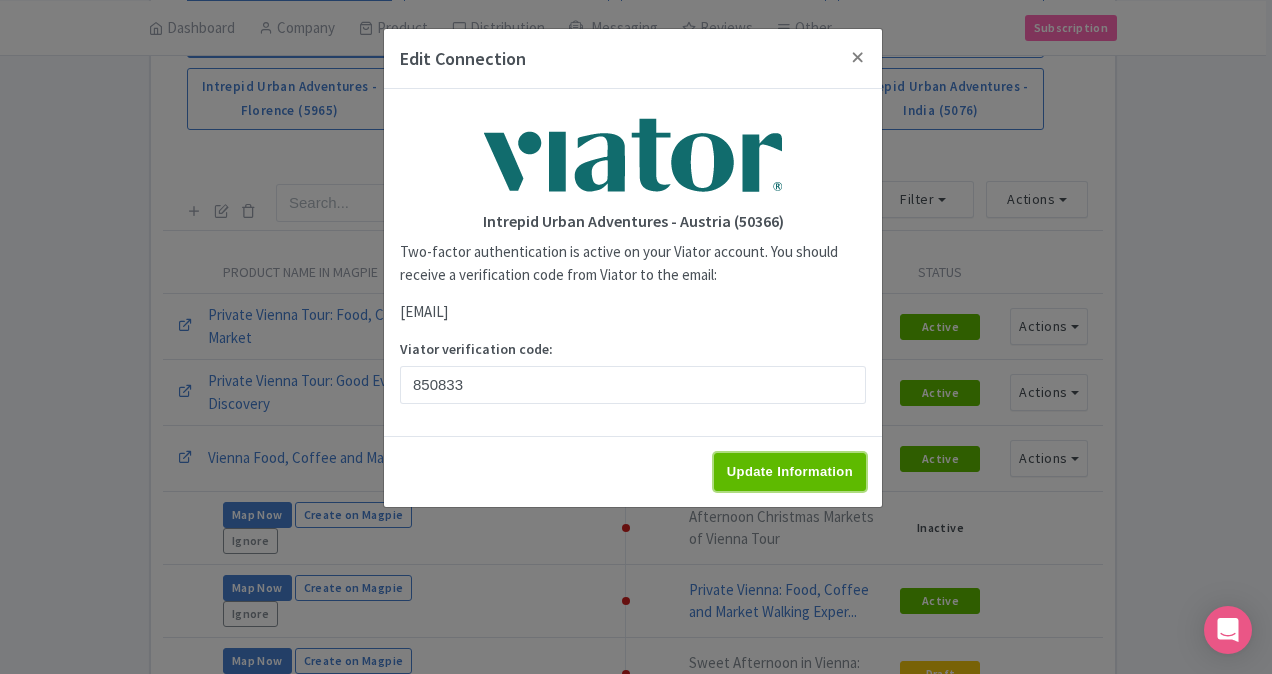click on "Update Information" at bounding box center [790, 472] 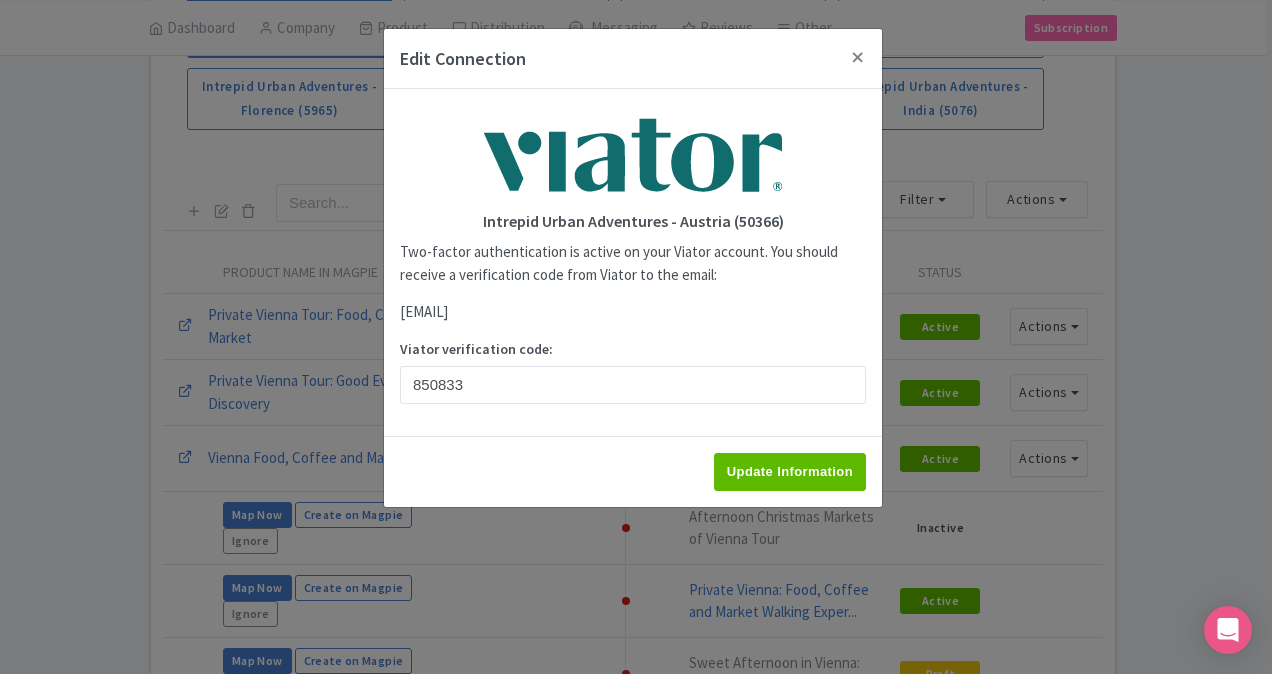 type on "Saving..." 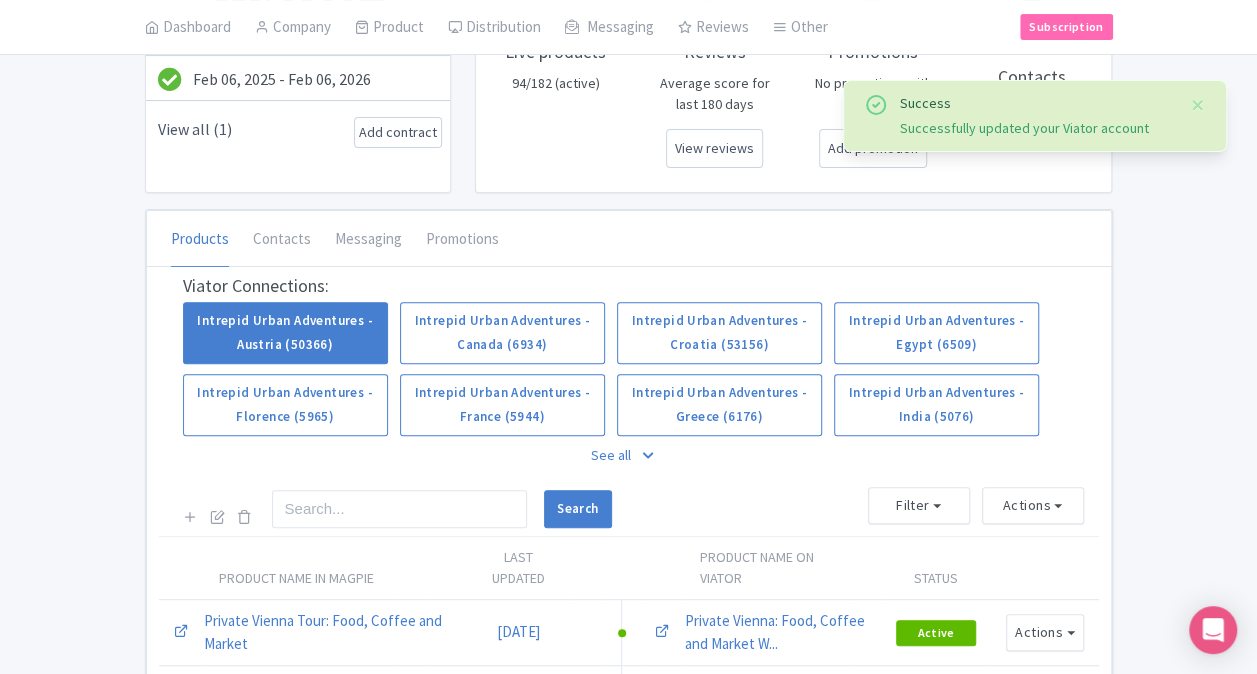 scroll, scrollTop: 400, scrollLeft: 0, axis: vertical 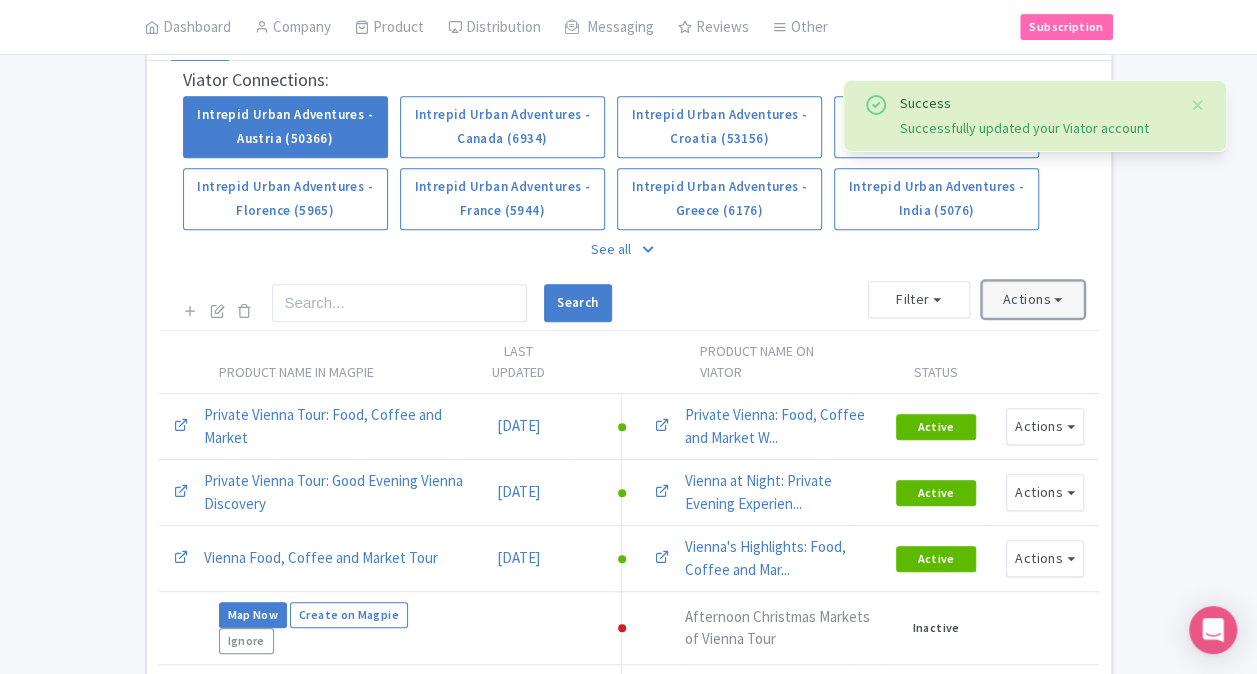 click on "Actions" at bounding box center (1033, 299) 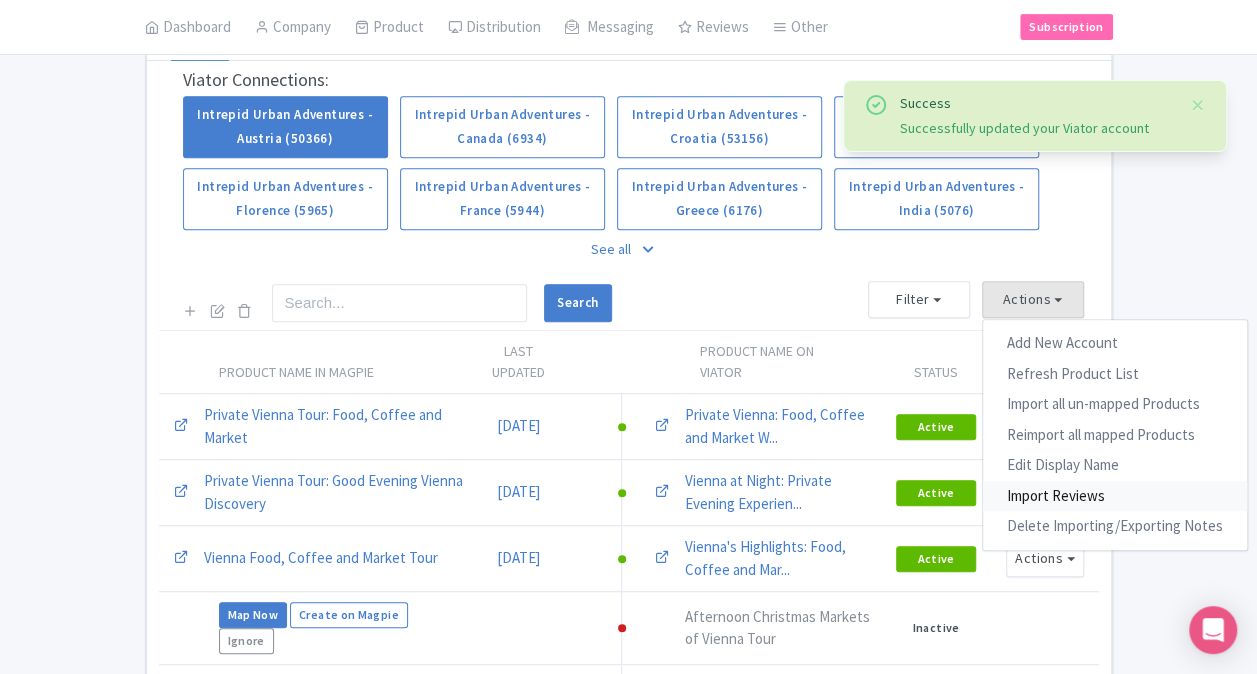 click on "Import Reviews" at bounding box center (1115, 496) 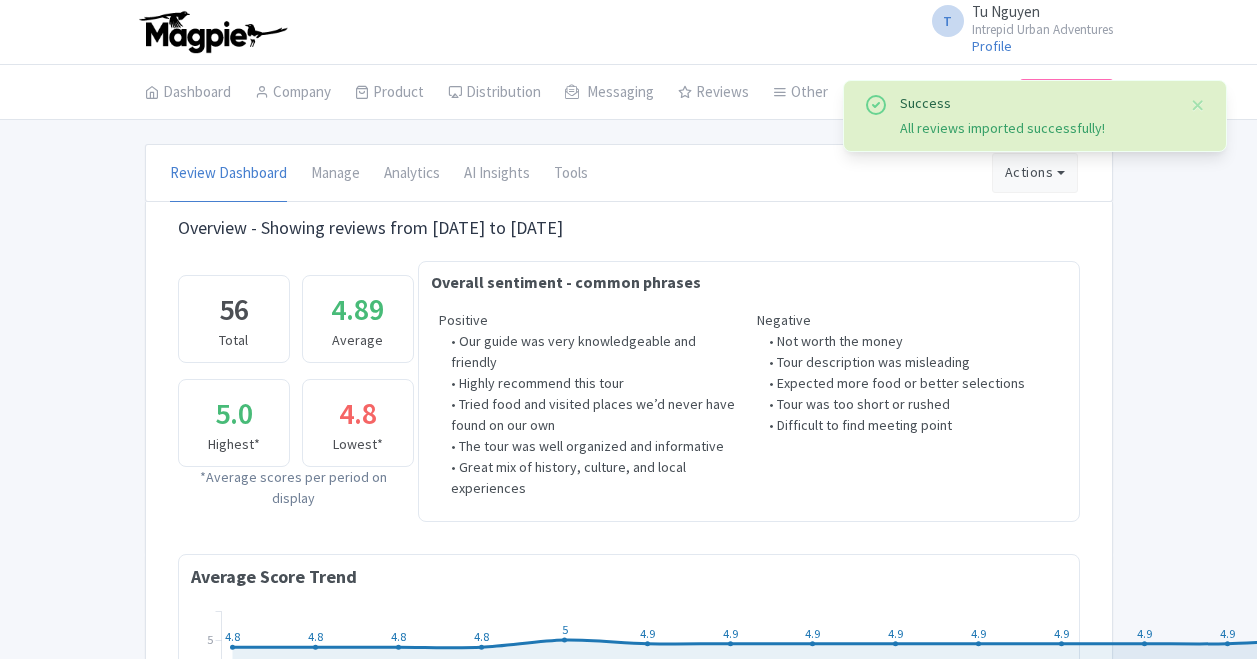scroll, scrollTop: 0, scrollLeft: 0, axis: both 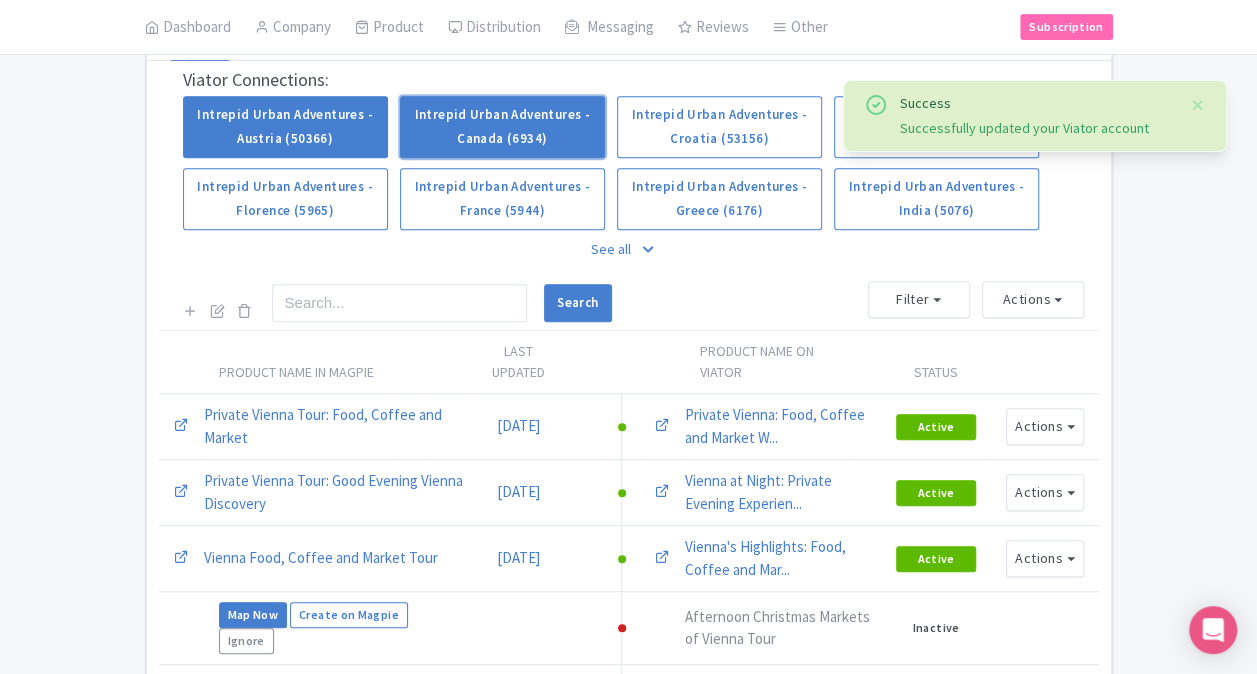 click on "Intrepid Urban Adventures - Canada (6934)" at bounding box center (502, 127) 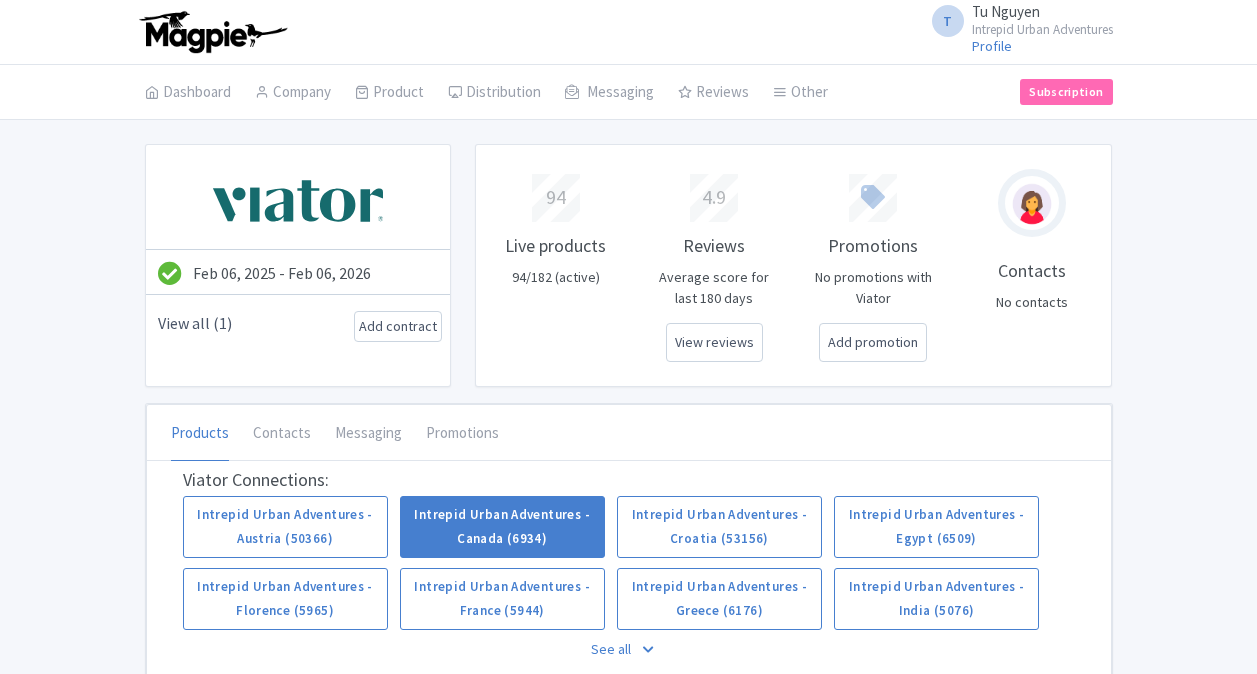 scroll, scrollTop: 0, scrollLeft: 0, axis: both 